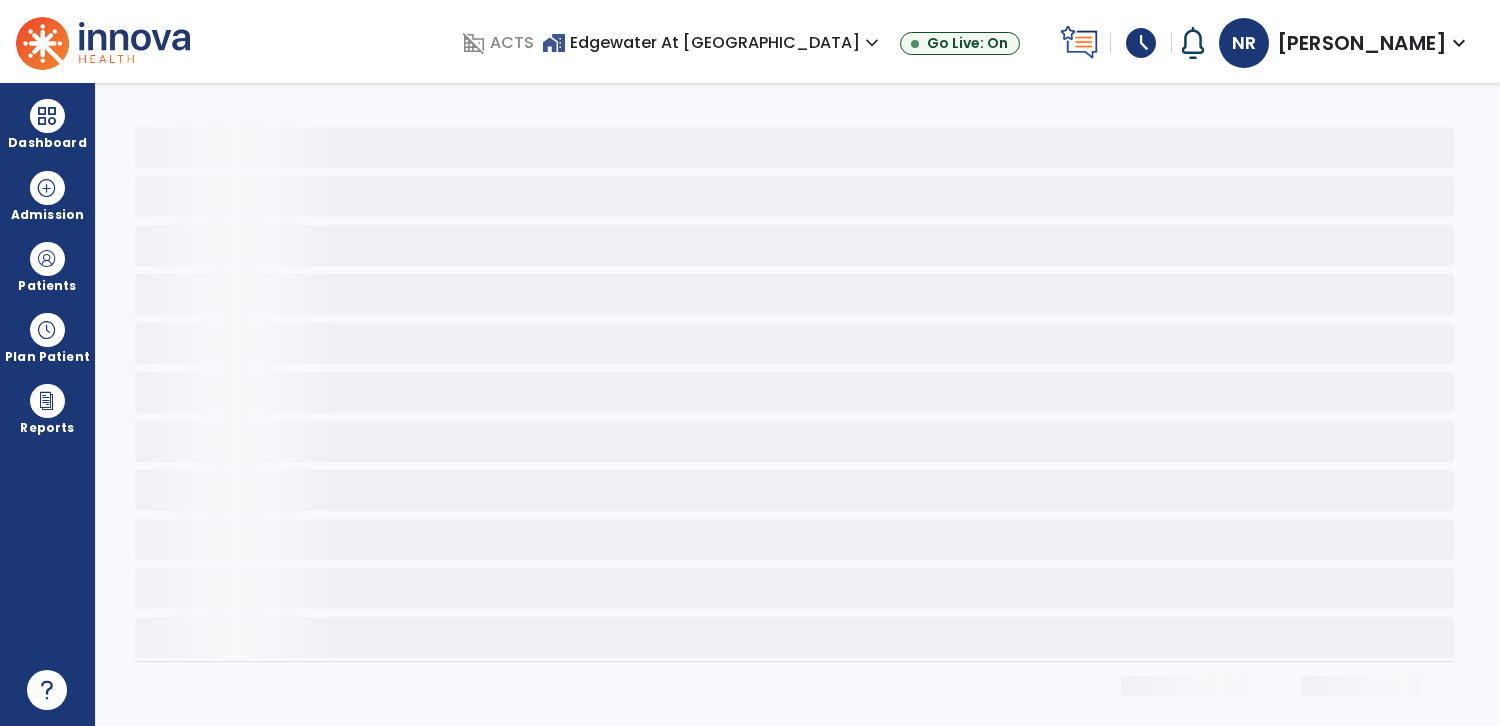 scroll, scrollTop: 0, scrollLeft: 0, axis: both 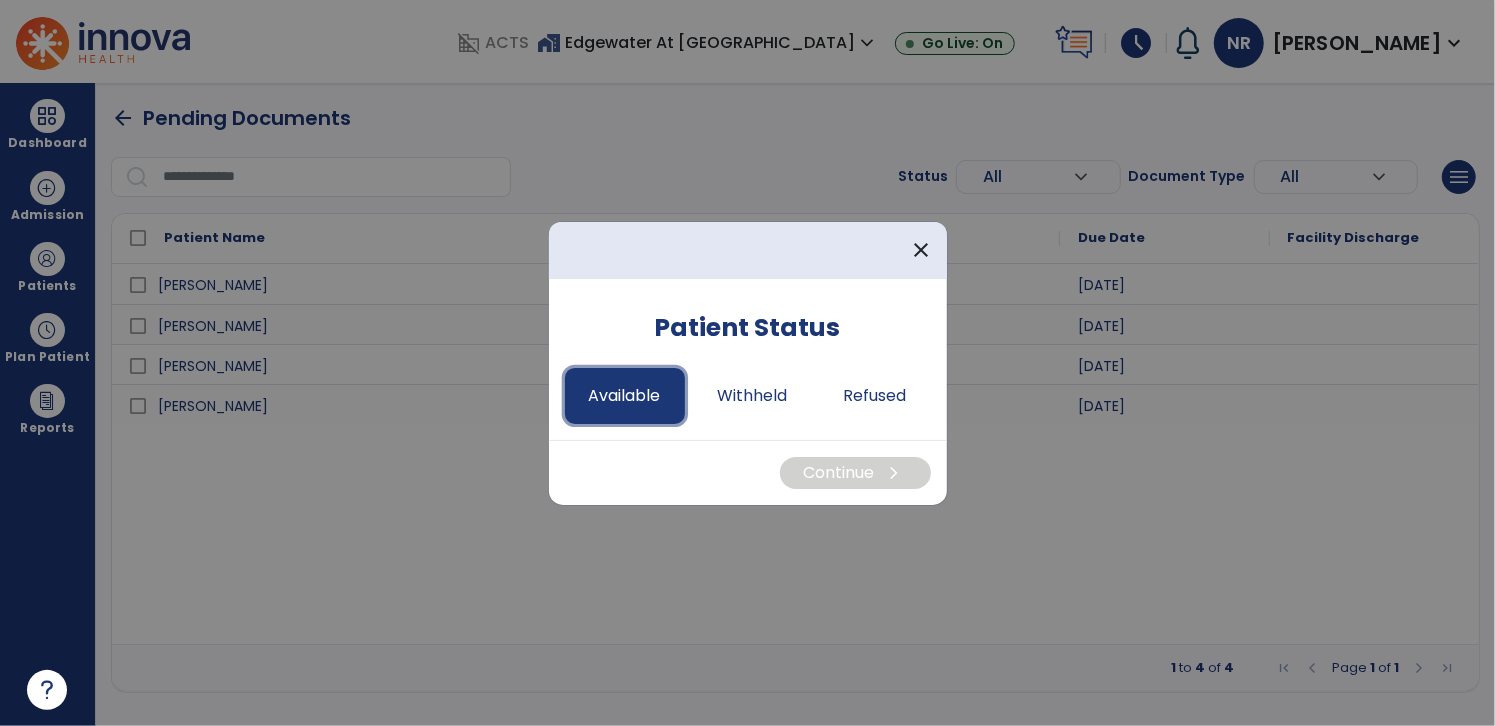 click on "Available" at bounding box center (625, 396) 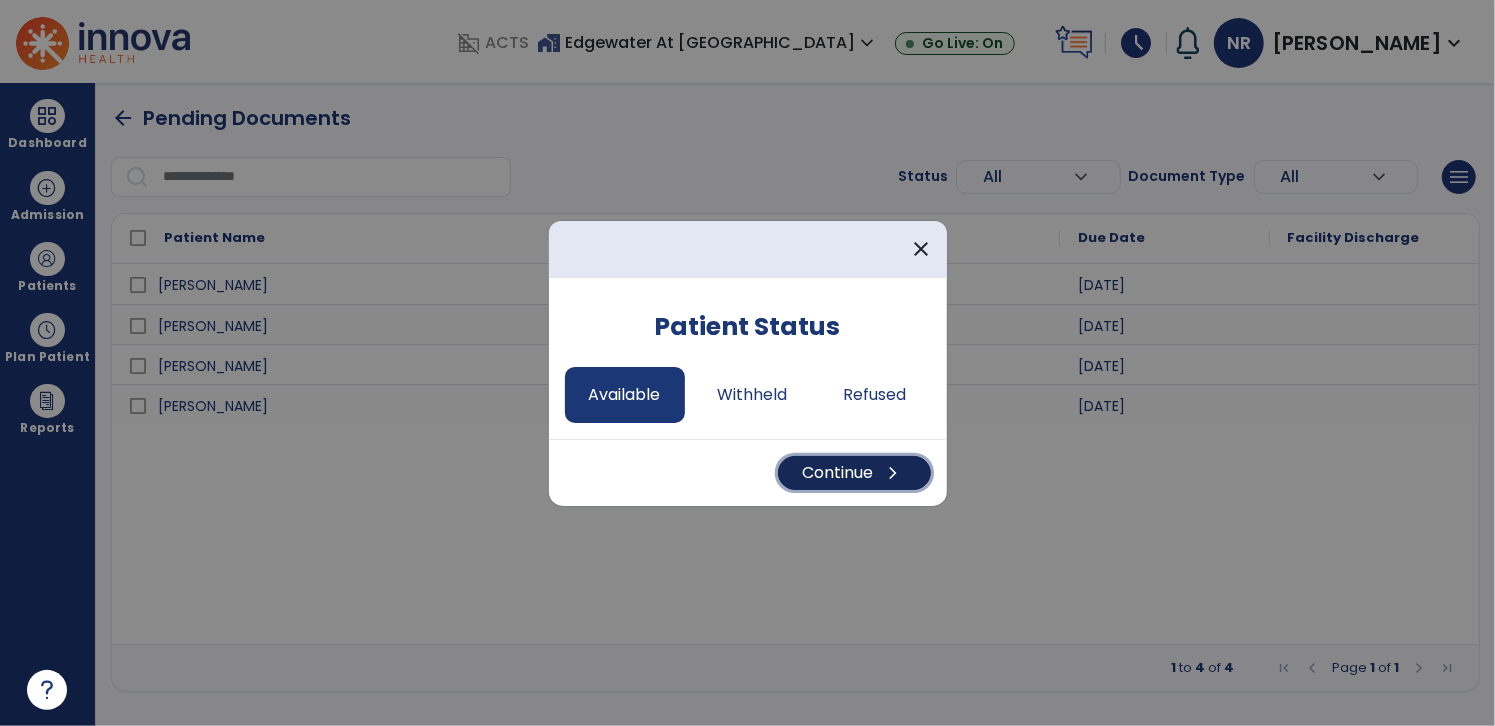 click on "Continue   chevron_right" at bounding box center [854, 473] 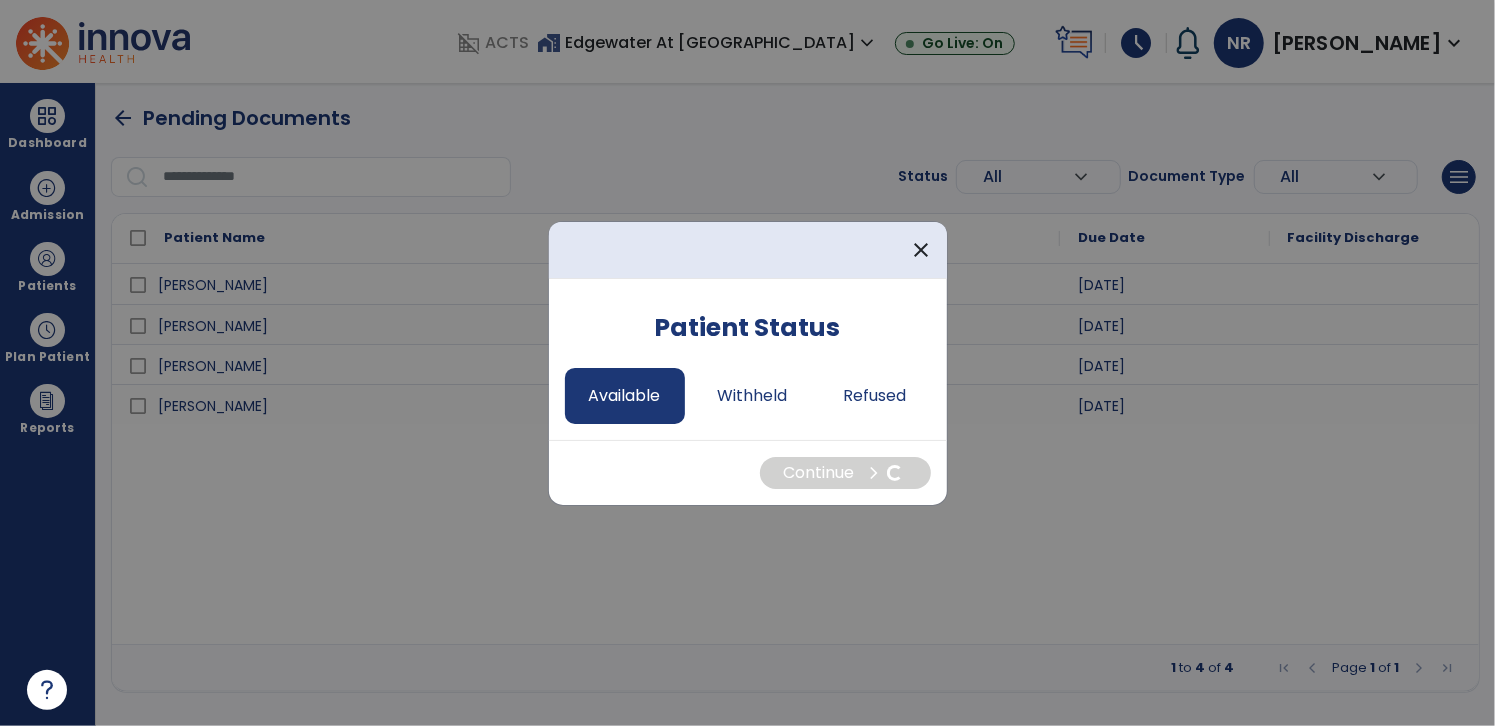 select on "*" 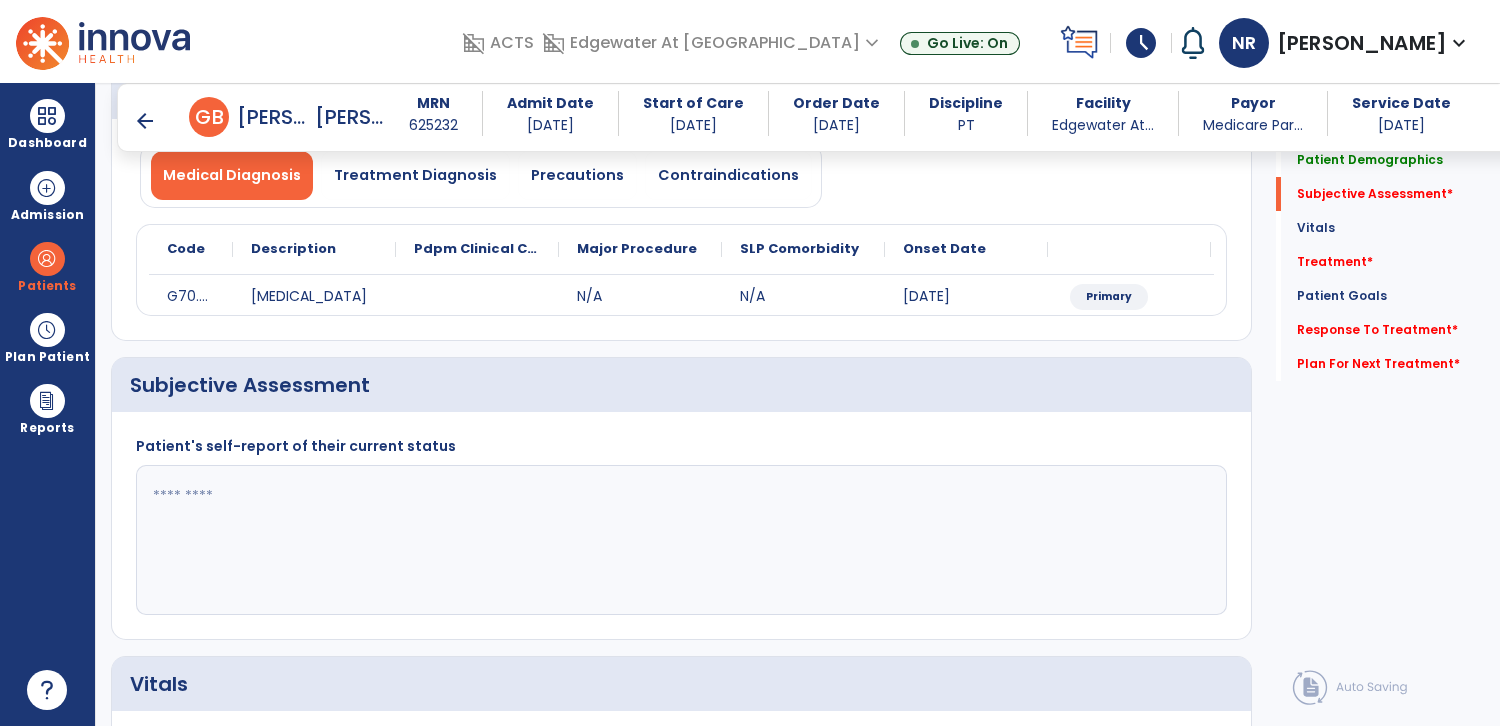 scroll, scrollTop: 296, scrollLeft: 0, axis: vertical 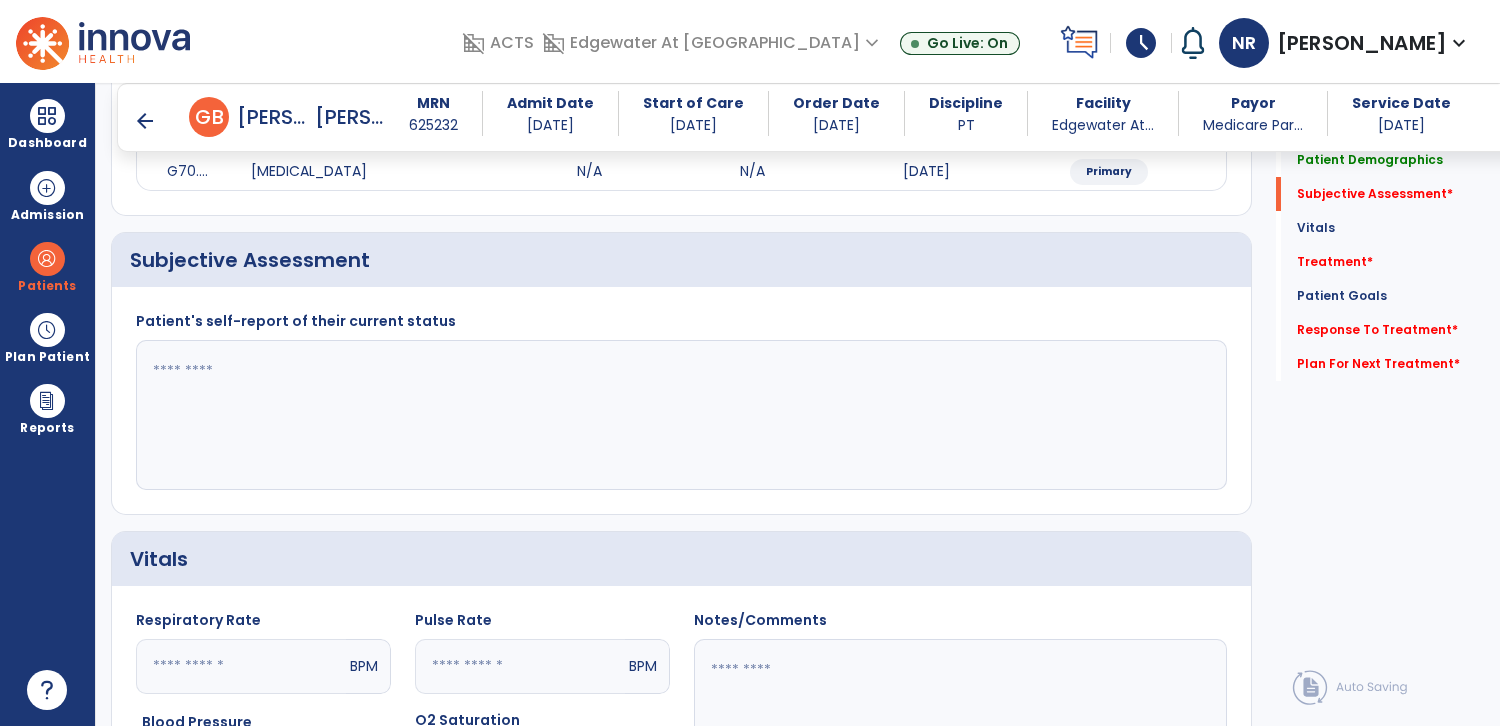 click 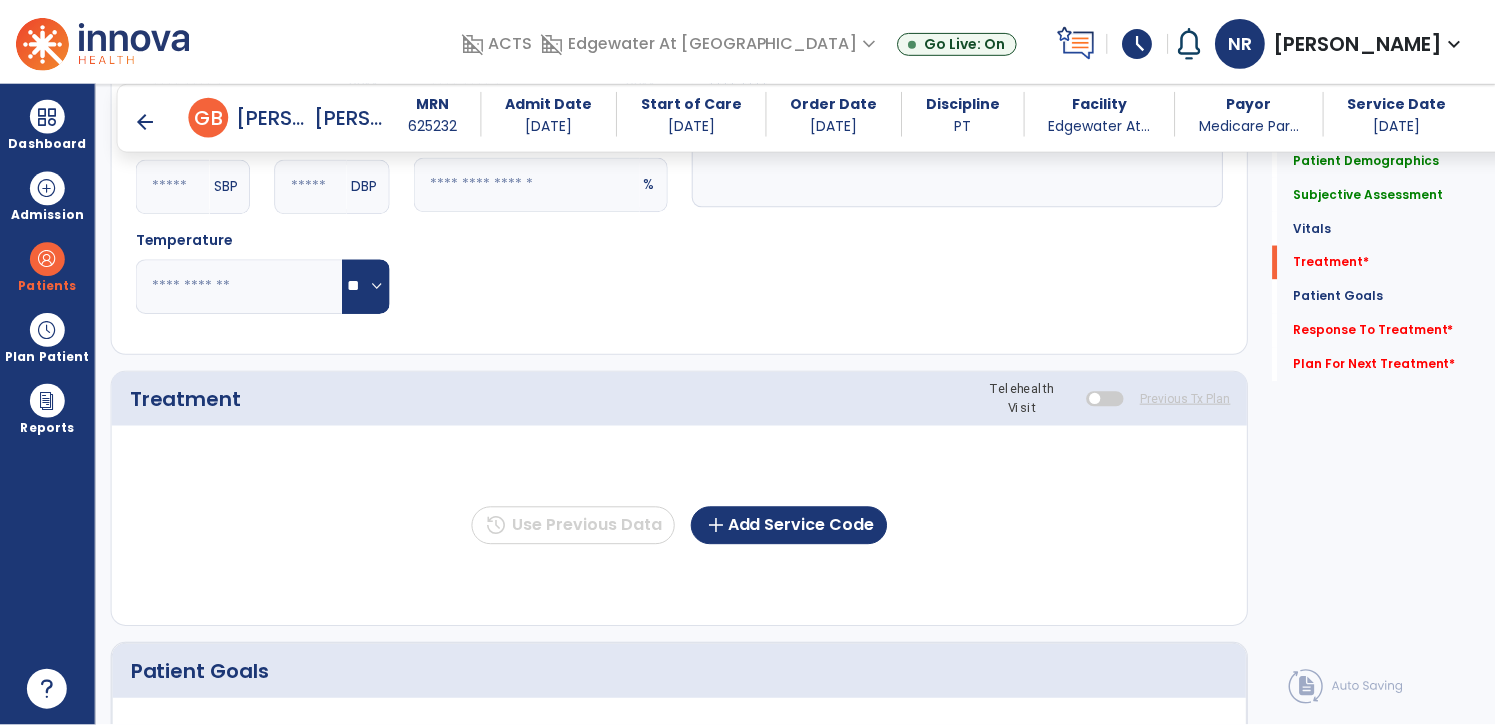 scroll, scrollTop: 885, scrollLeft: 0, axis: vertical 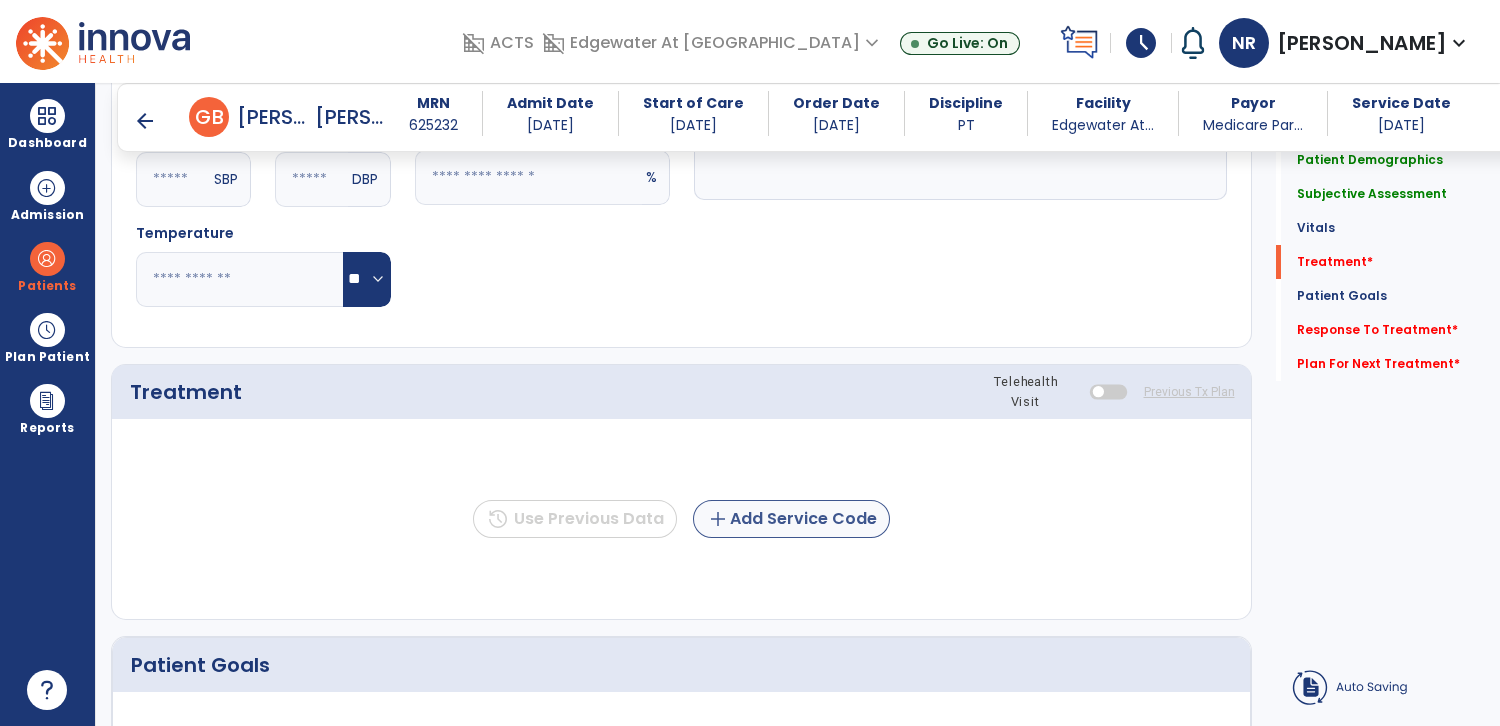 type on "**********" 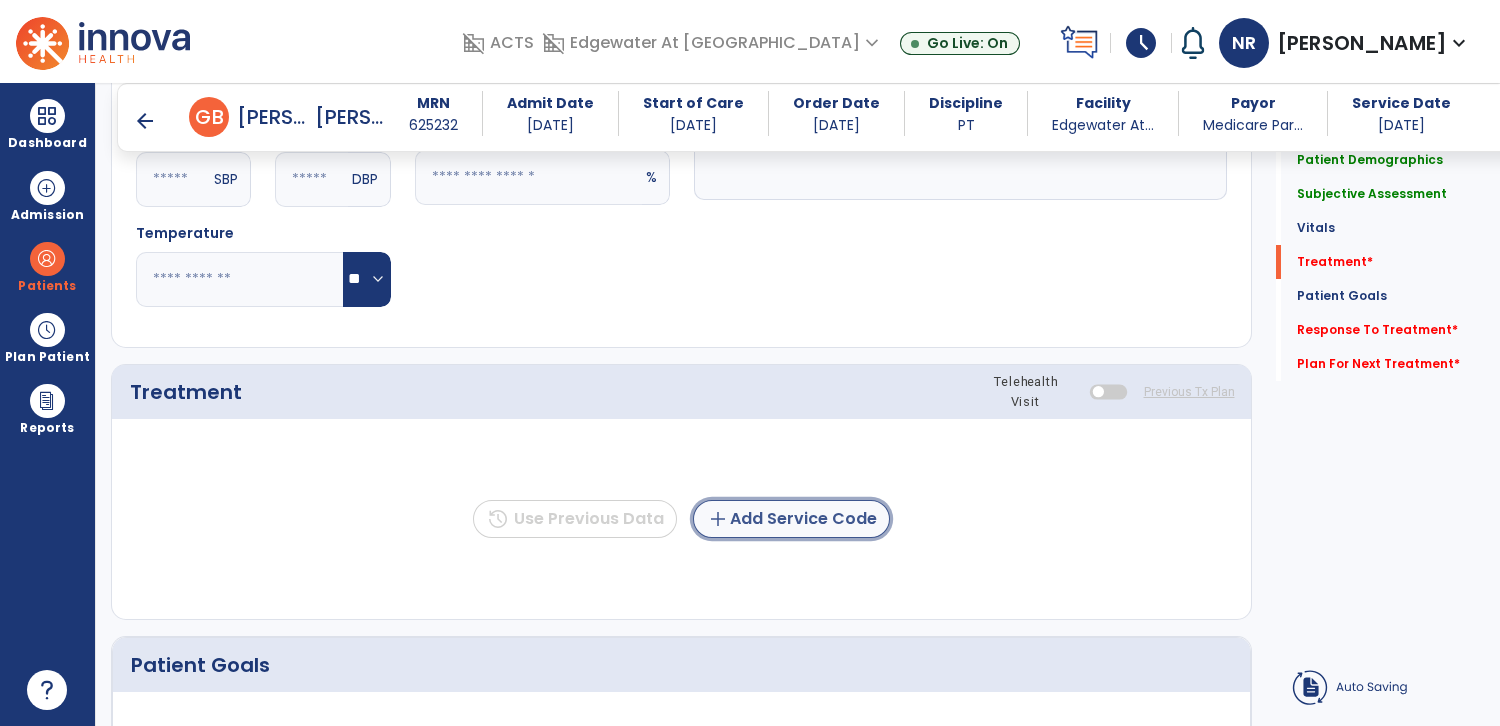 click on "add  Add Service Code" 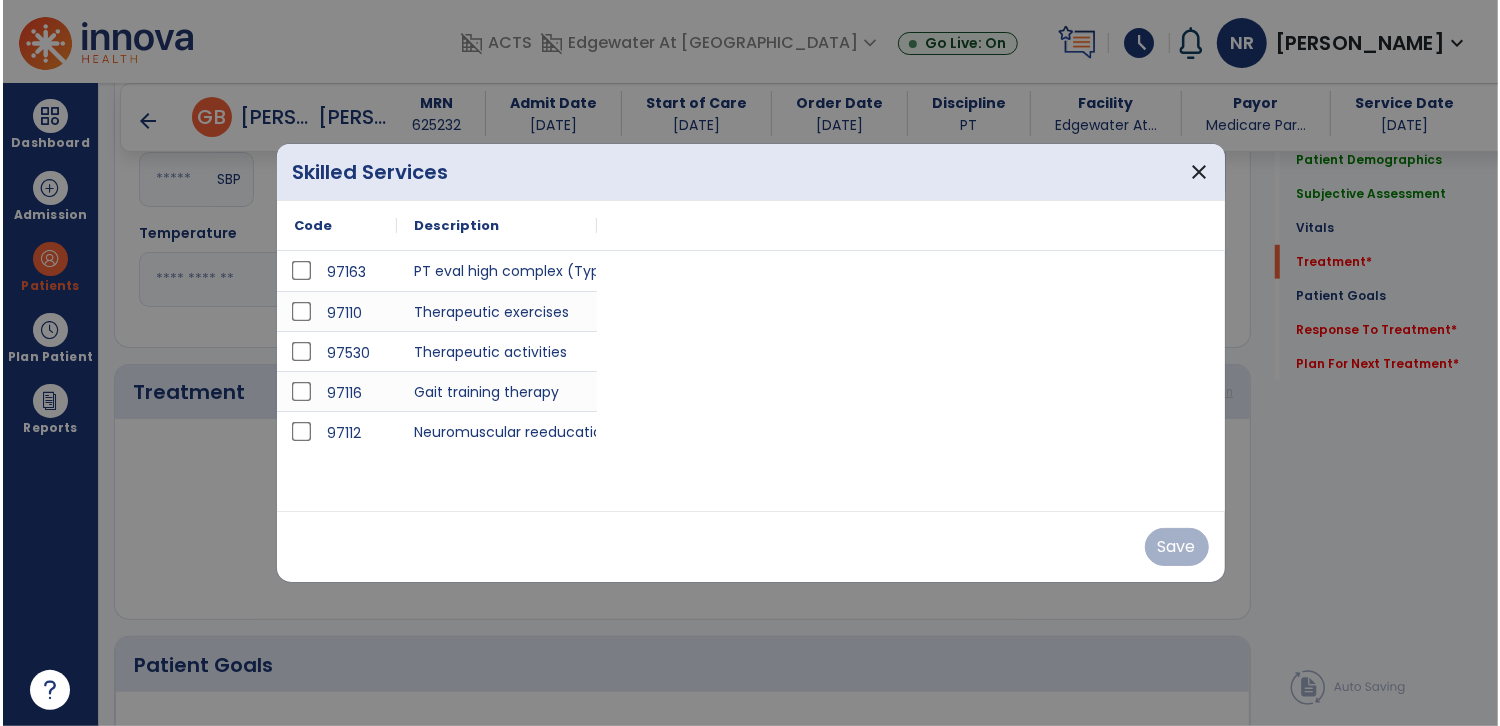 scroll, scrollTop: 885, scrollLeft: 0, axis: vertical 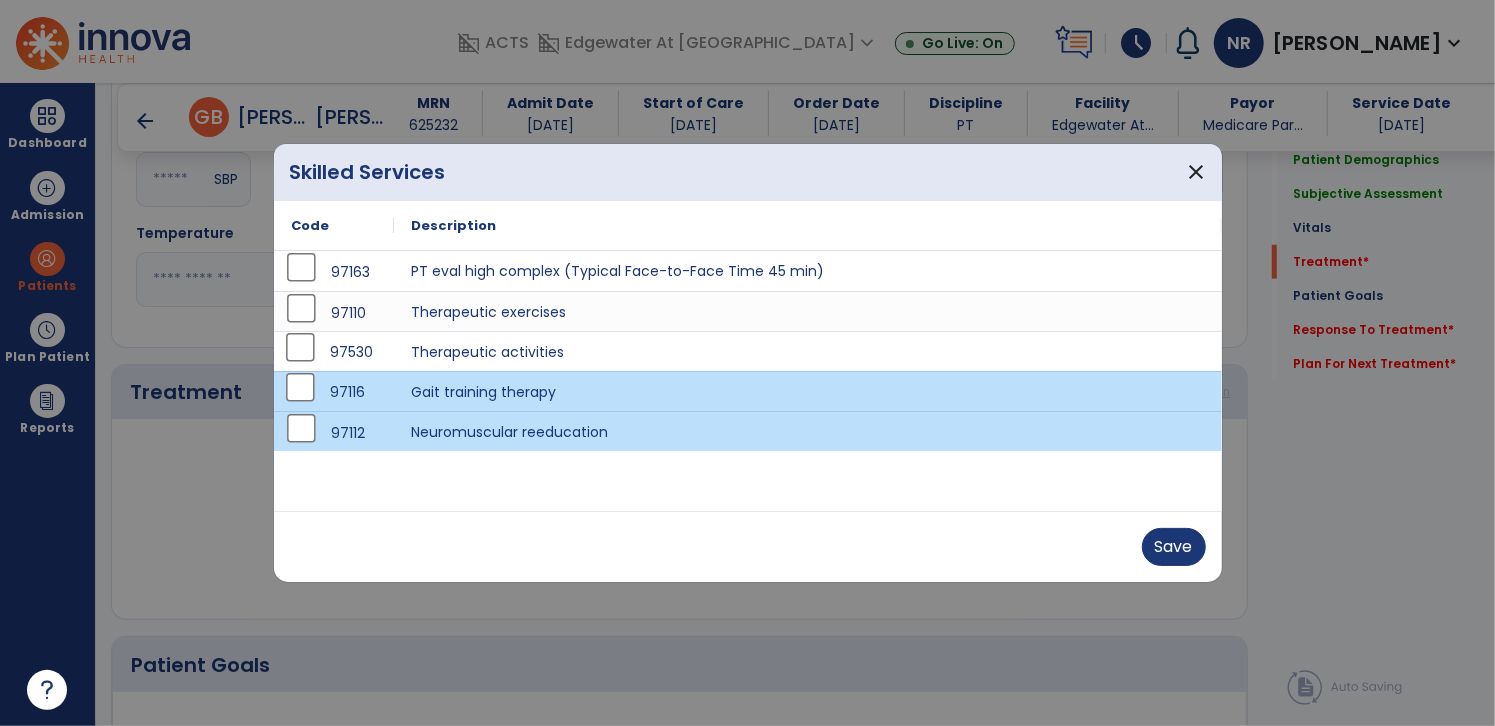 click on "97530" at bounding box center (334, 352) 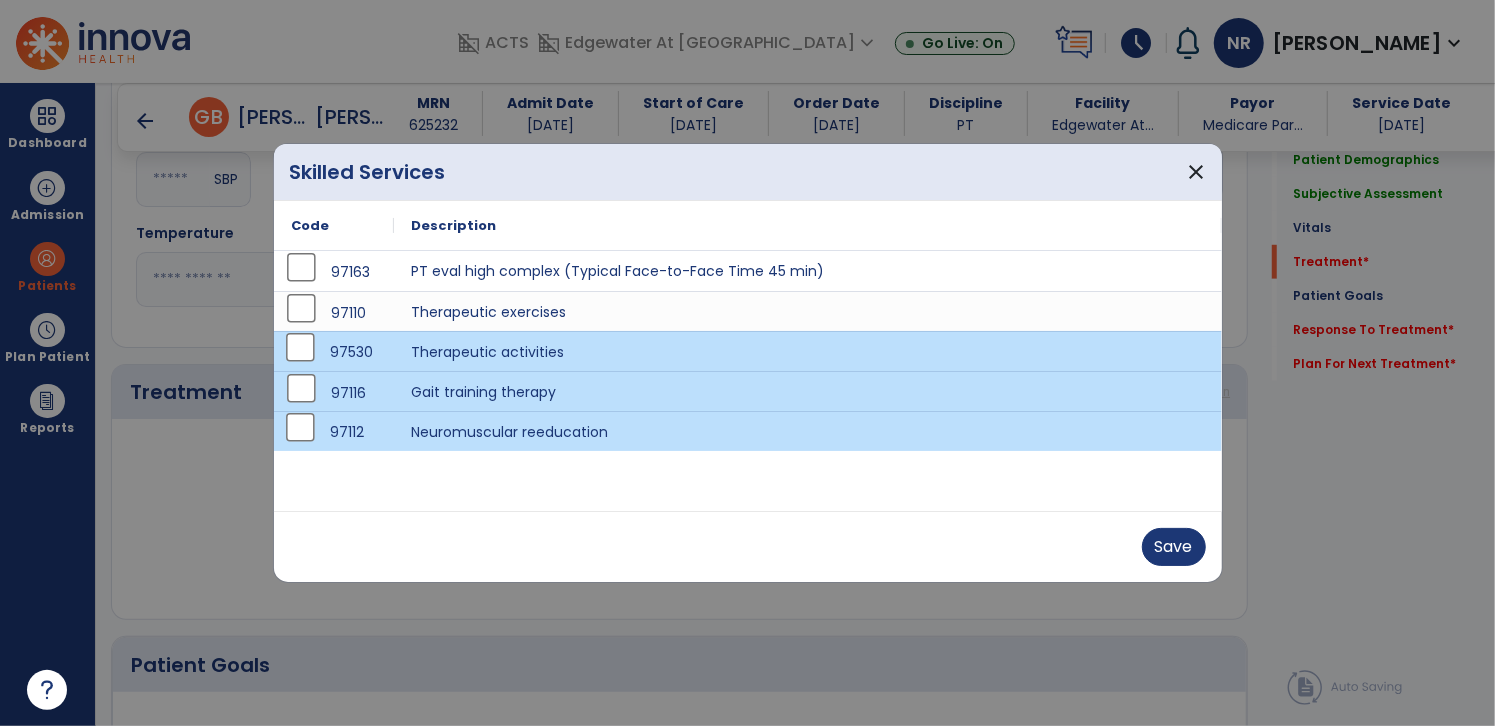 click on "97112" at bounding box center [334, 431] 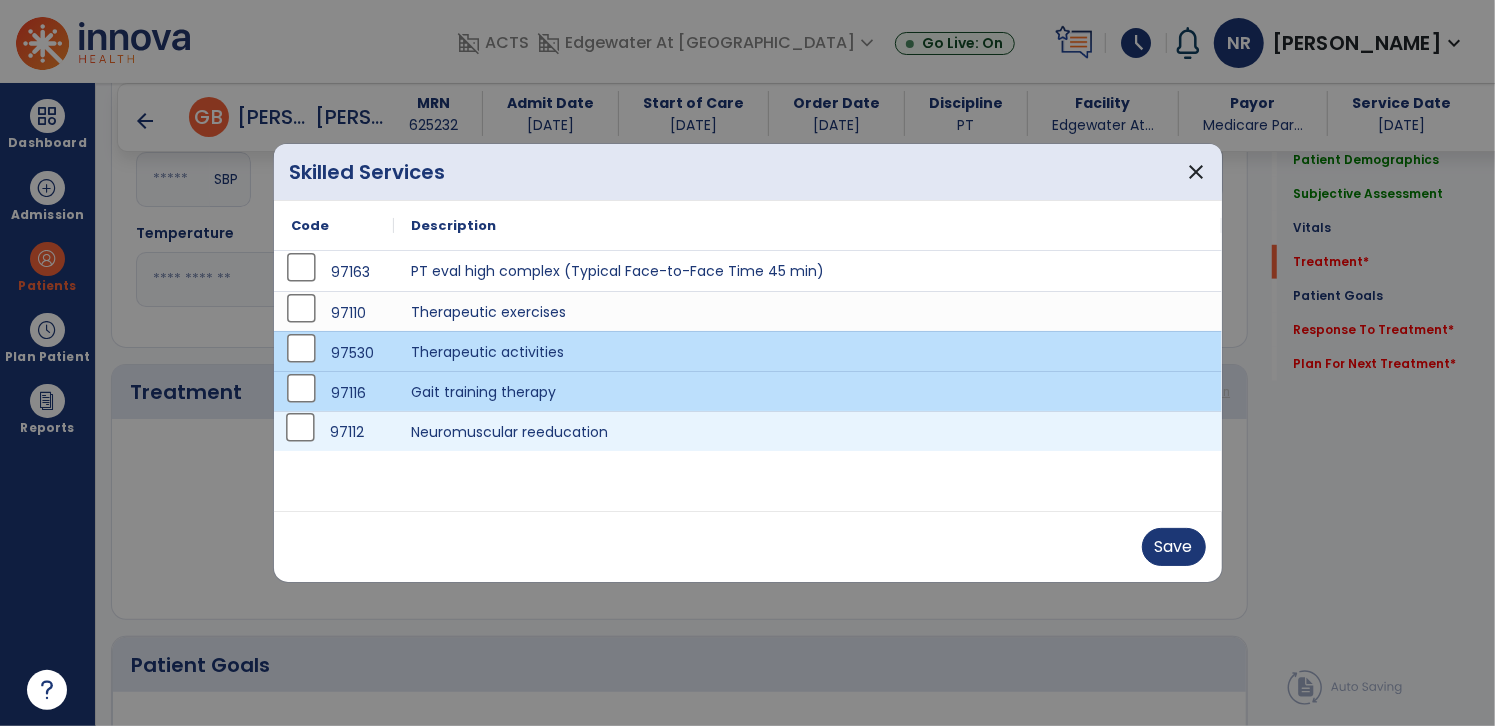 click on "97110" at bounding box center (334, 313) 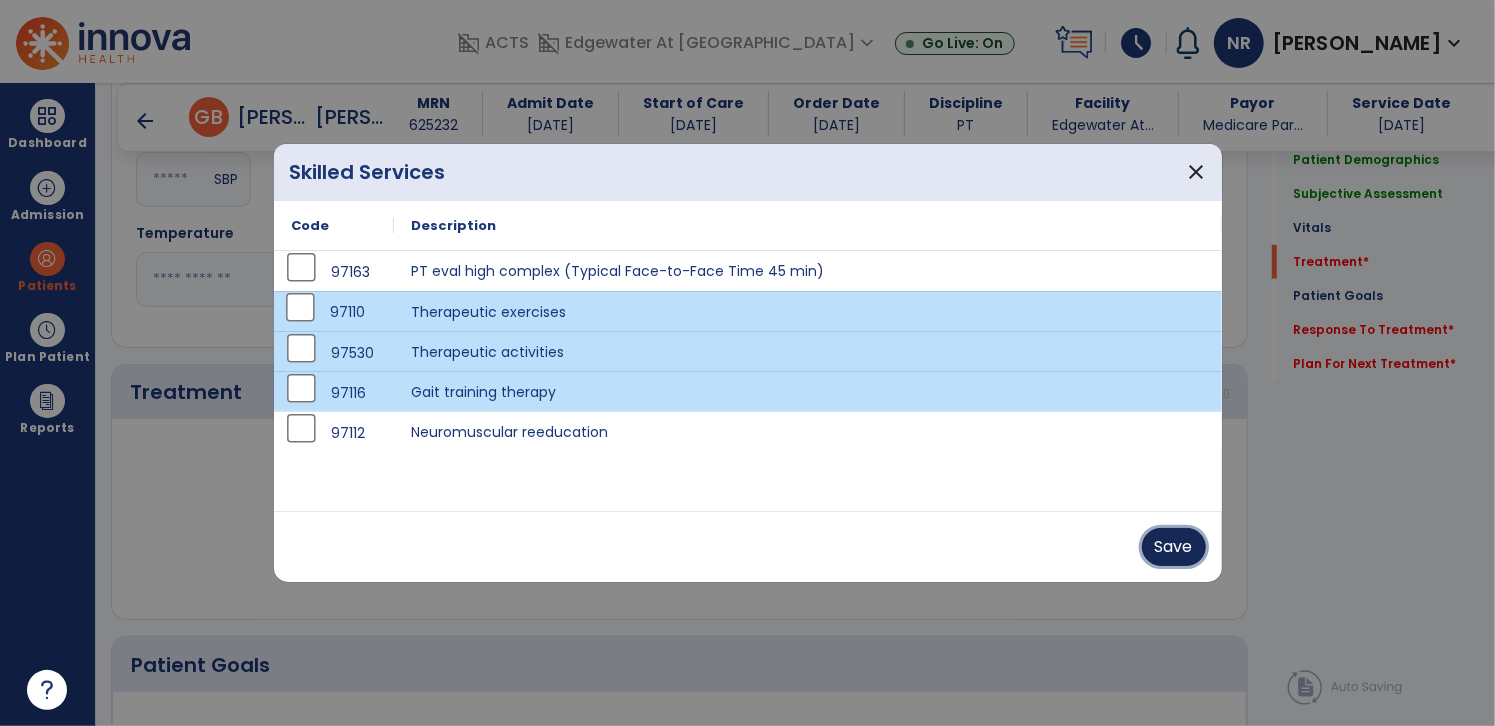 click on "Save" at bounding box center [1174, 547] 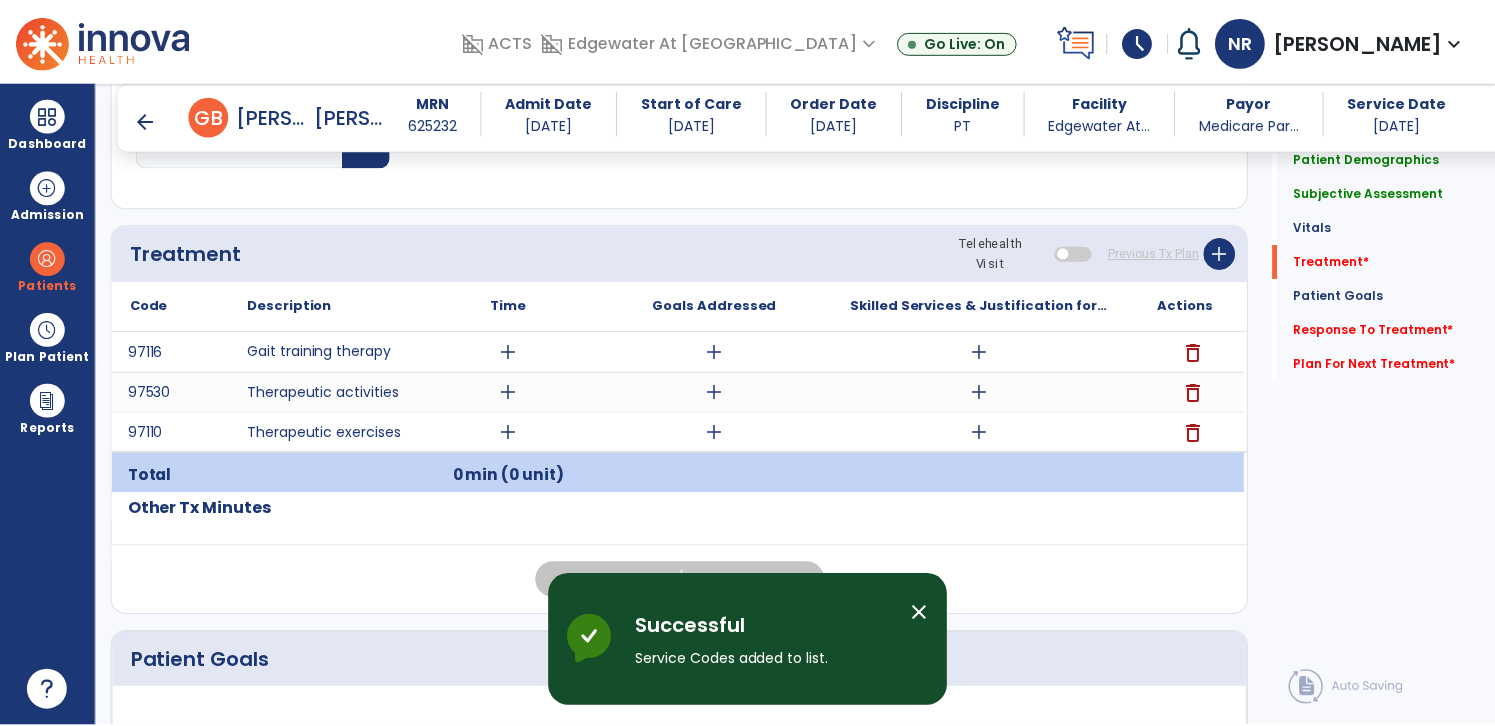 scroll, scrollTop: 1023, scrollLeft: 0, axis: vertical 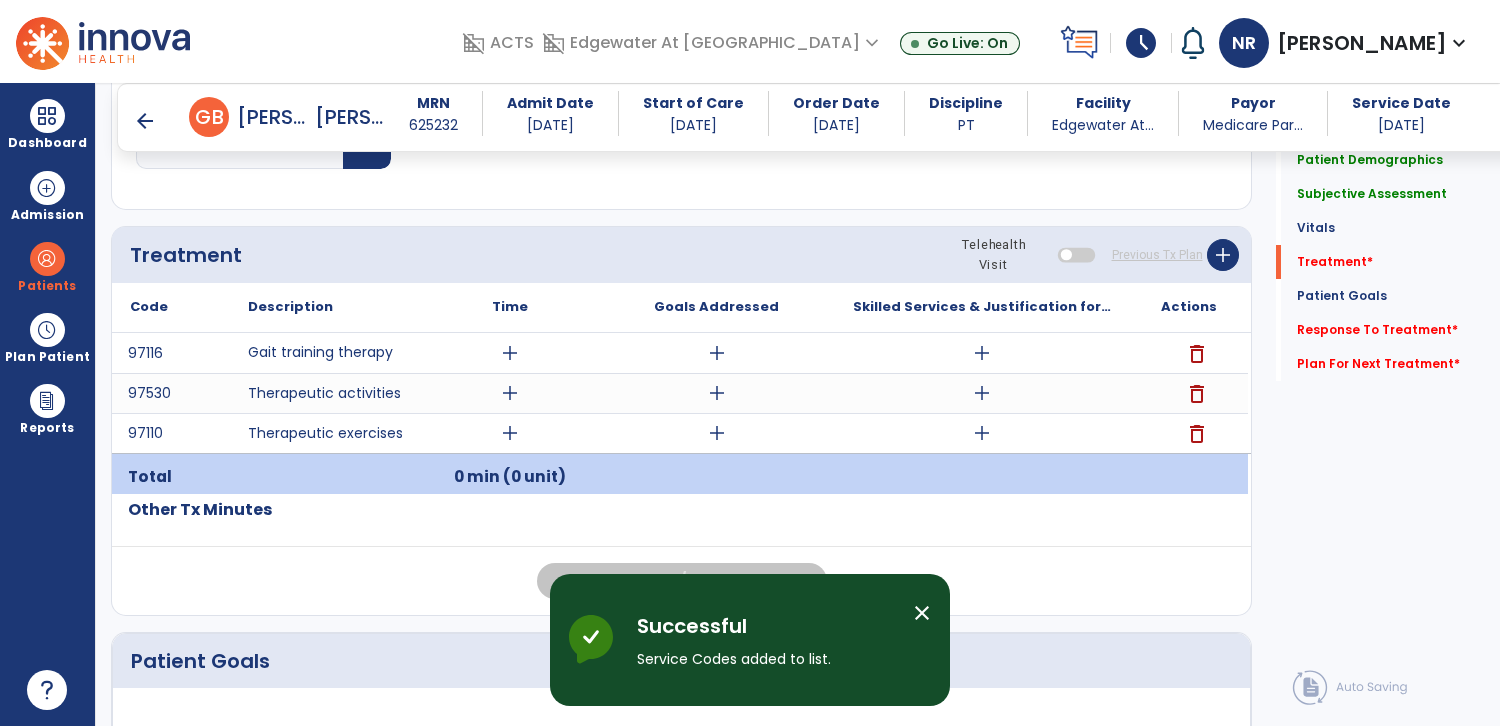 click on "add" at bounding box center (510, 353) 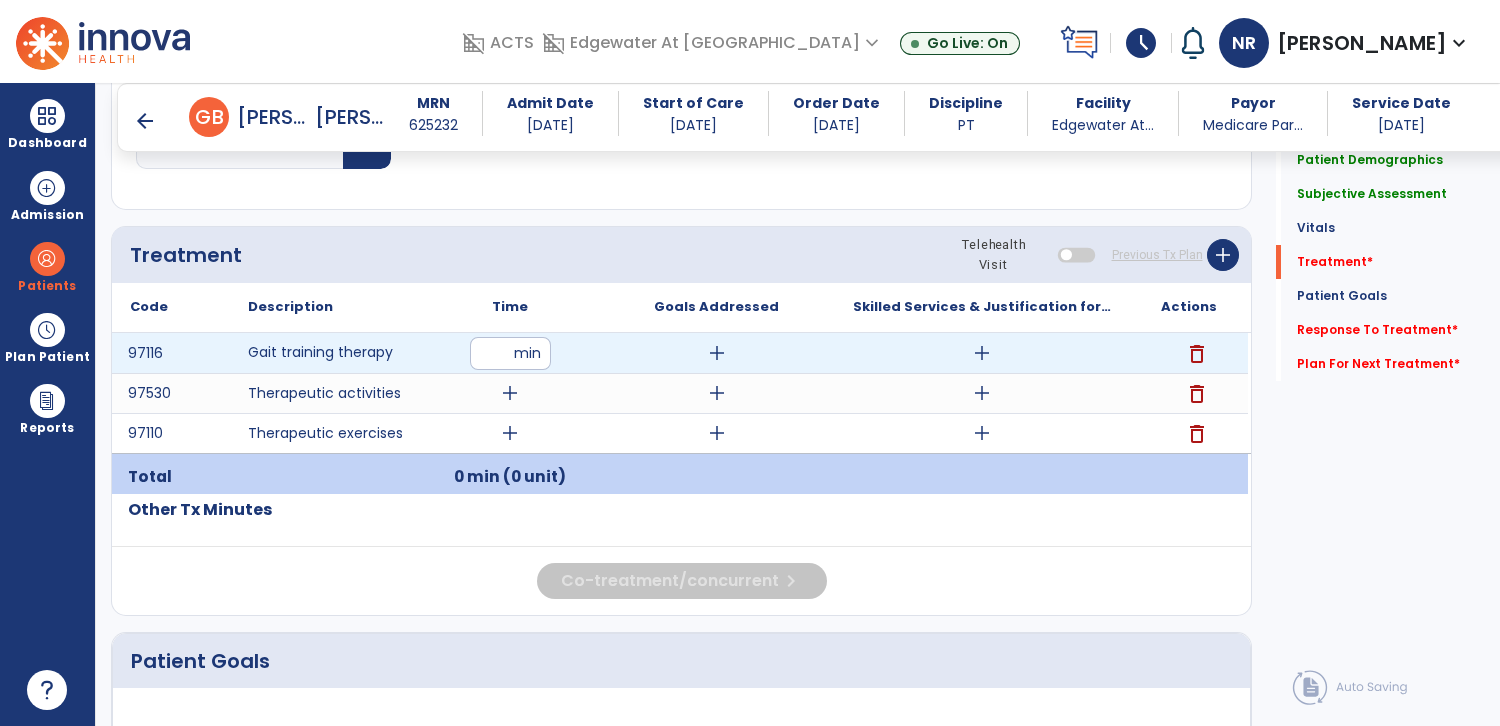 type on "**" 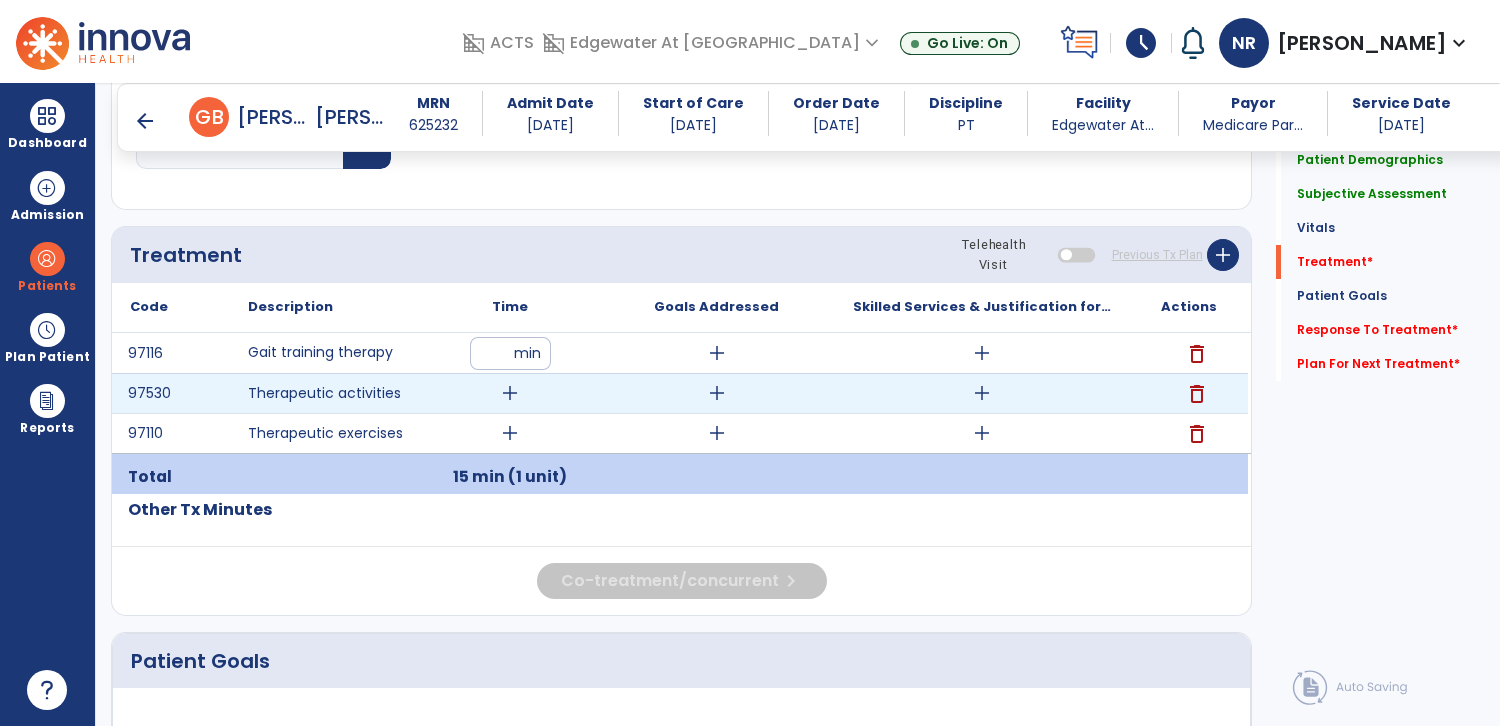 click on "add" at bounding box center (510, 393) 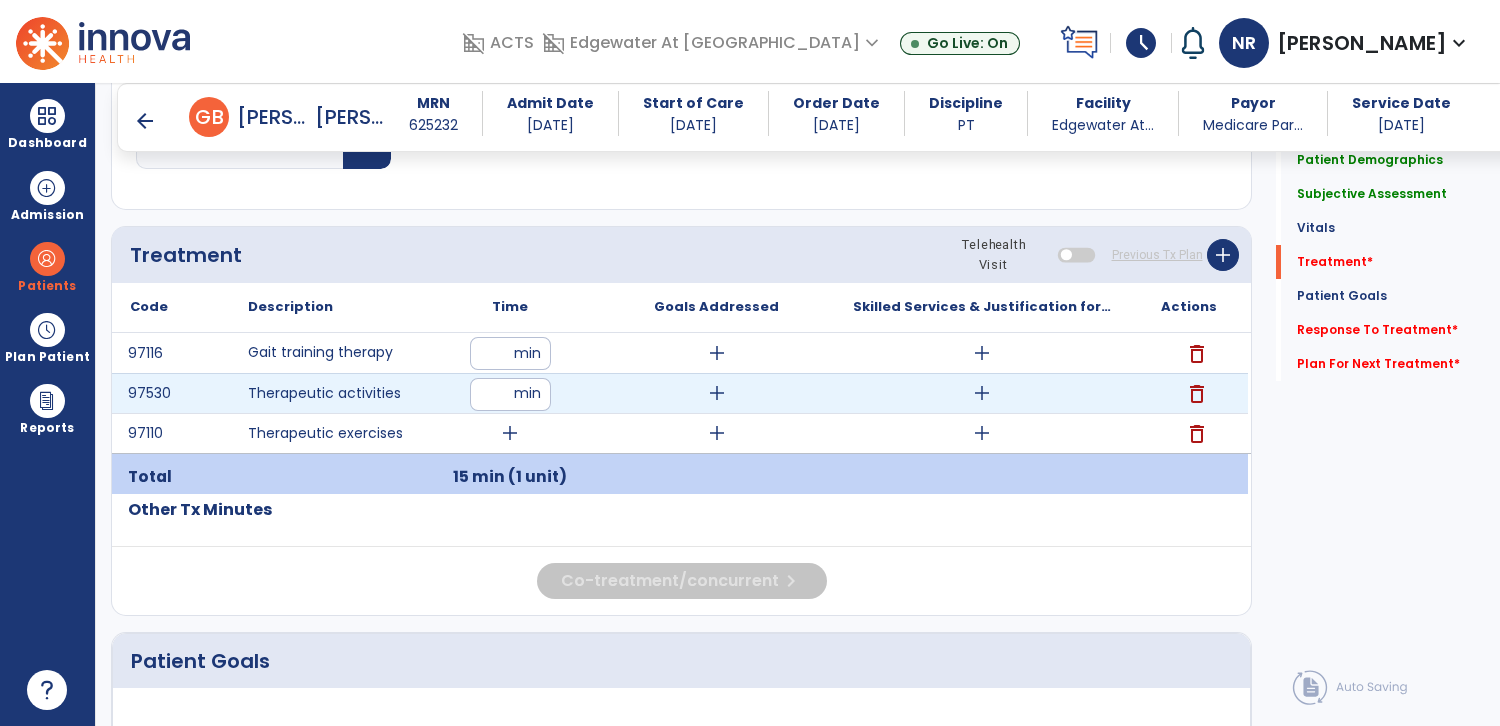 type on "**" 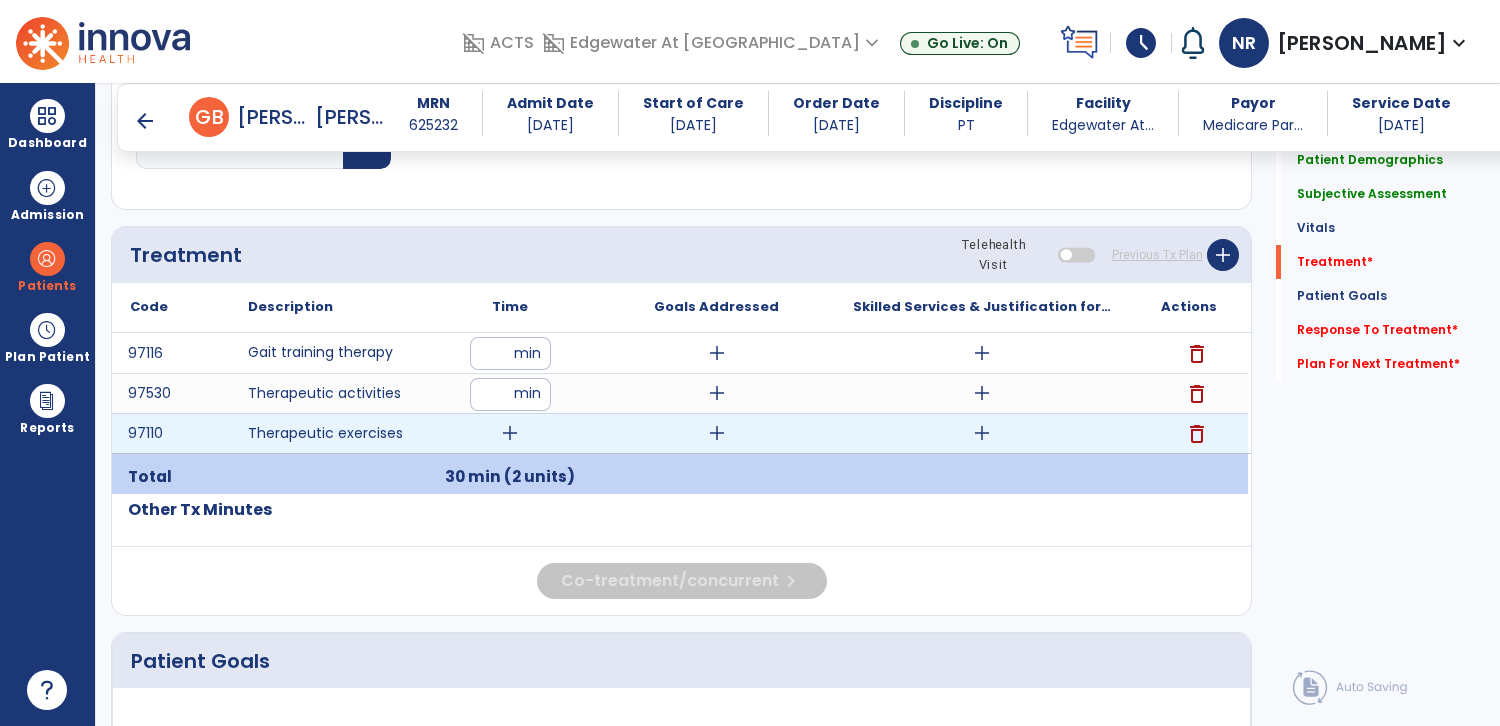 click on "add" at bounding box center [510, 433] 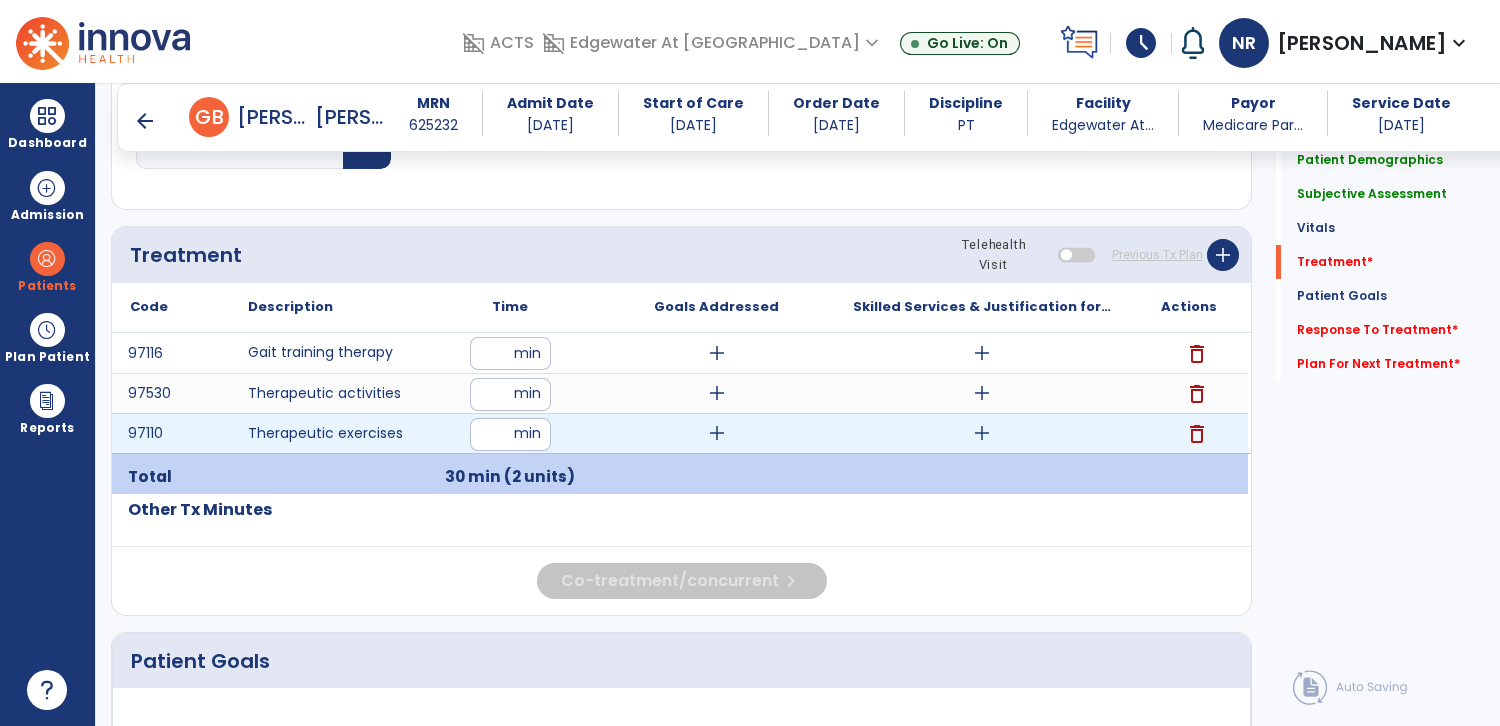 type on "**" 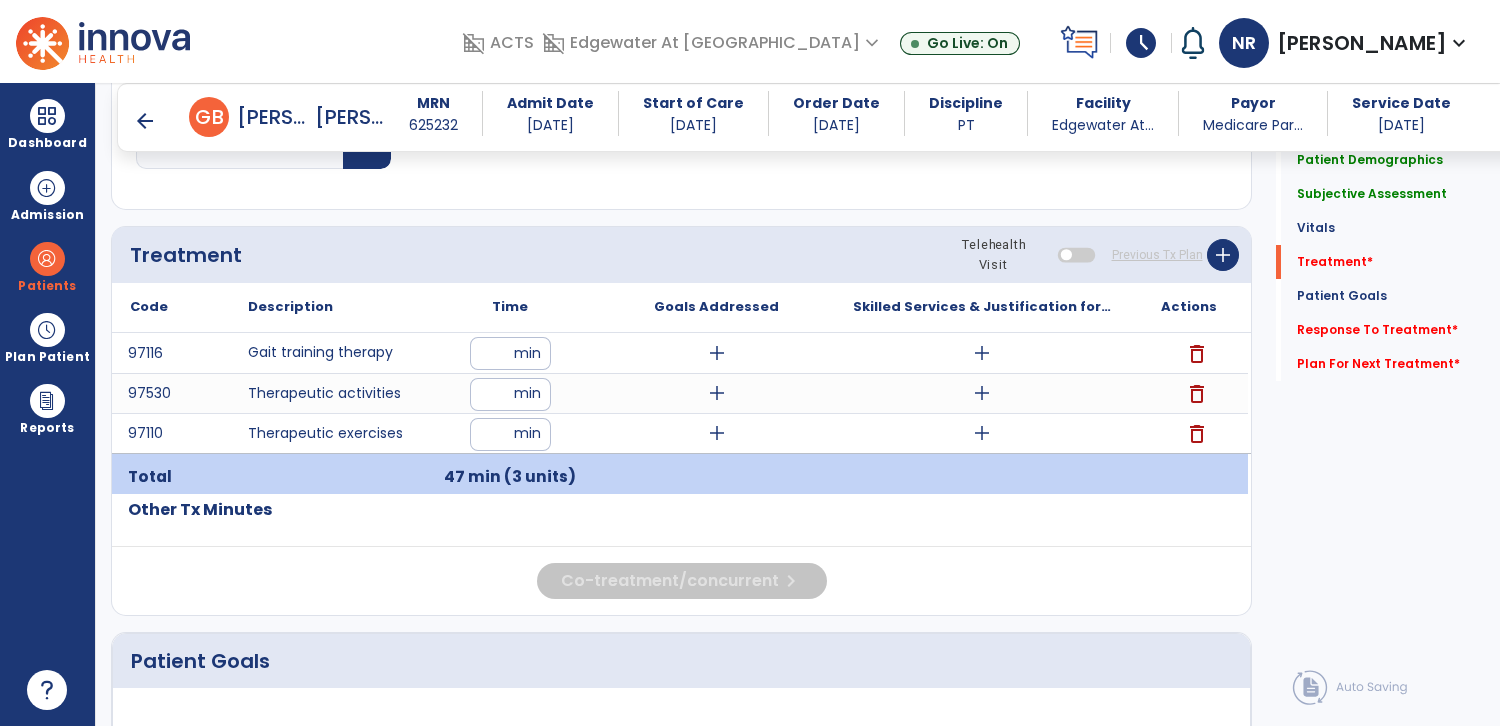 click on "add" at bounding box center [982, 353] 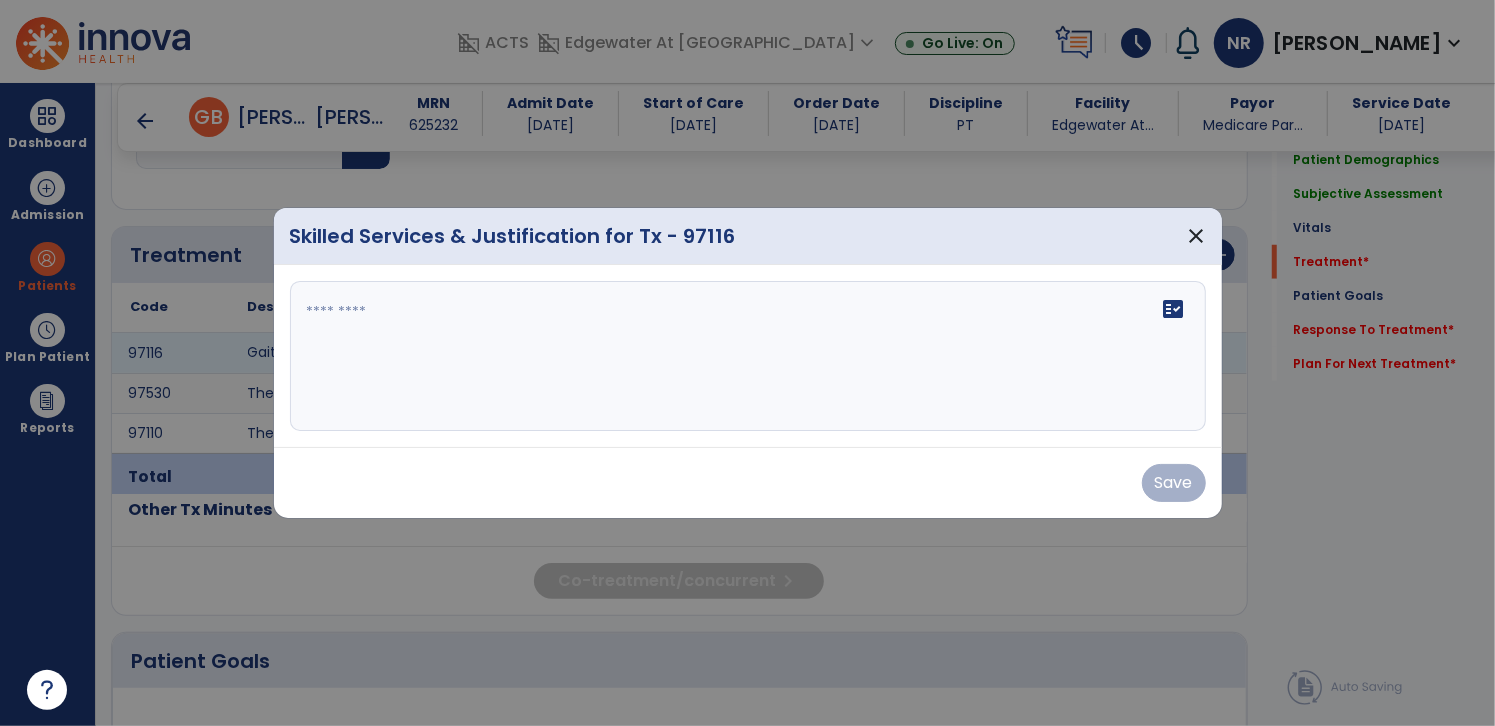 scroll, scrollTop: 1023, scrollLeft: 0, axis: vertical 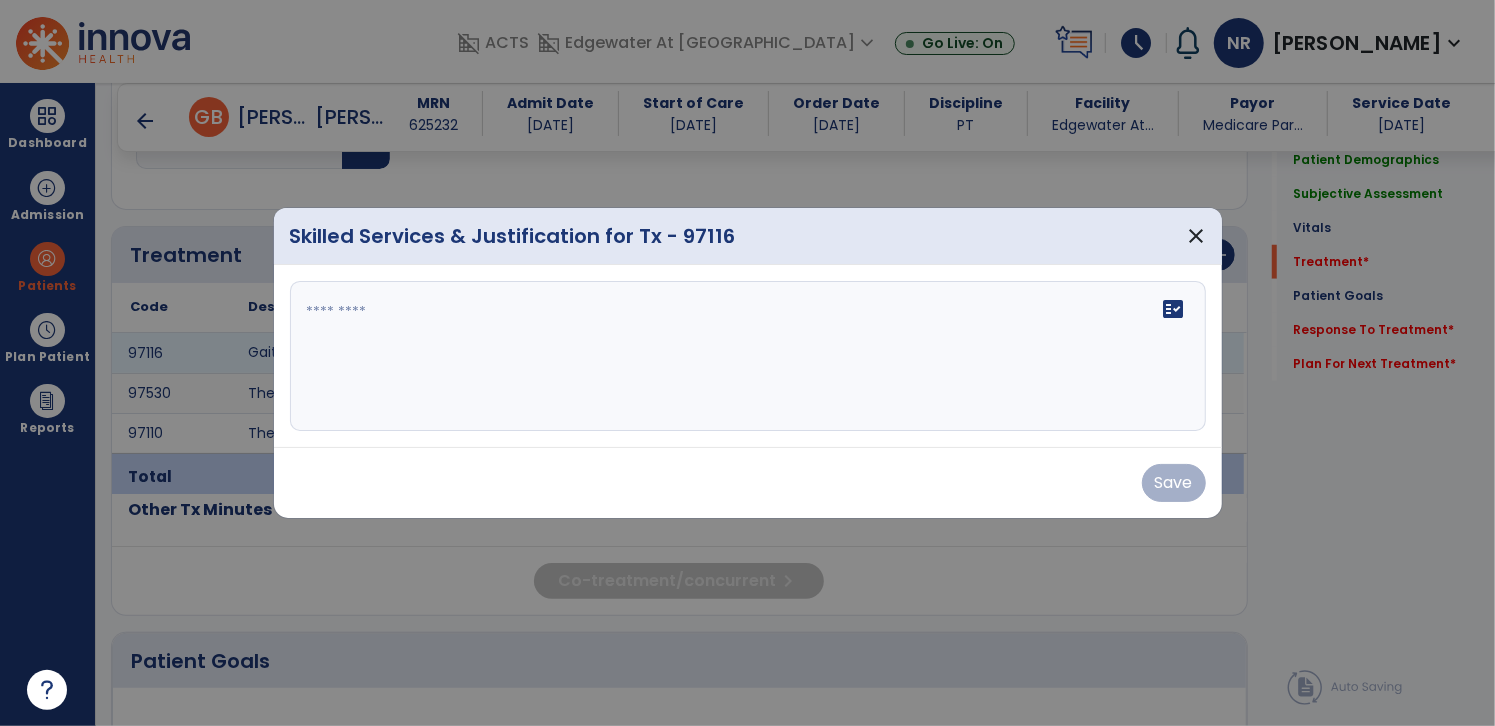 click on "fact_check" at bounding box center [748, 356] 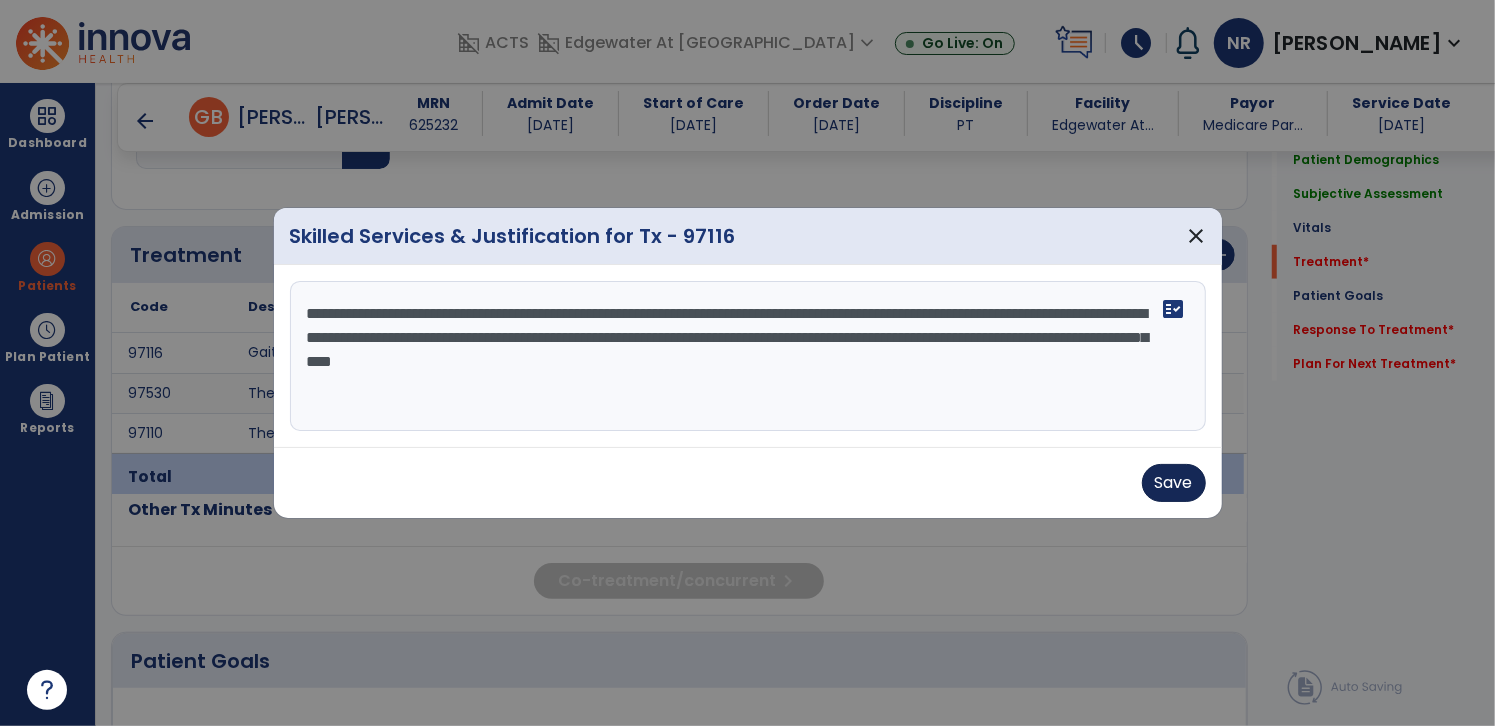 type on "**********" 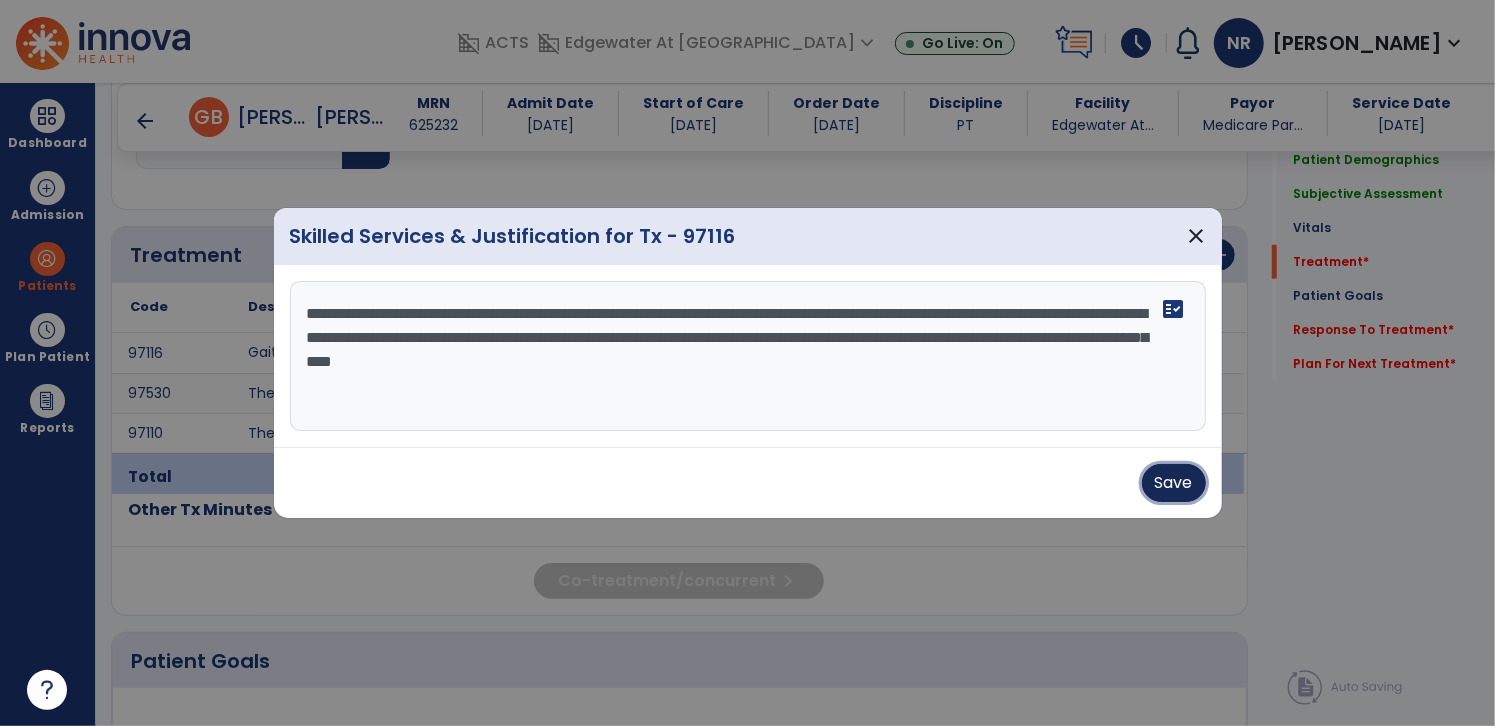 click on "Save" at bounding box center (1174, 483) 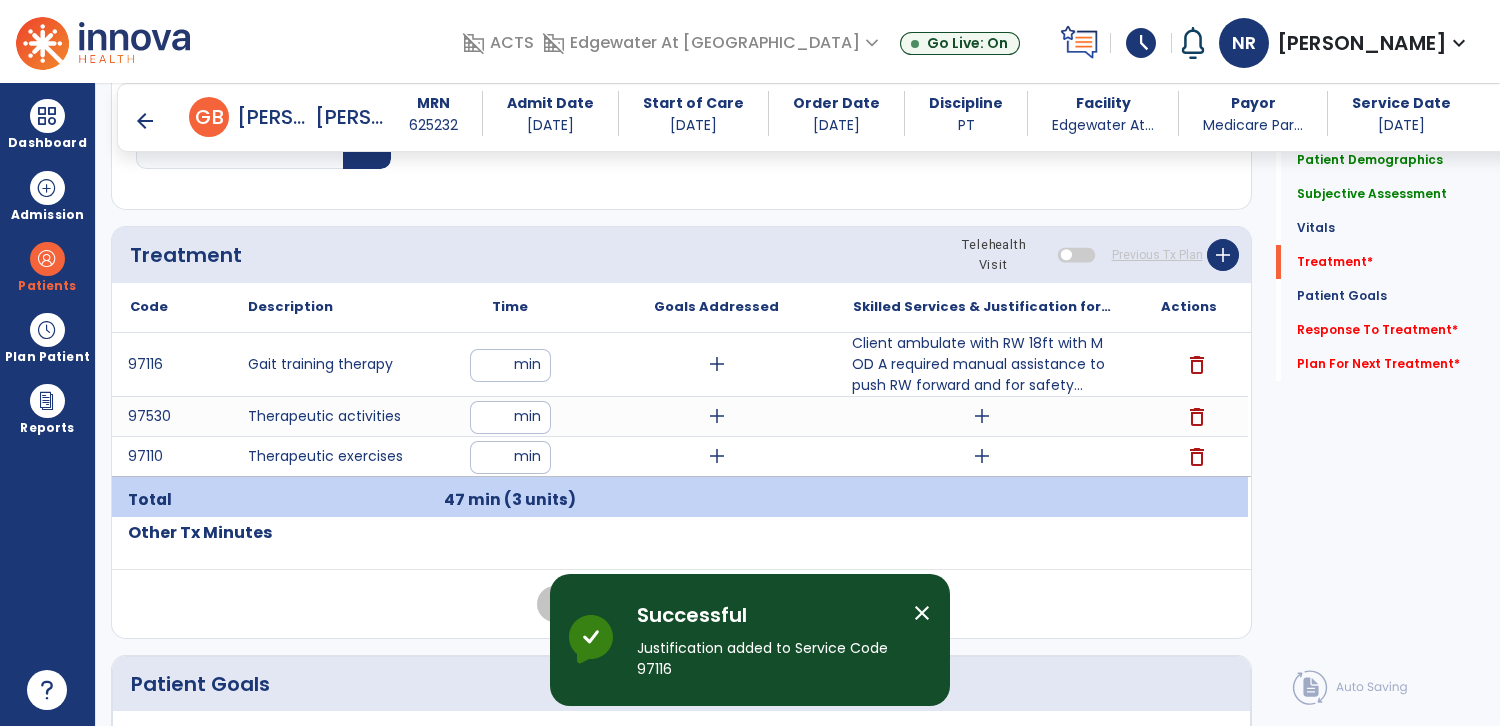 click on "add" at bounding box center (982, 416) 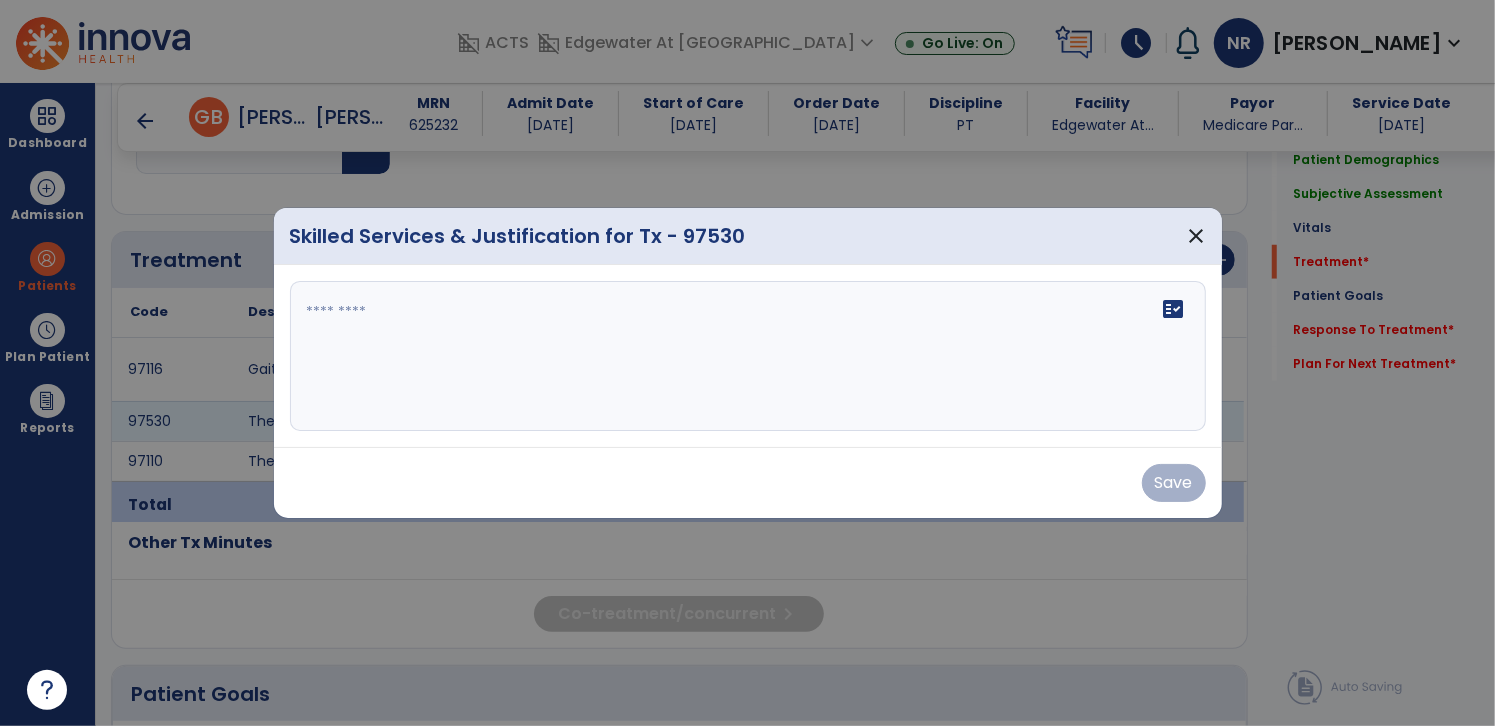 scroll, scrollTop: 1023, scrollLeft: 0, axis: vertical 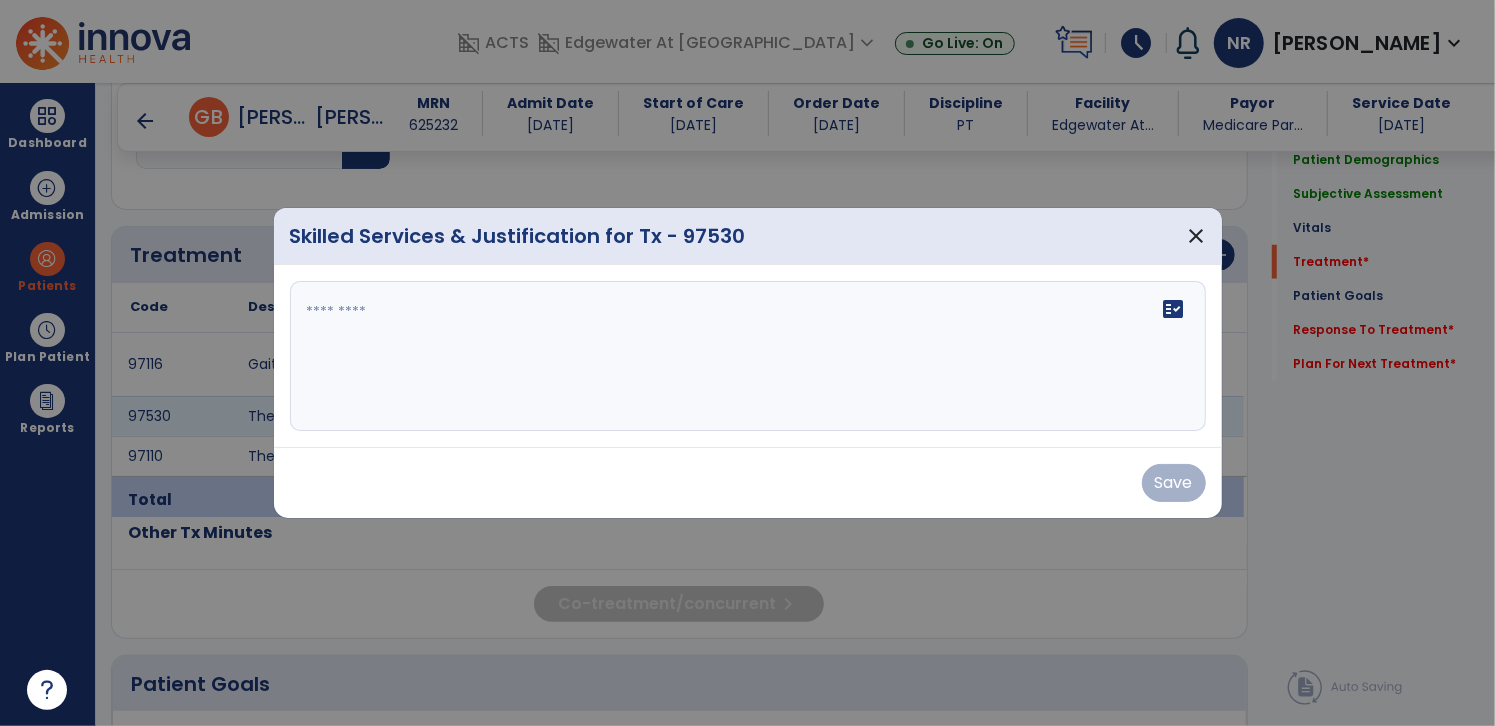 click on "fact_check" at bounding box center (748, 356) 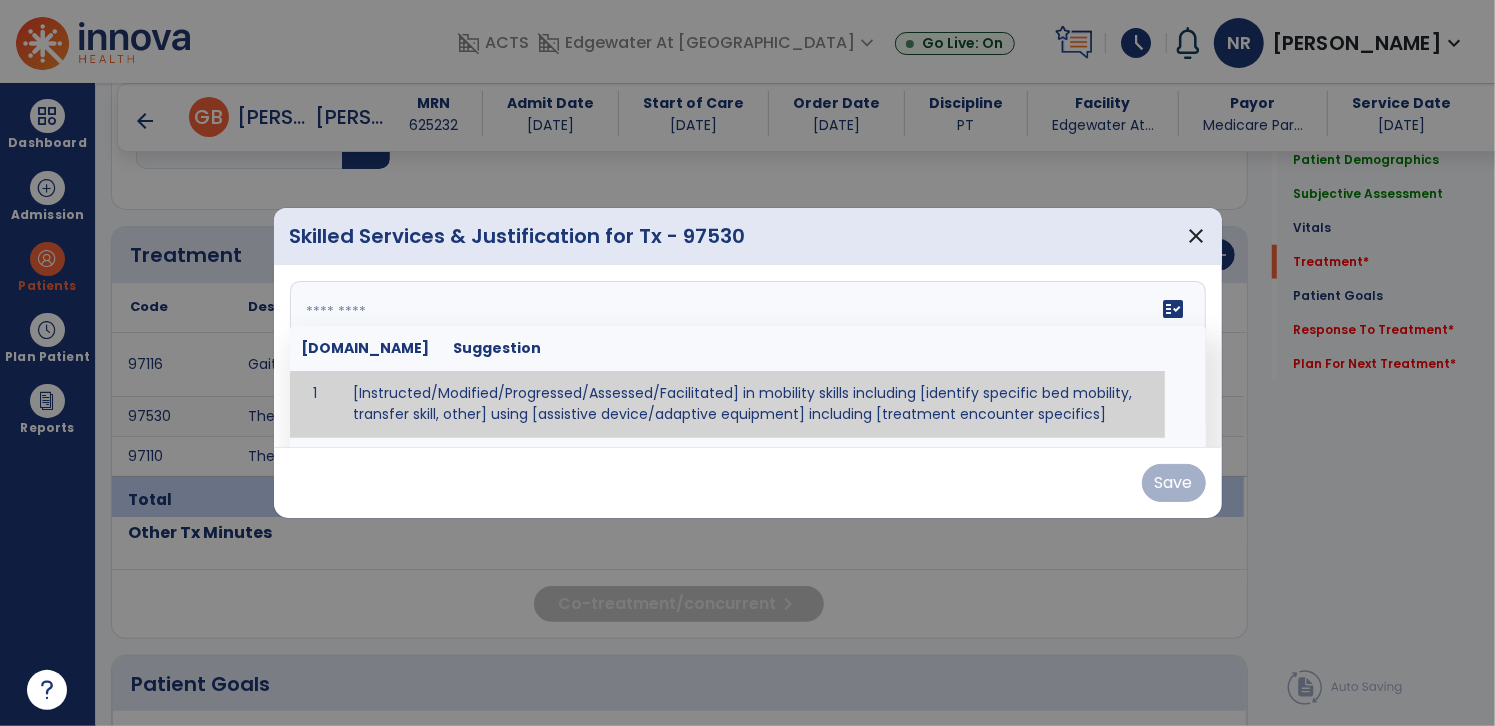click at bounding box center [746, 356] 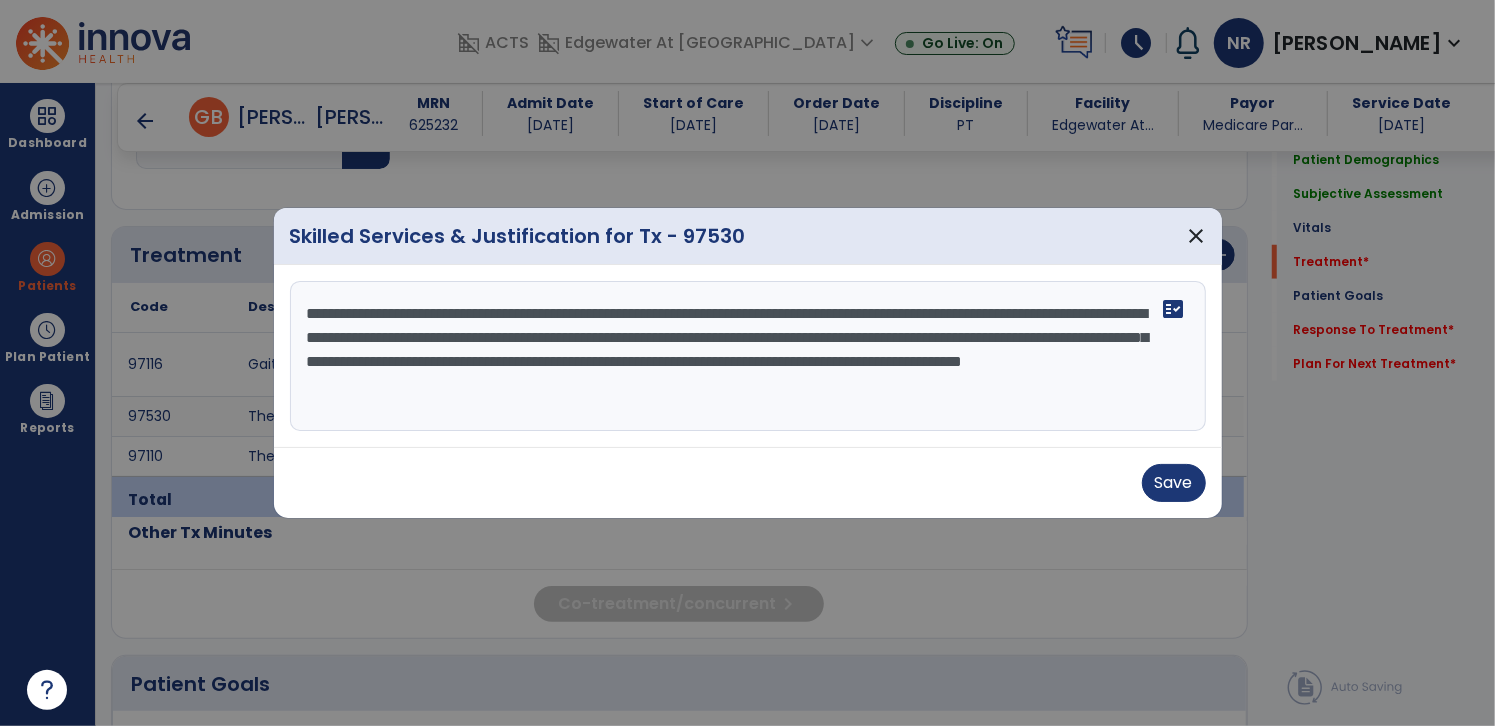 click on "**********" at bounding box center (748, 356) 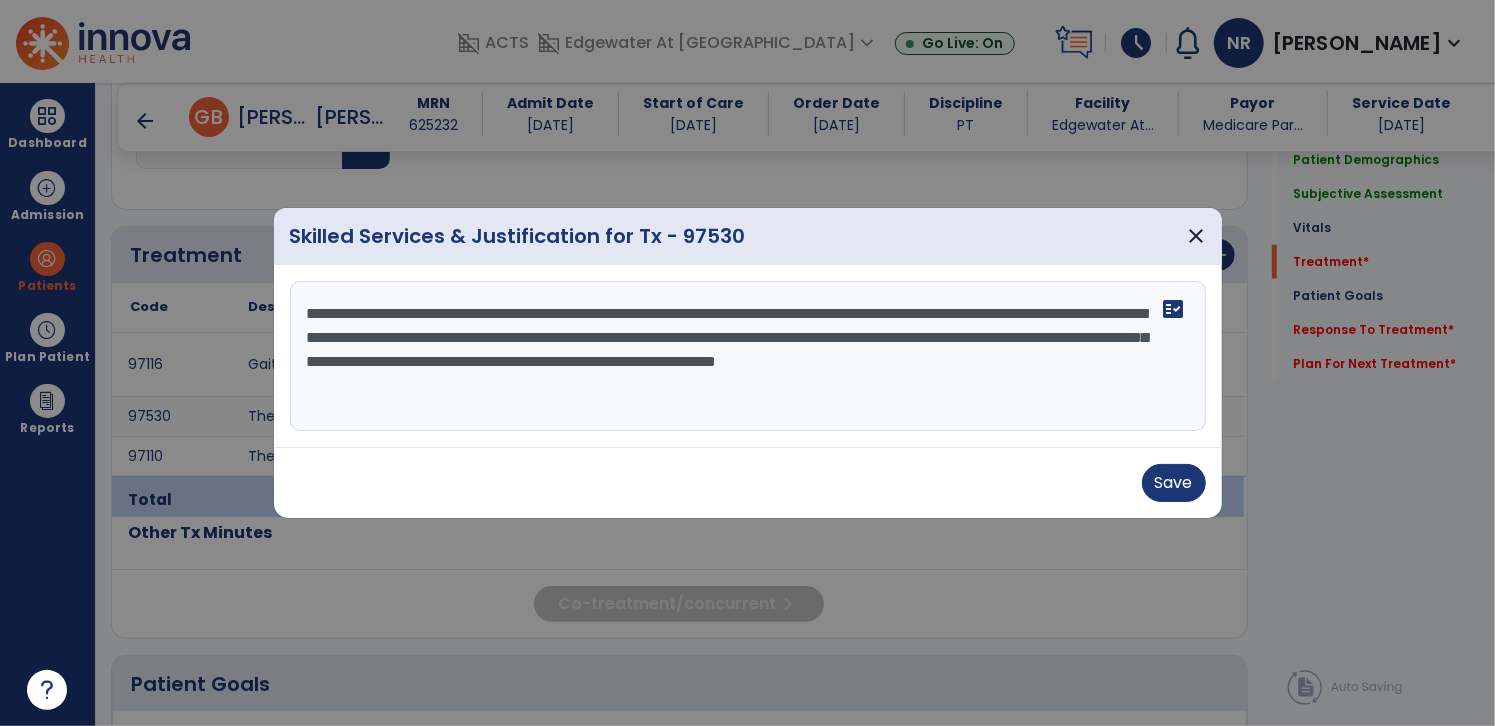 click on "**********" at bounding box center [748, 356] 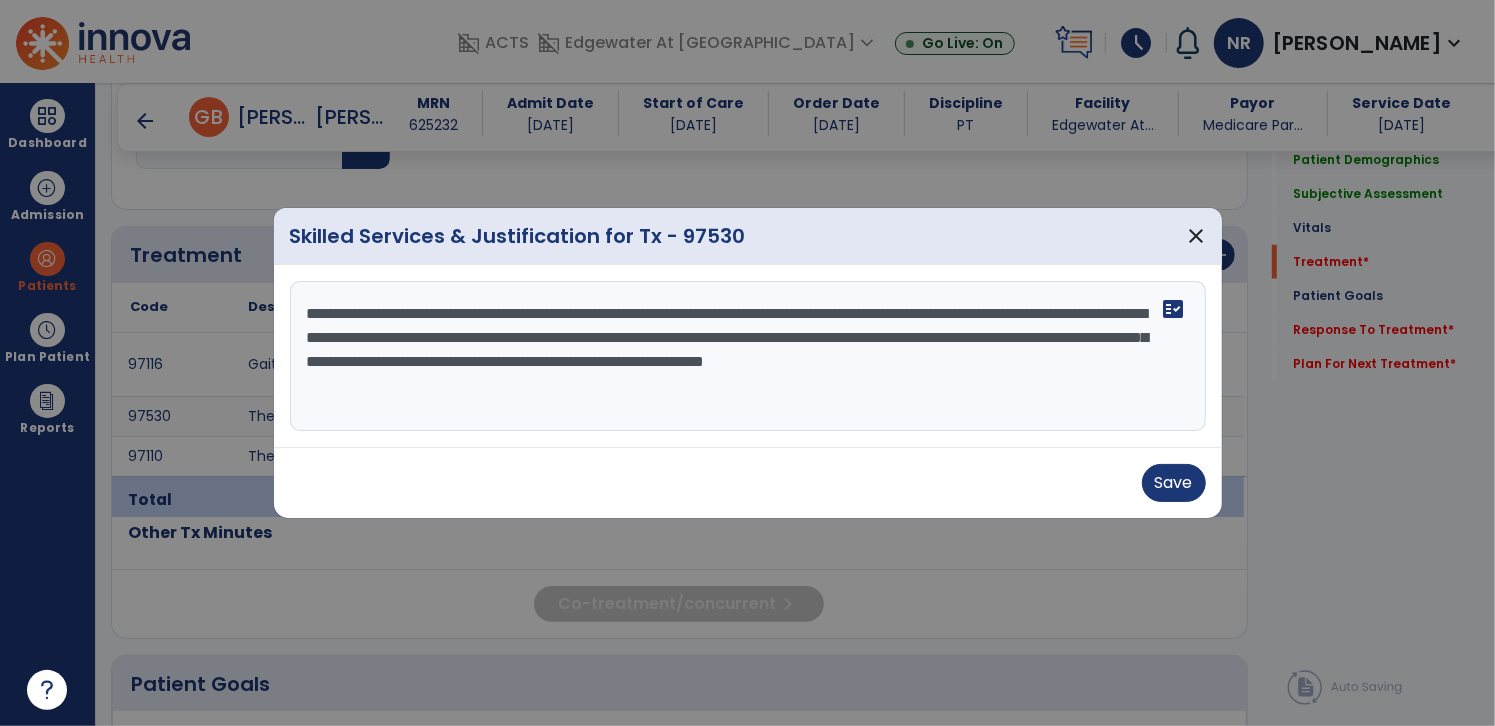 click on "**********" at bounding box center (748, 356) 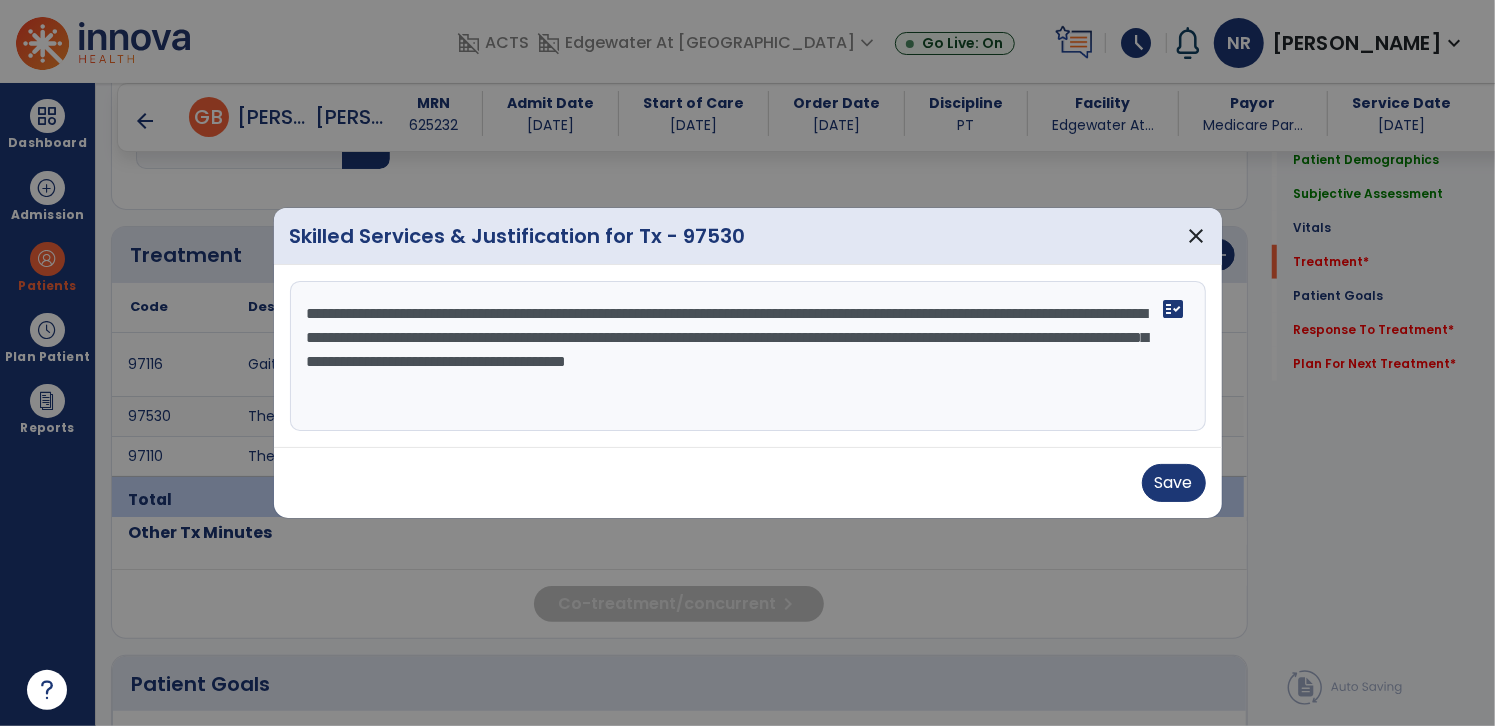 click on "**********" at bounding box center [748, 356] 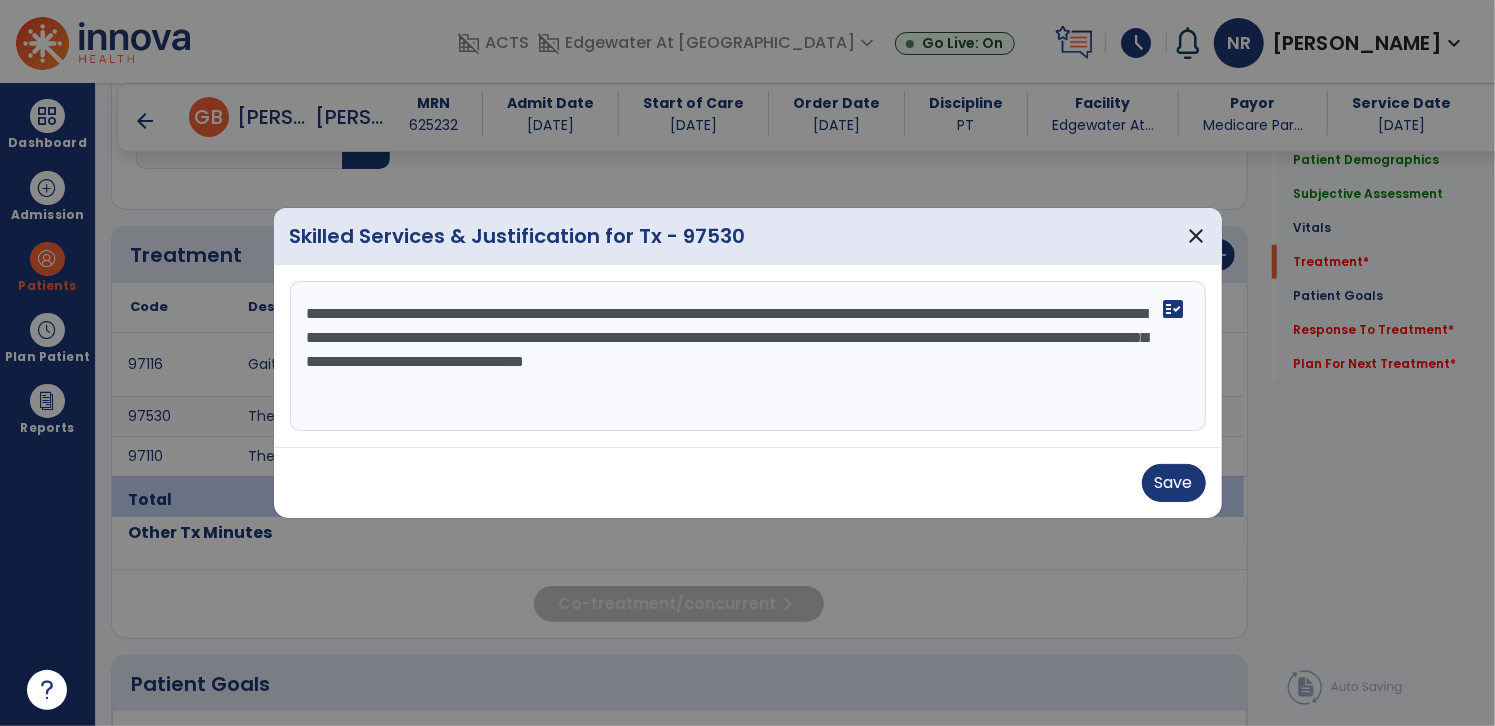 click on "**********" at bounding box center [748, 356] 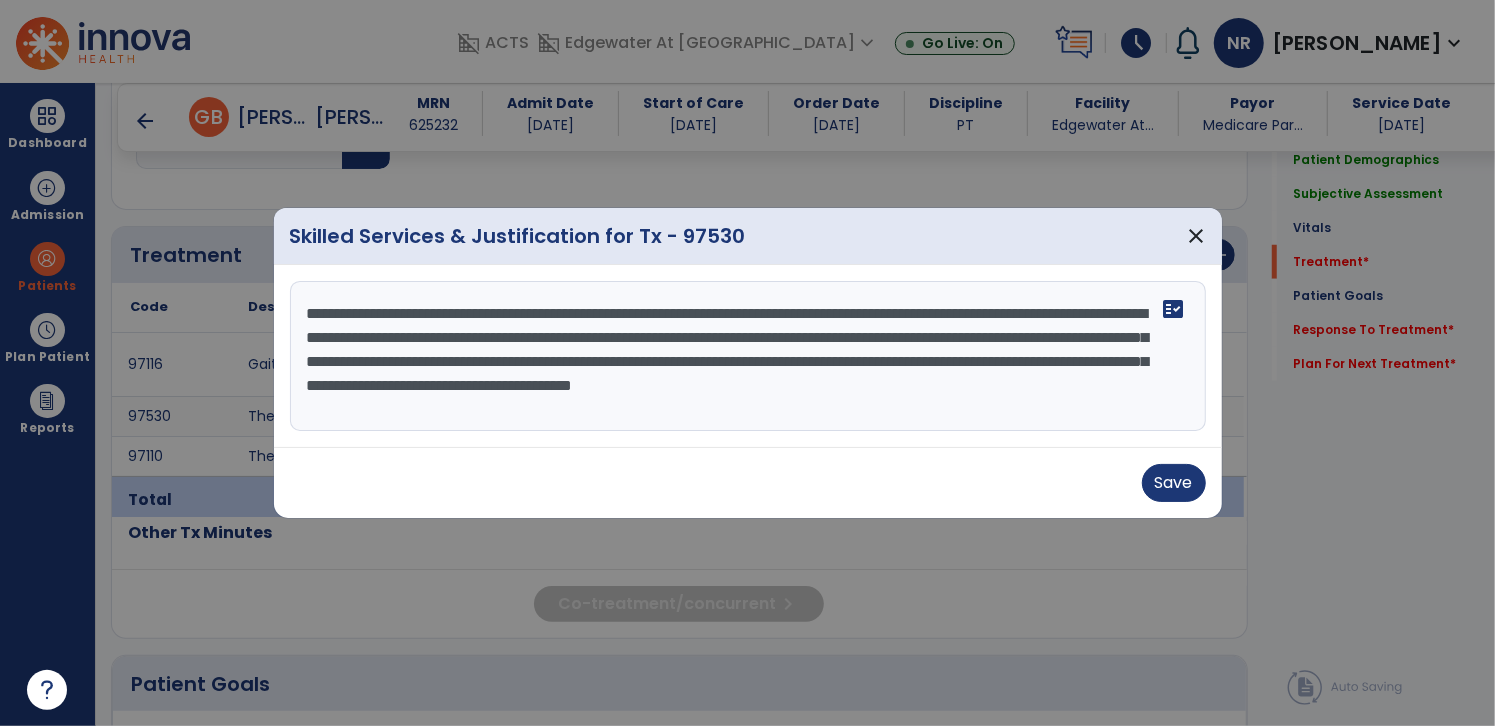 click on "**********" at bounding box center (748, 356) 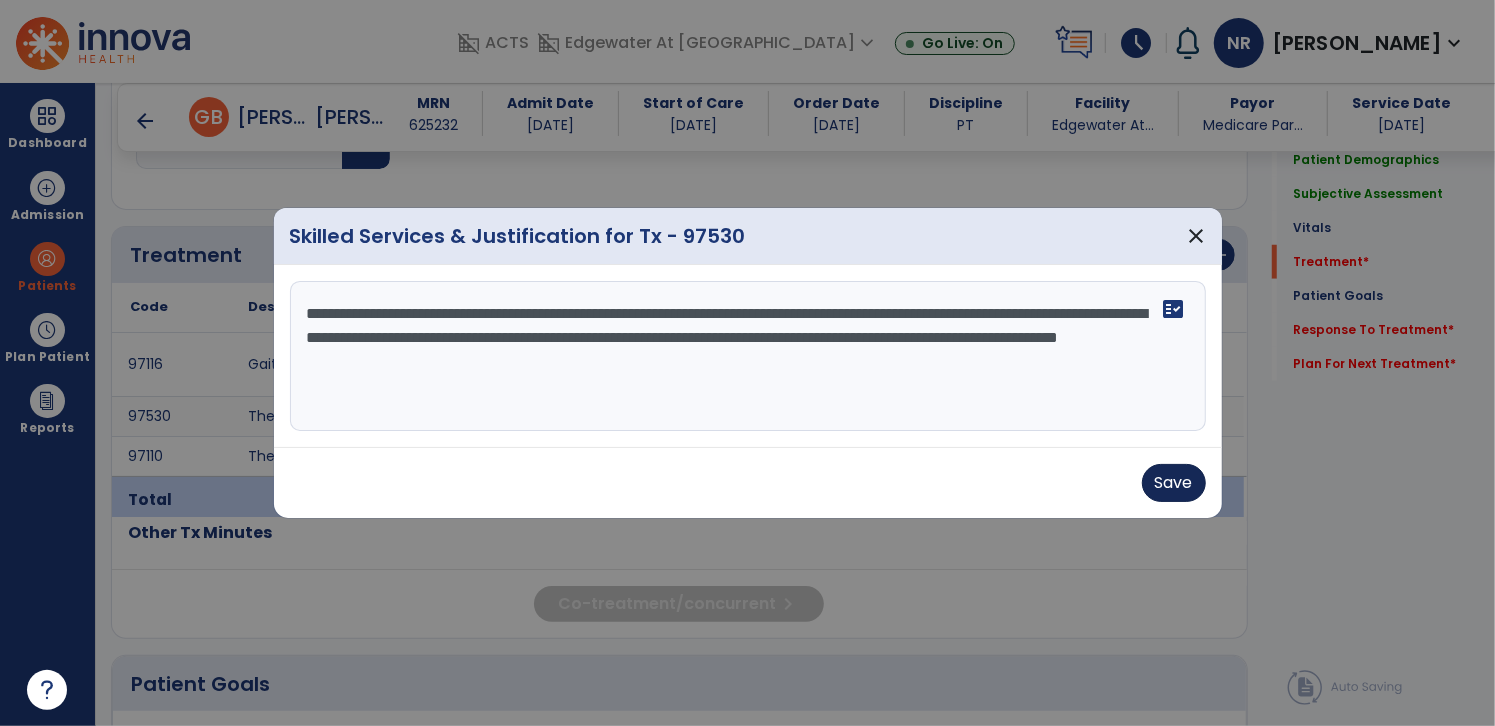 type on "**********" 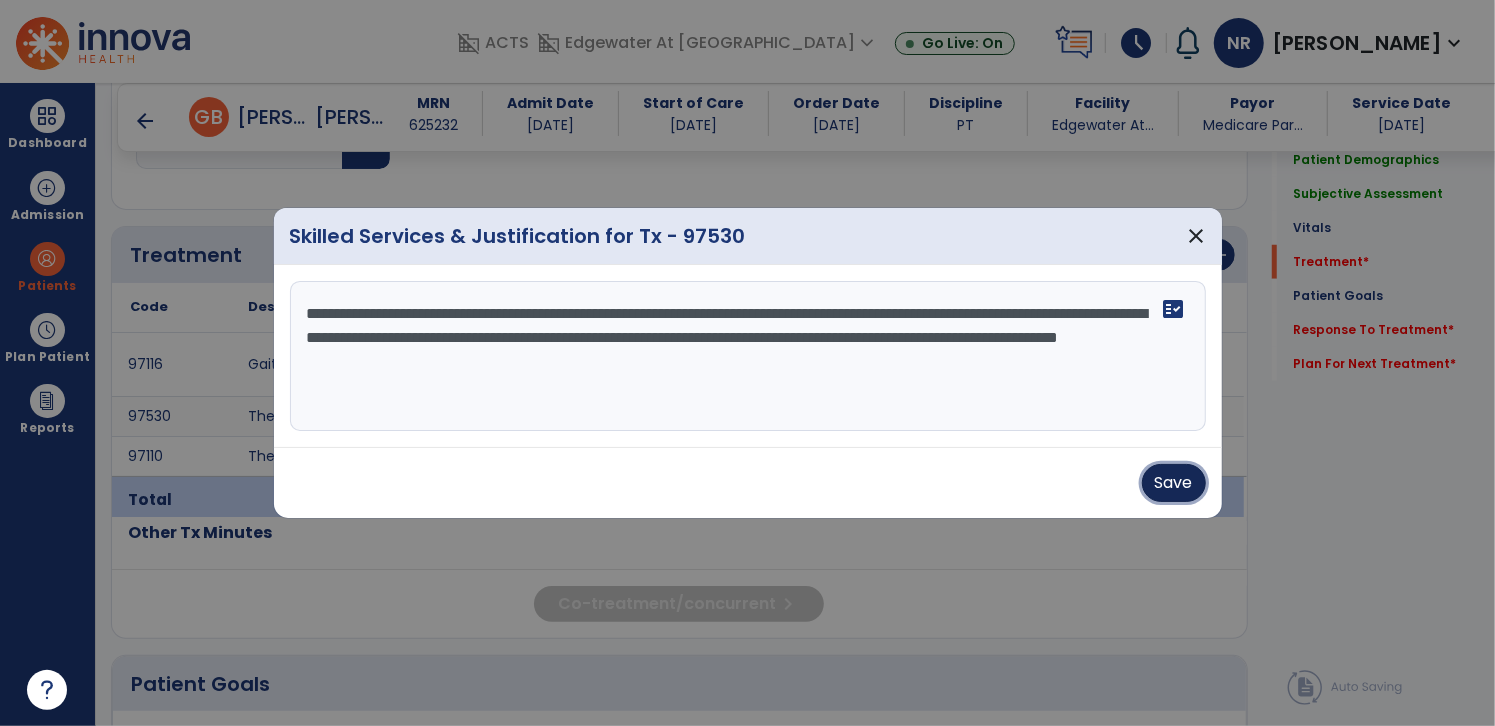 click on "Save" at bounding box center [1174, 483] 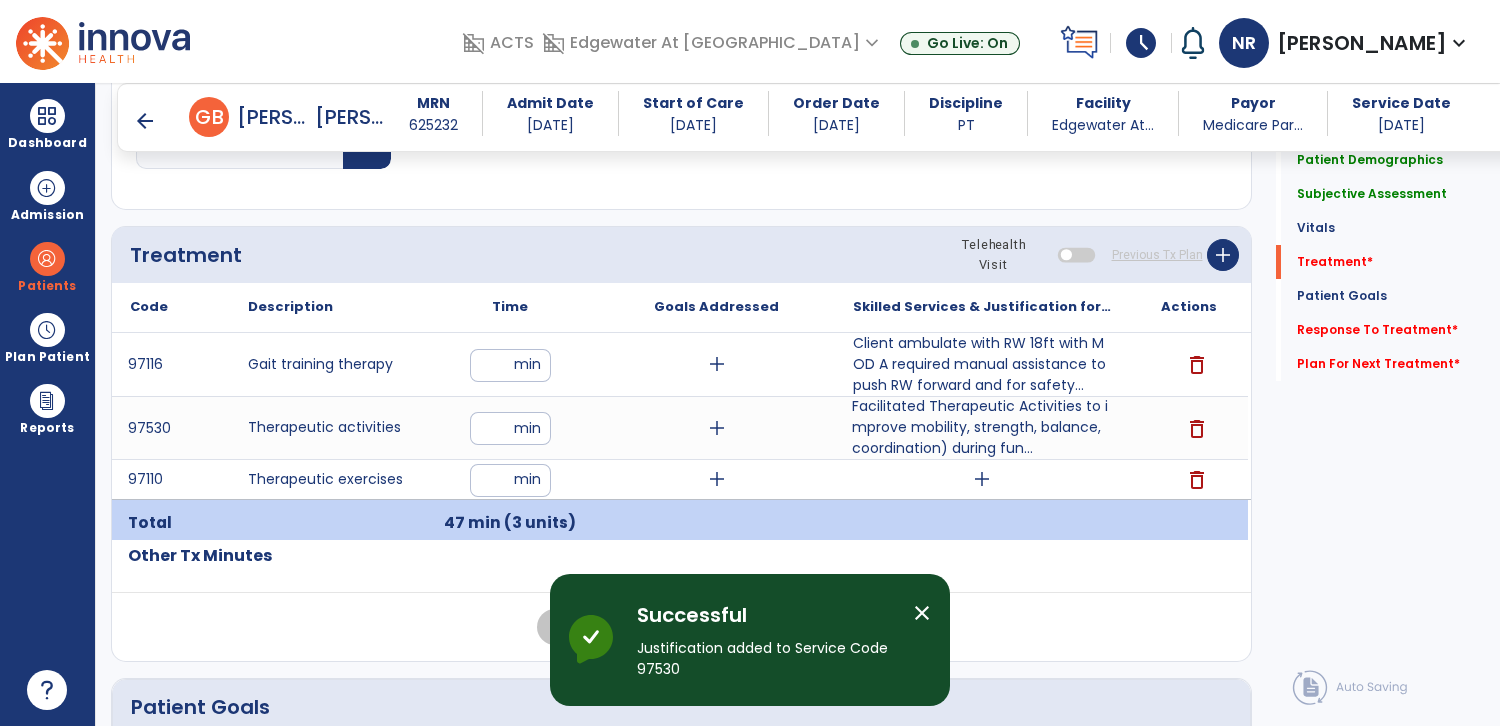 click on "add" at bounding box center (982, 479) 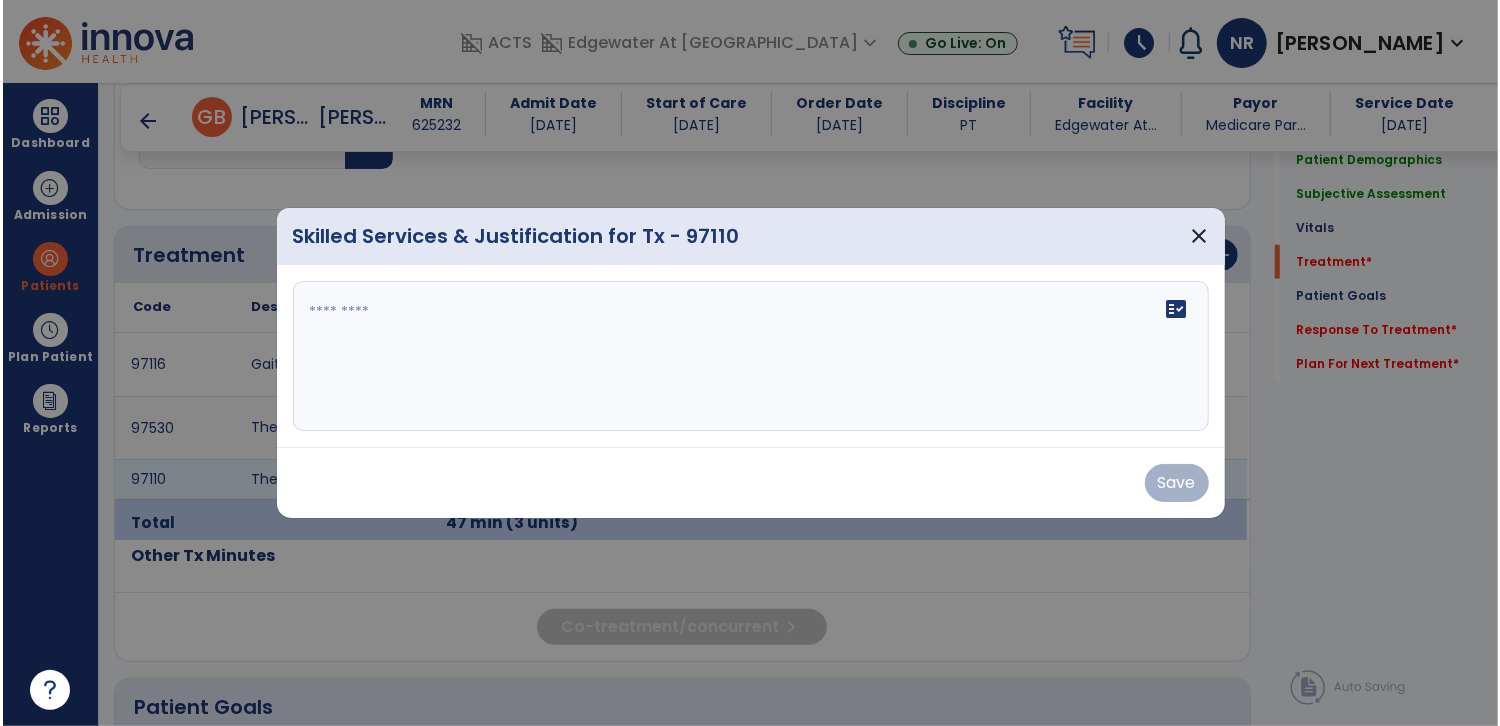 scroll, scrollTop: 1023, scrollLeft: 0, axis: vertical 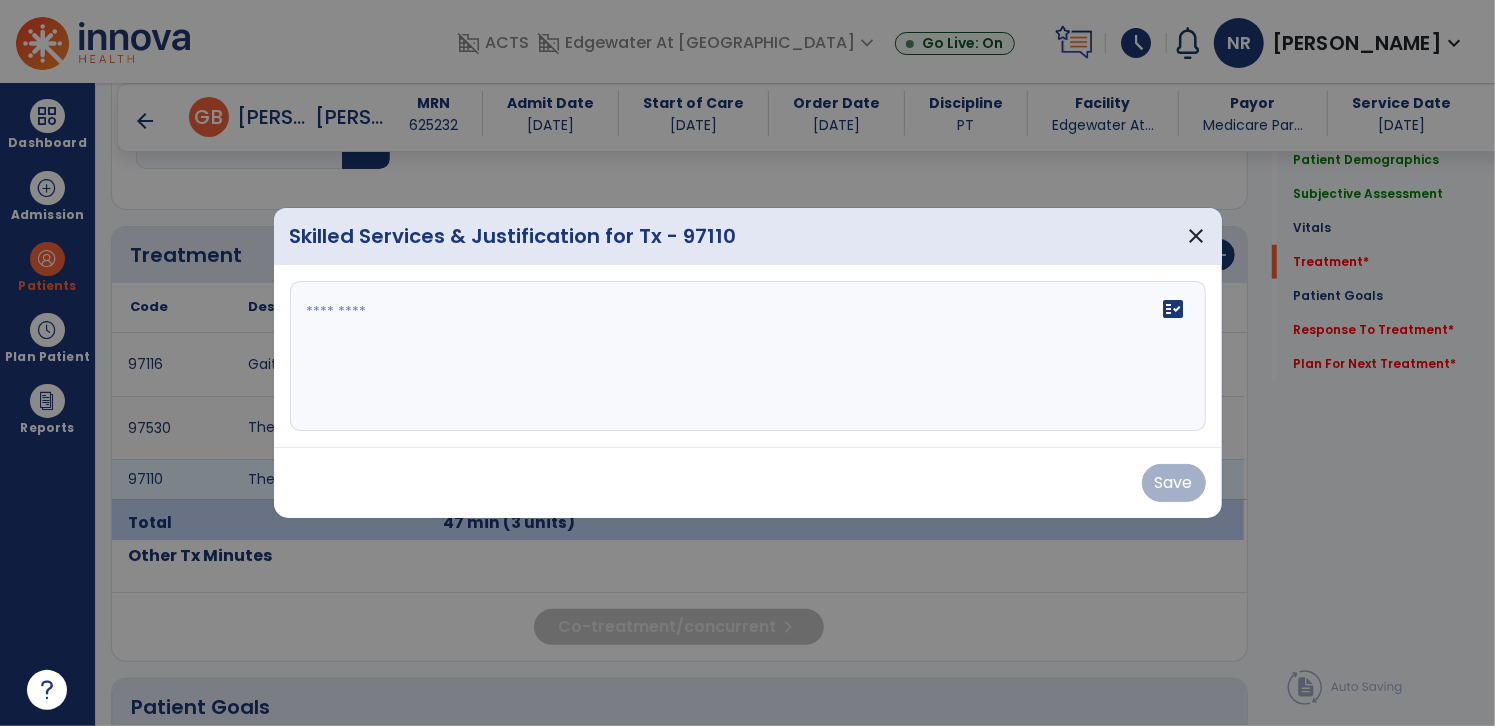 click on "fact_check" at bounding box center (748, 356) 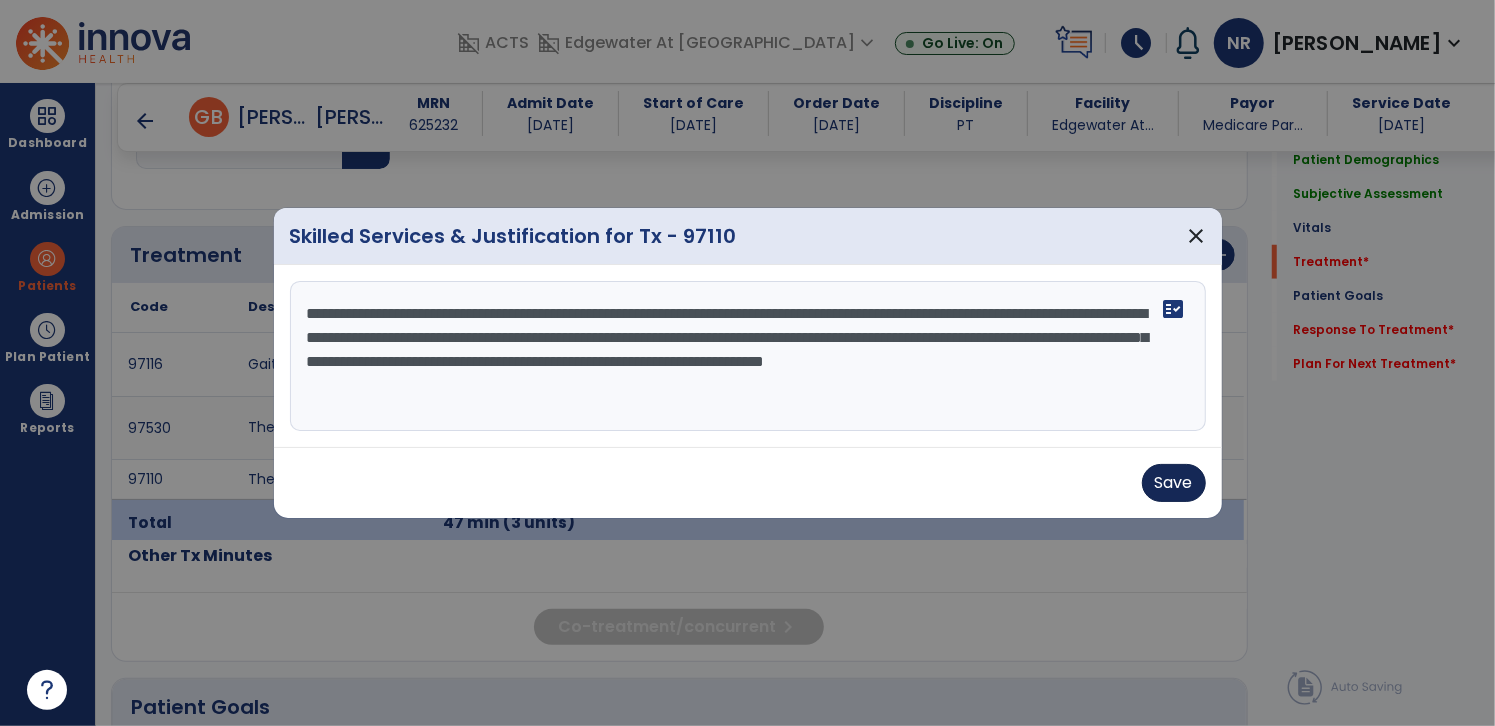 type on "**********" 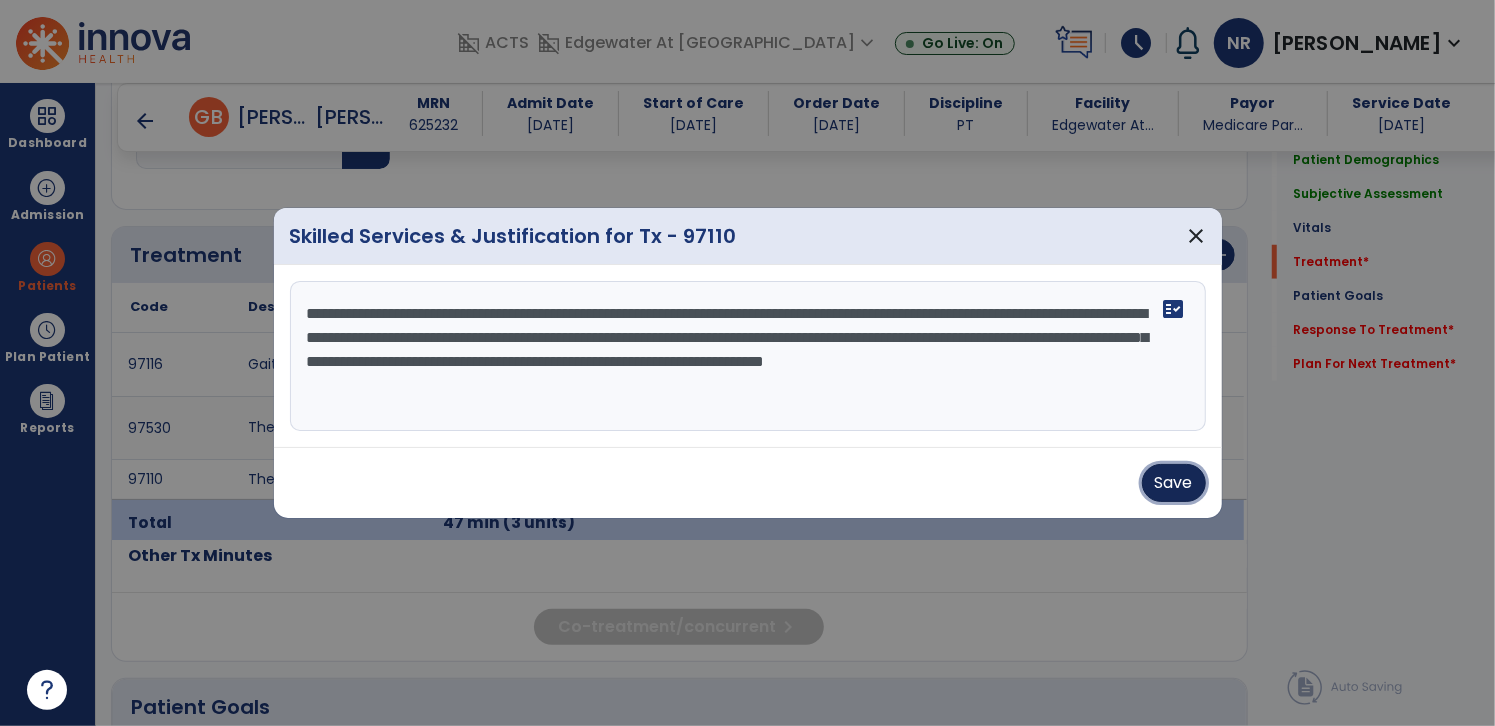 click on "Save" at bounding box center (1174, 483) 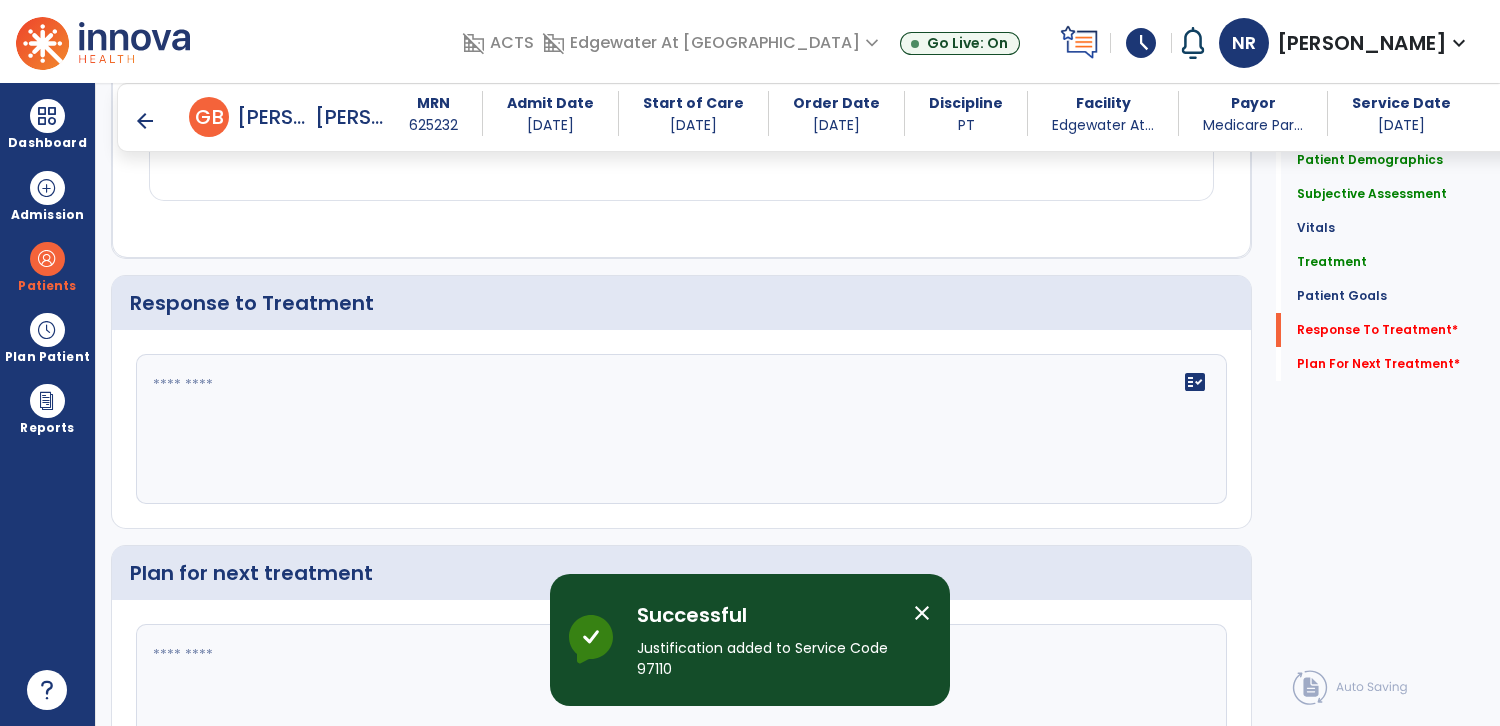 scroll, scrollTop: 3313, scrollLeft: 0, axis: vertical 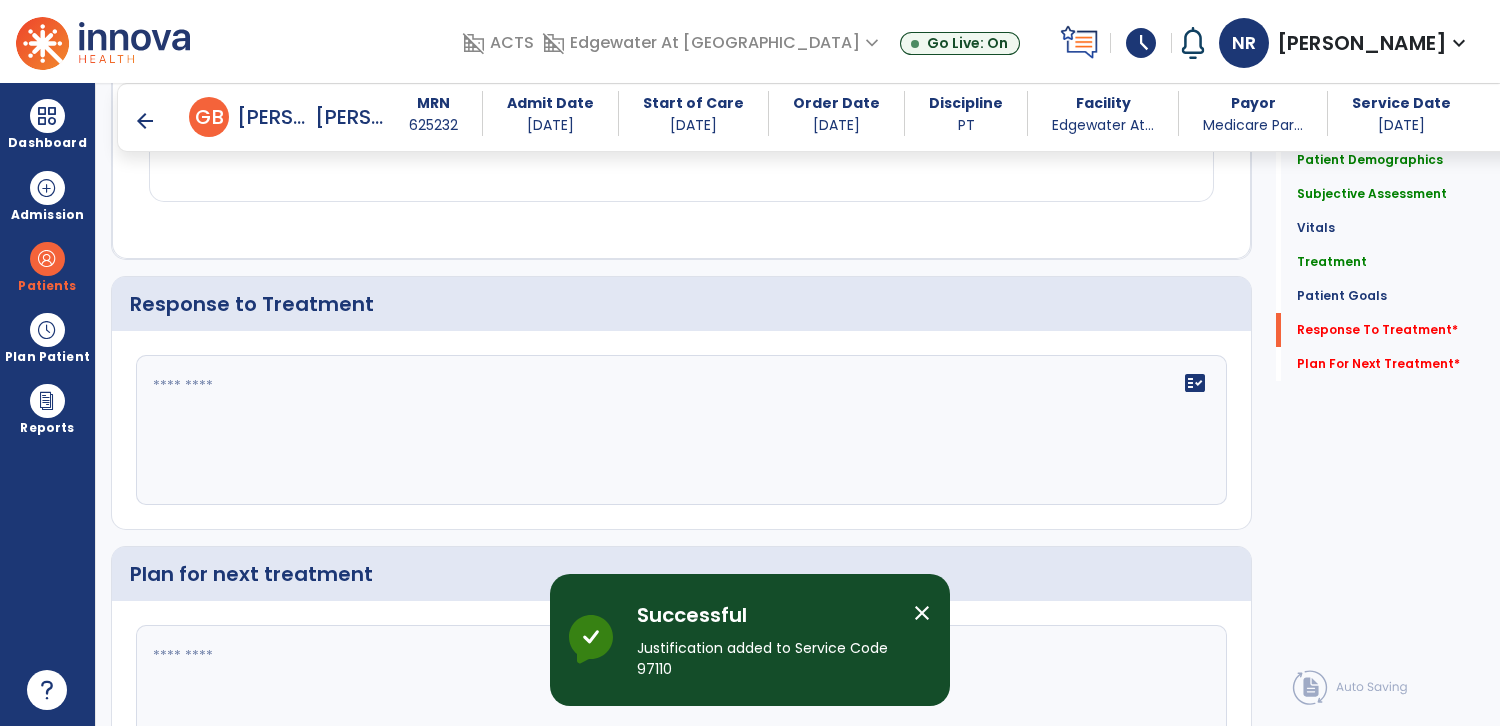 click on "fact_check" 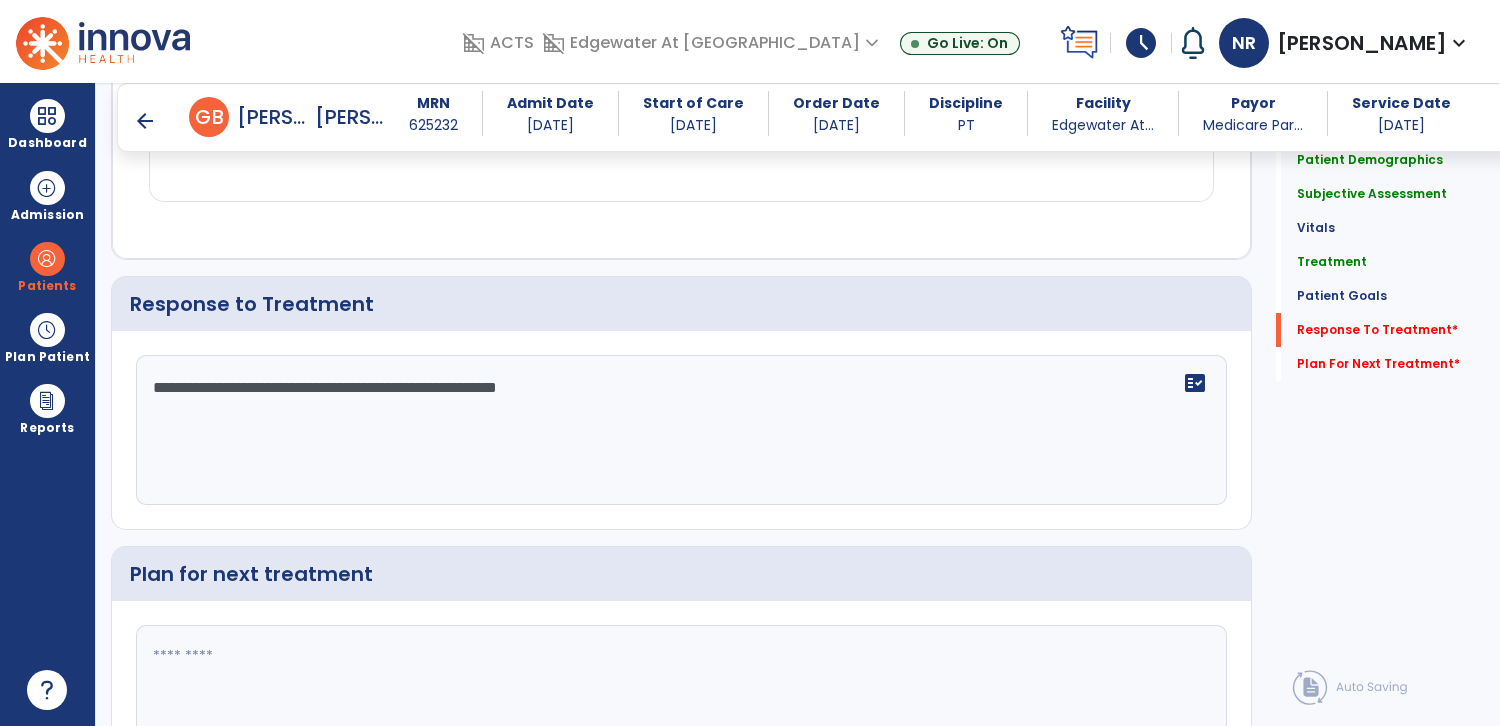 scroll, scrollTop: 3443, scrollLeft: 0, axis: vertical 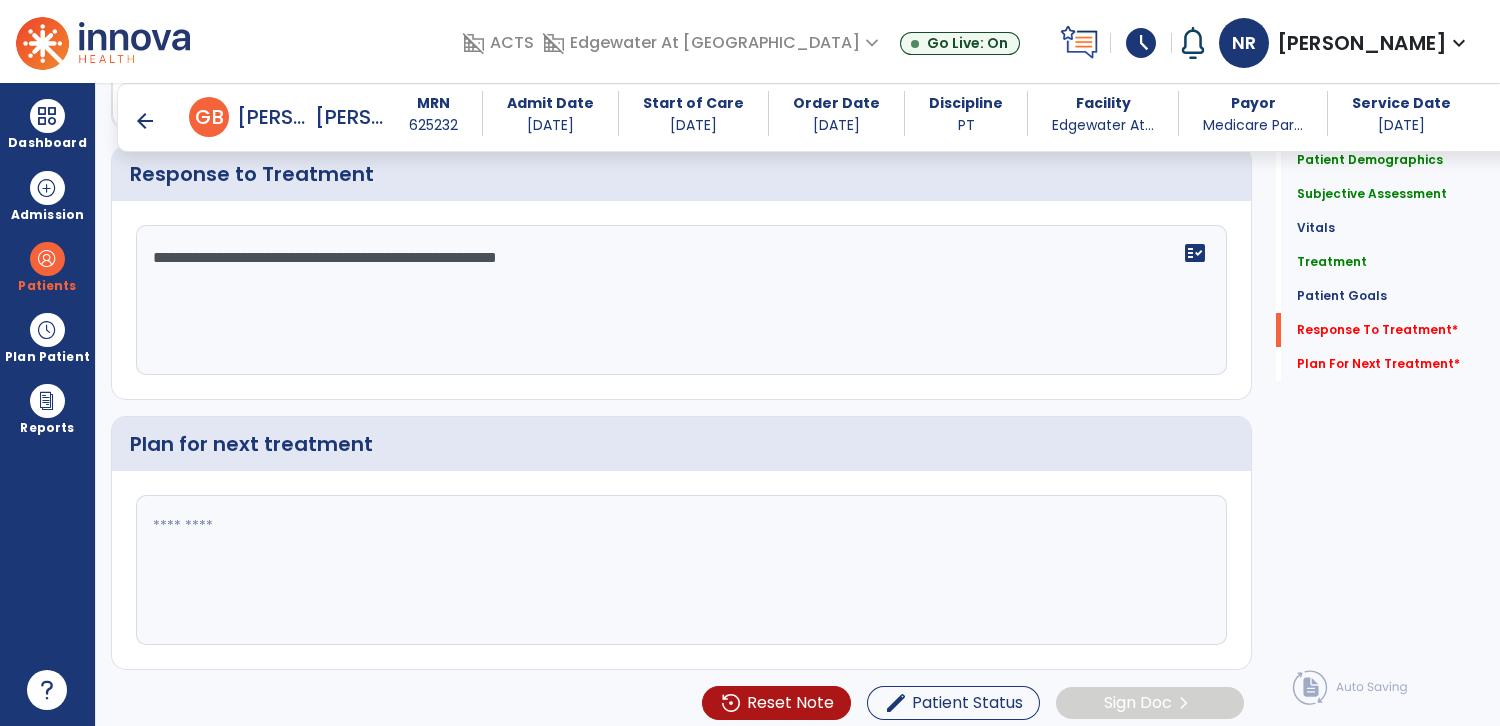 type on "**********" 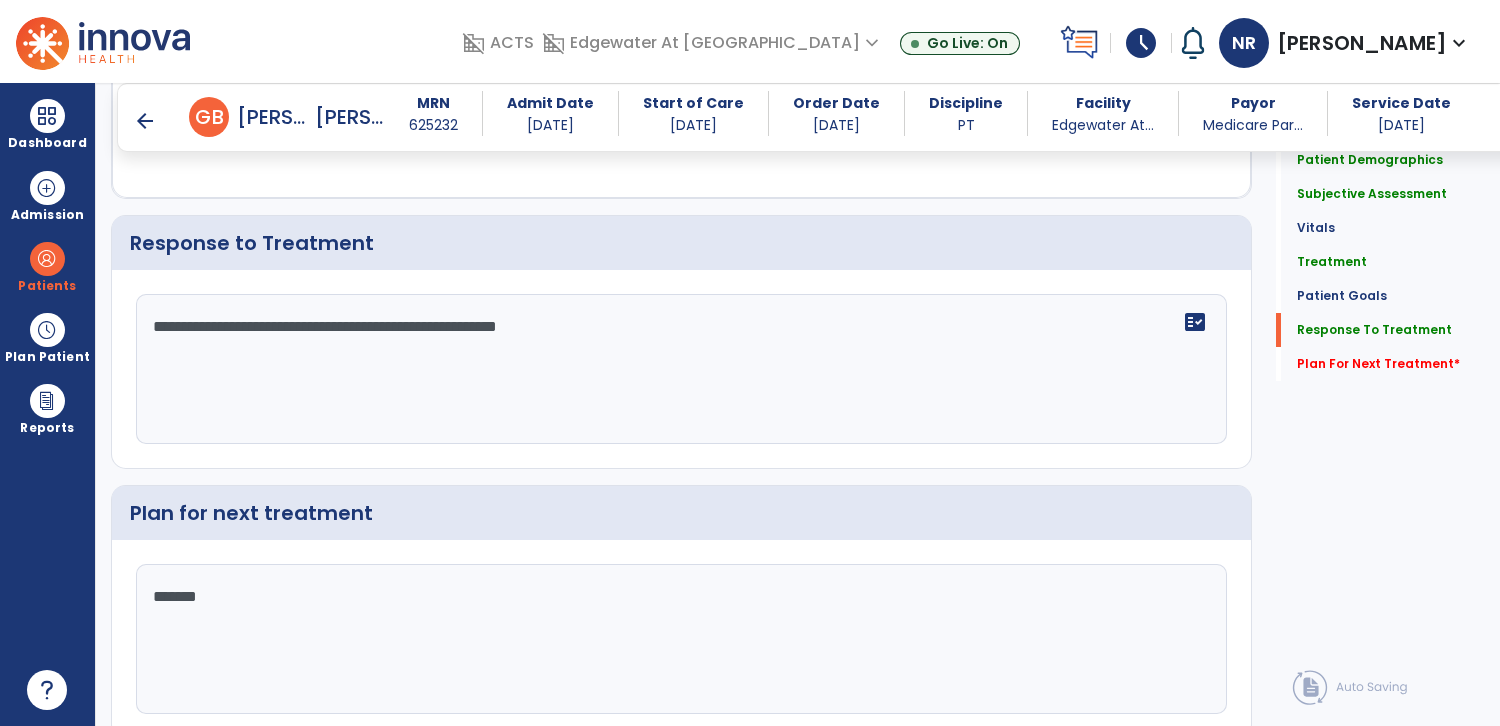 scroll, scrollTop: 3443, scrollLeft: 0, axis: vertical 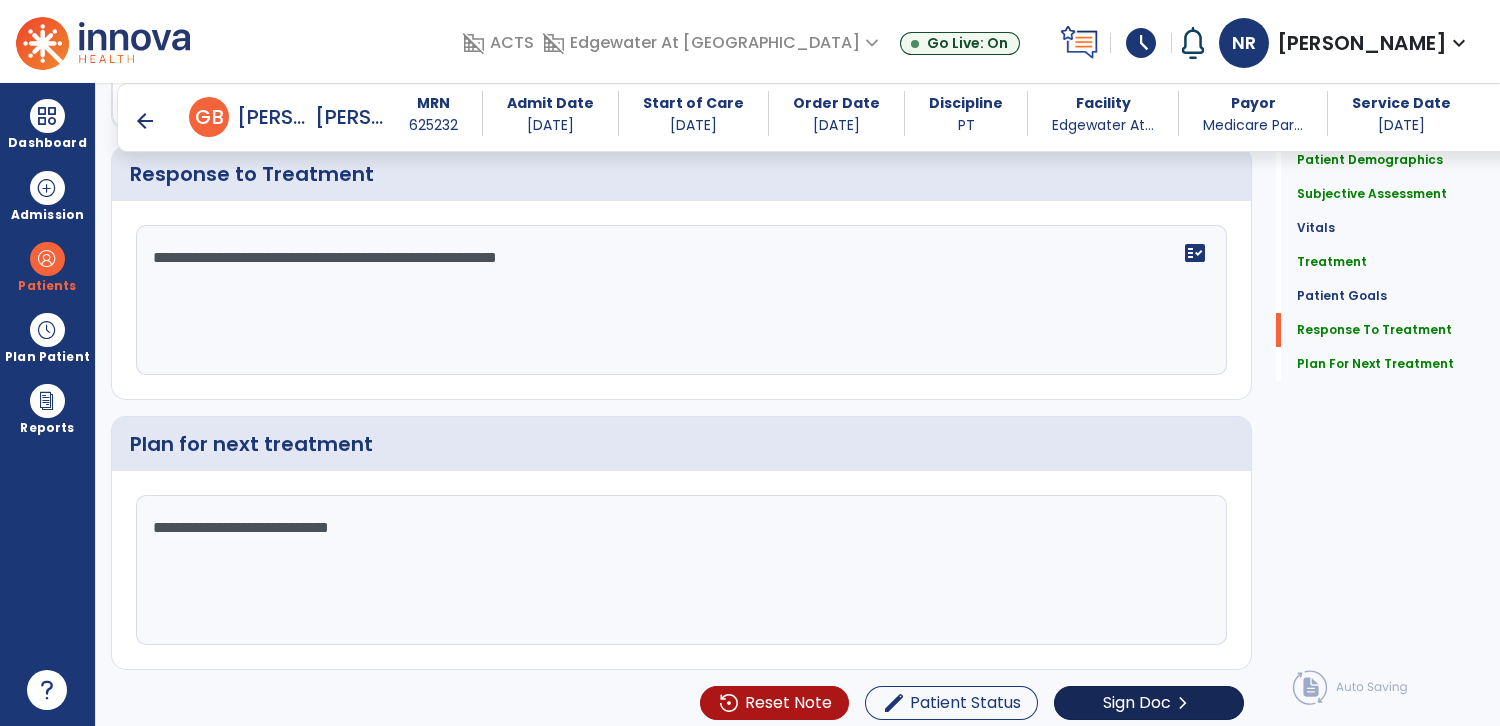 type on "**********" 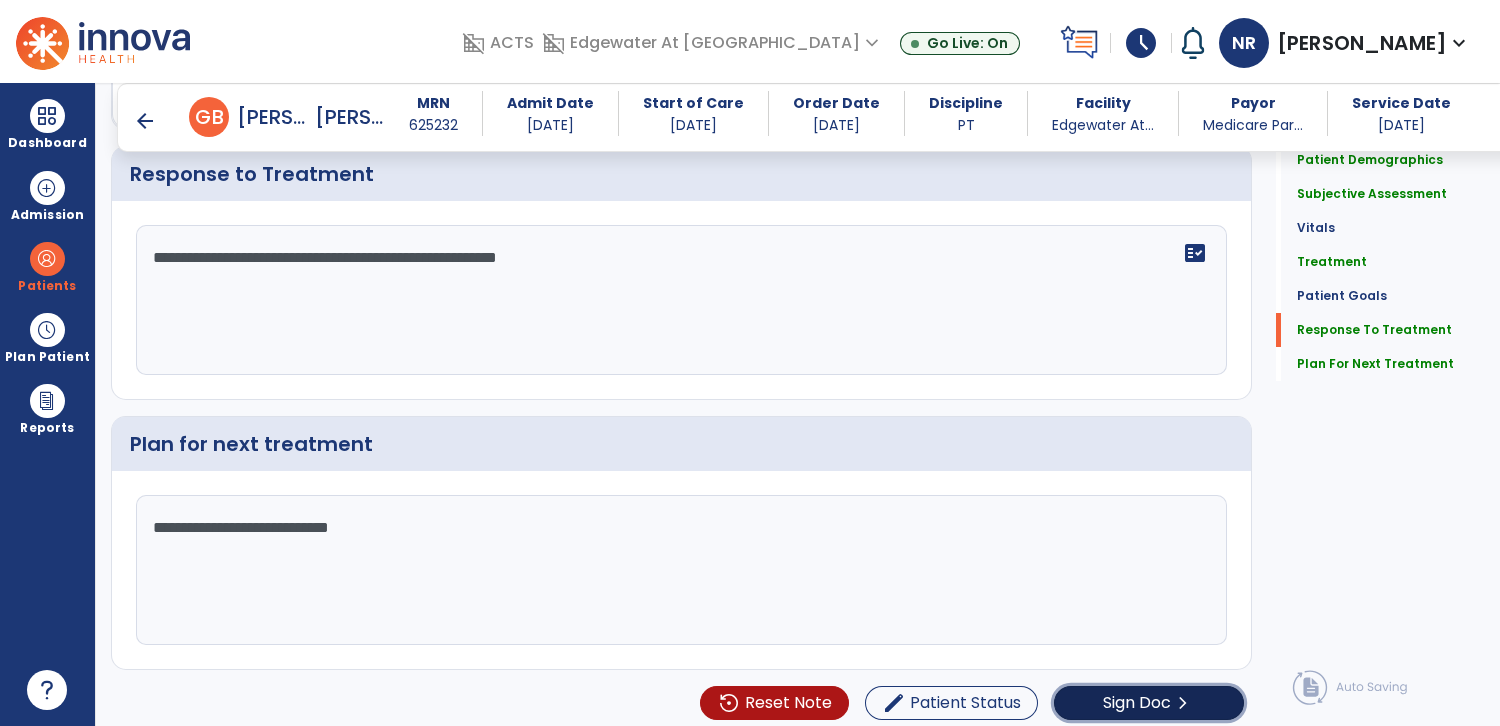 click on "chevron_right" 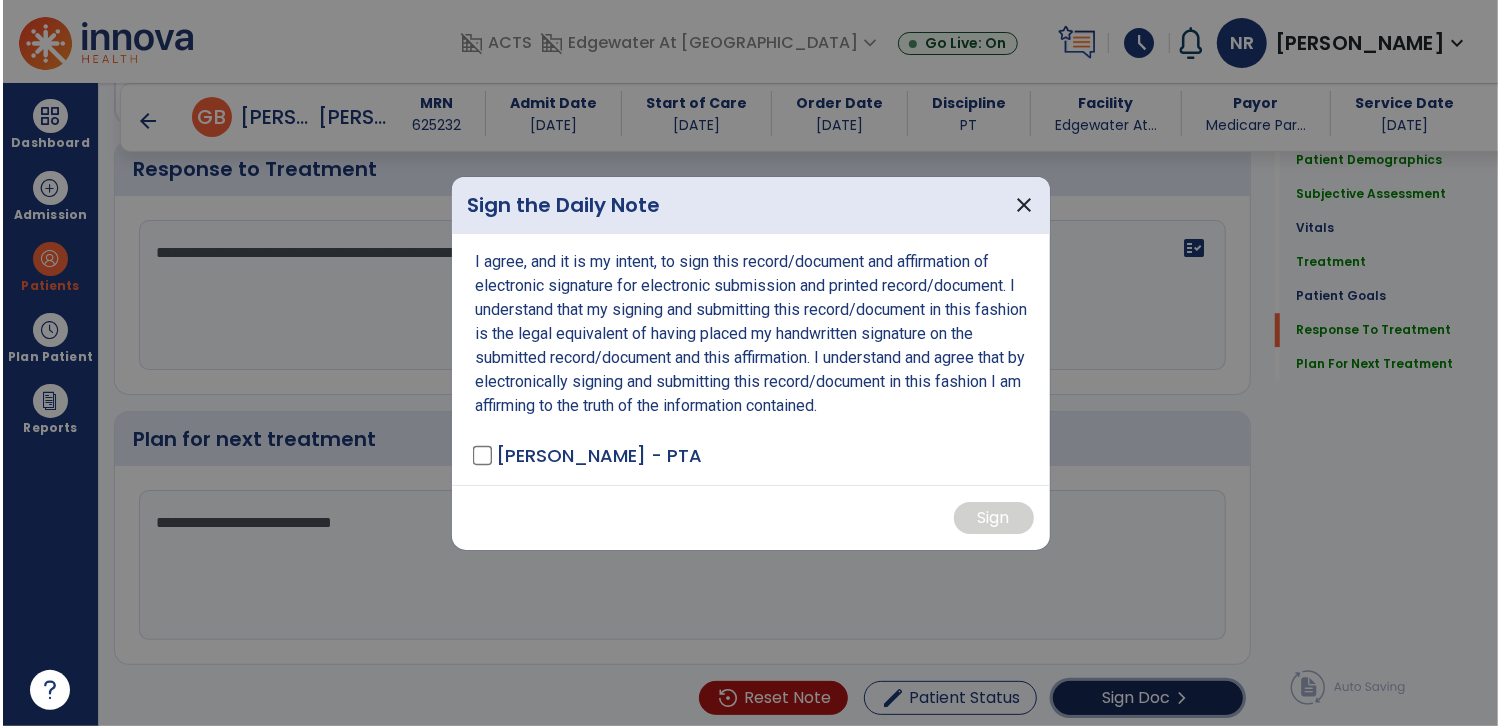 scroll, scrollTop: 3443, scrollLeft: 0, axis: vertical 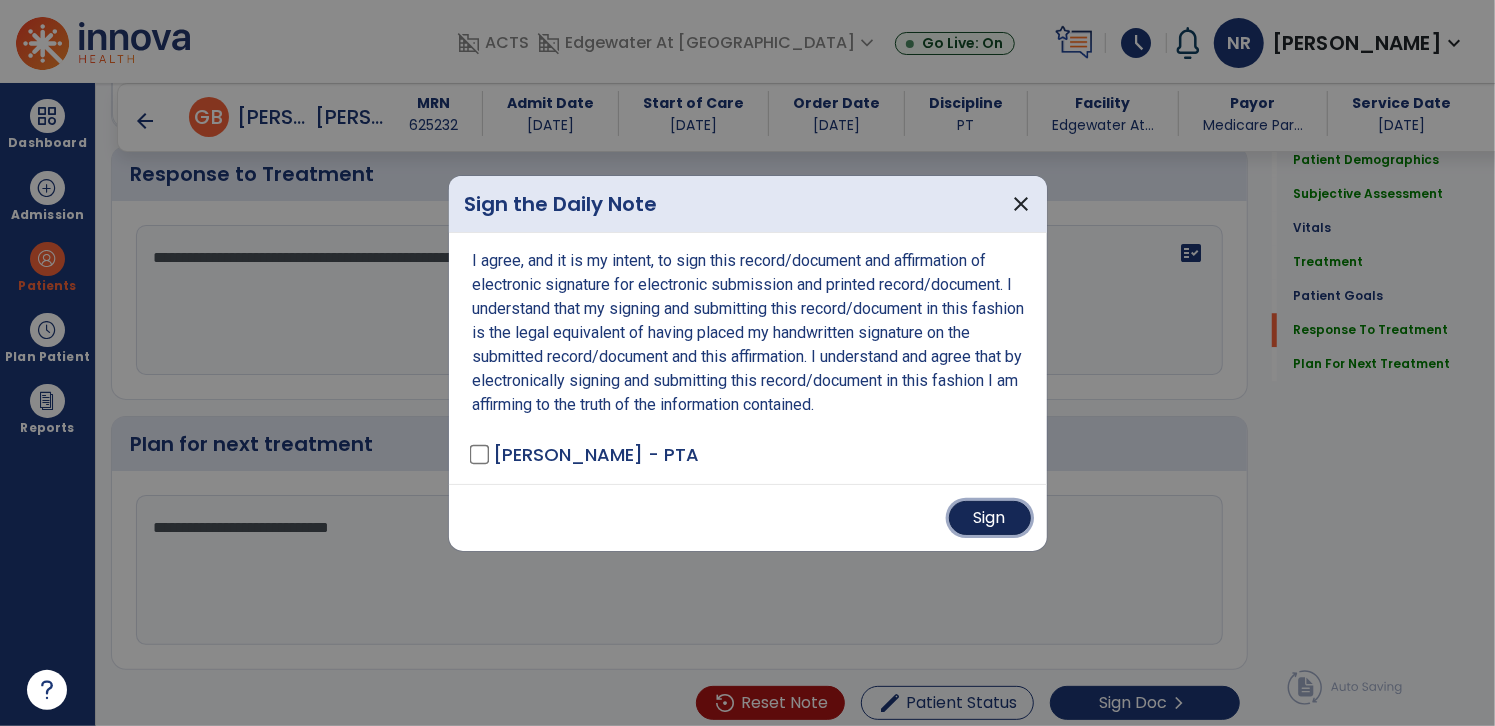 click on "Sign" at bounding box center (990, 518) 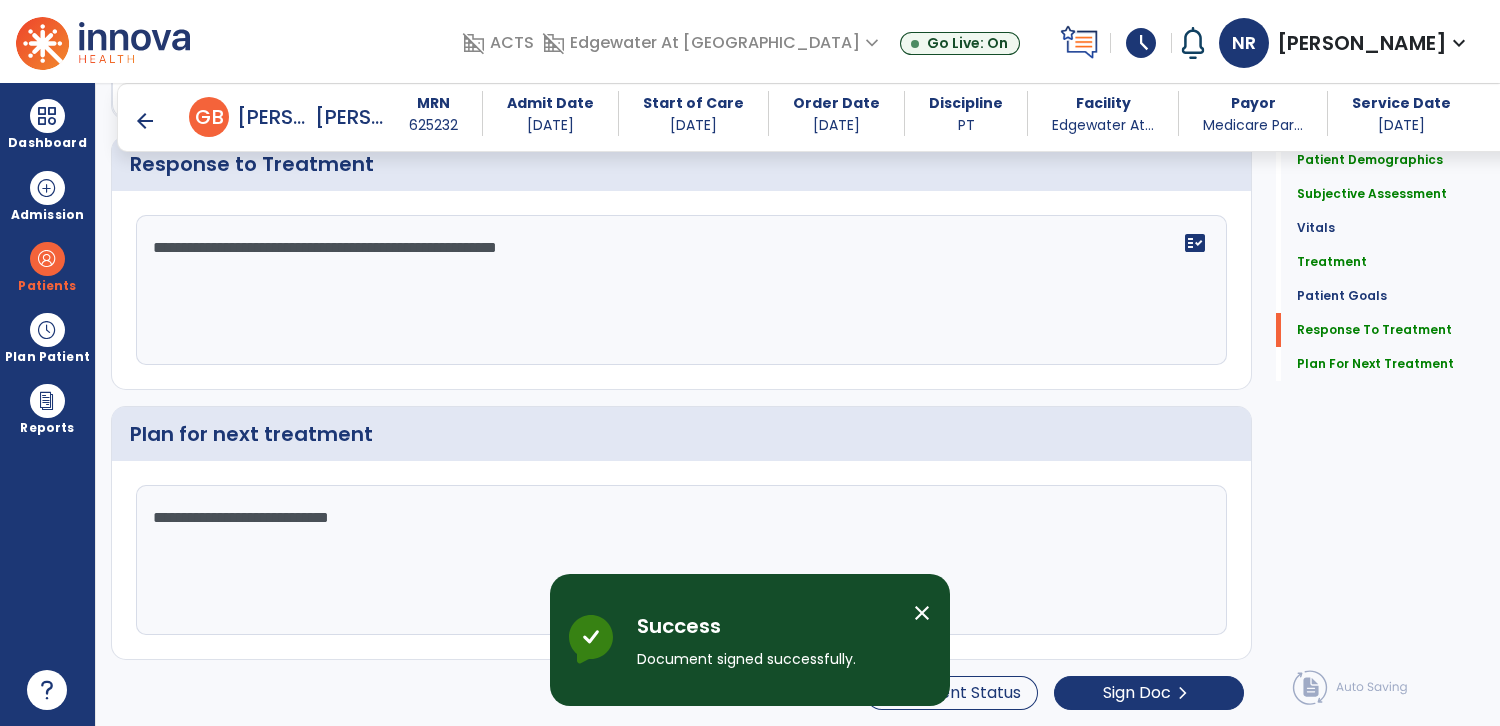 scroll, scrollTop: 0, scrollLeft: 0, axis: both 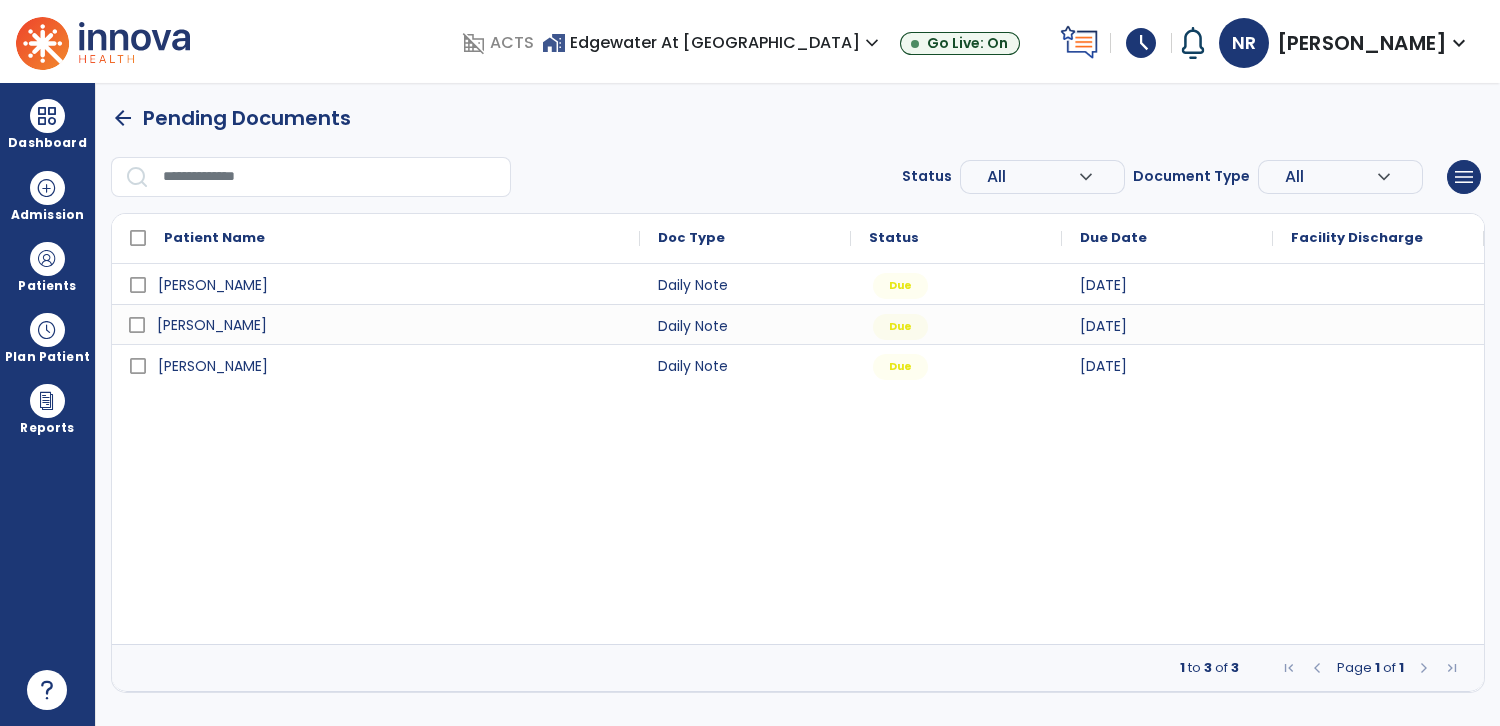 click on "[PERSON_NAME]" at bounding box center [390, 325] 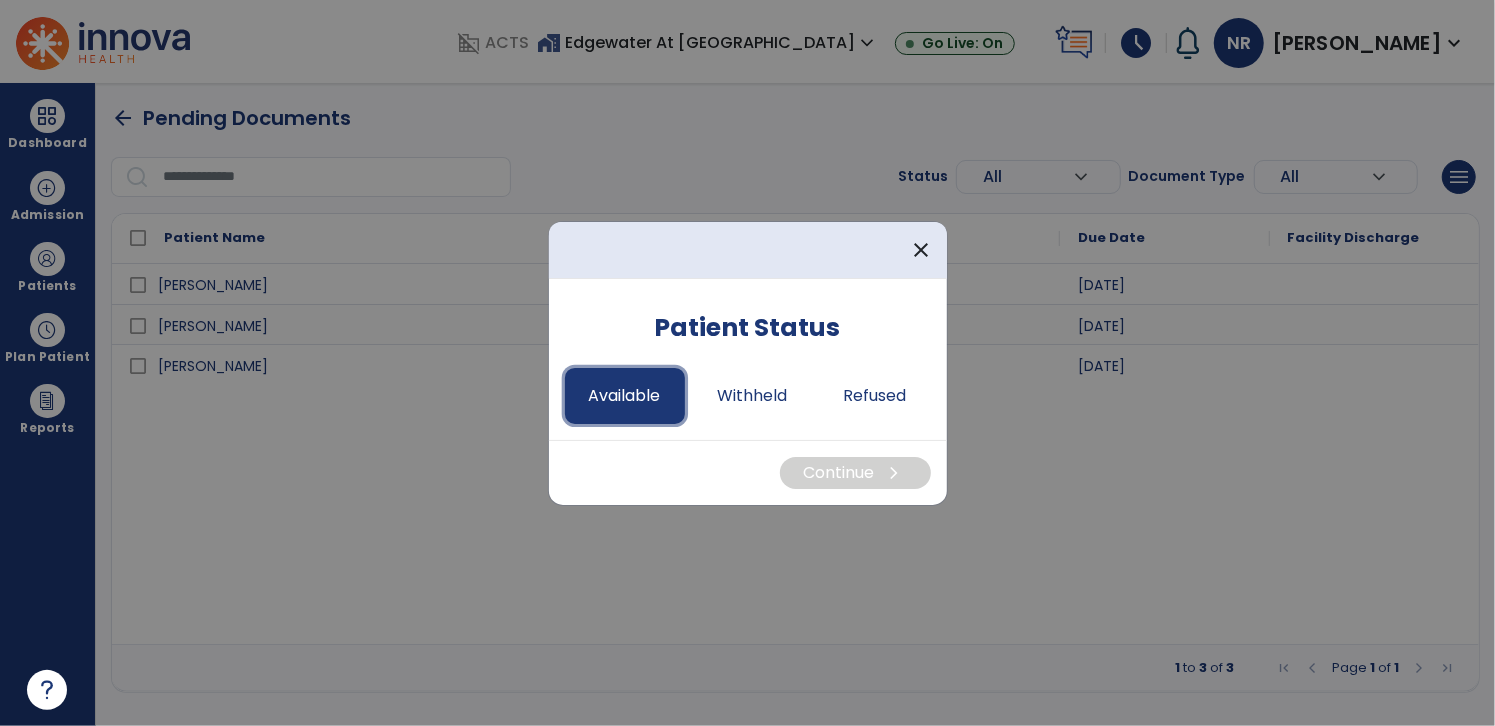 click on "Available" at bounding box center [625, 396] 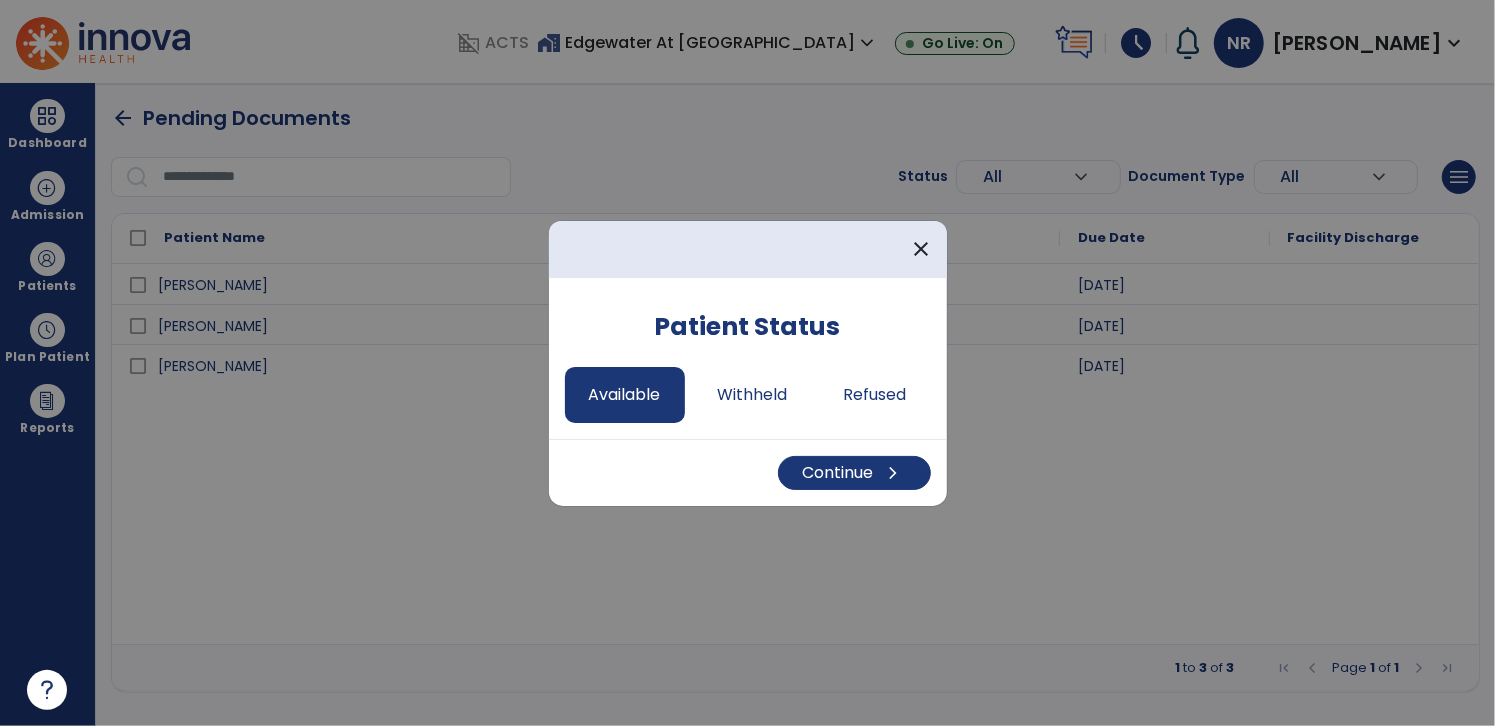 click on "Continue   chevron_right" at bounding box center [748, 472] 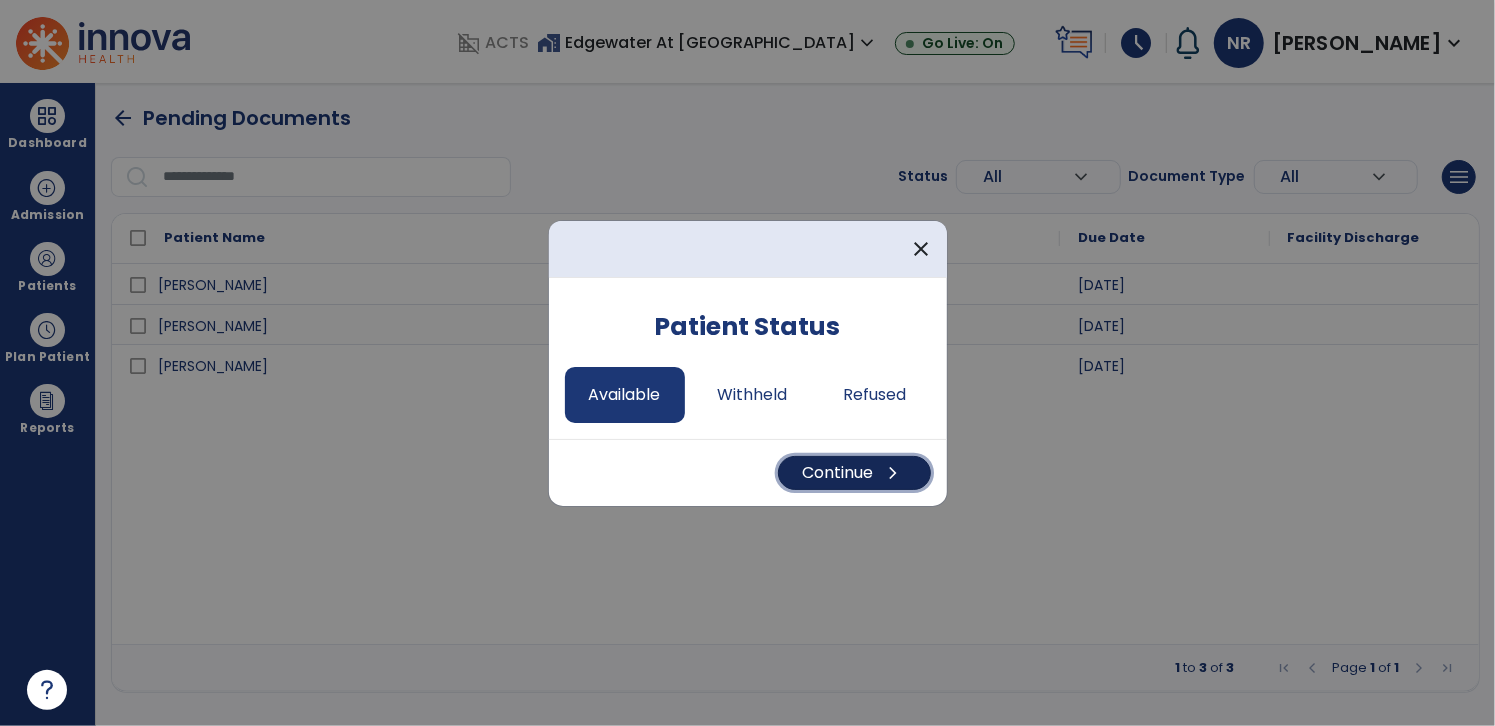 click on "Continue   chevron_right" at bounding box center [854, 473] 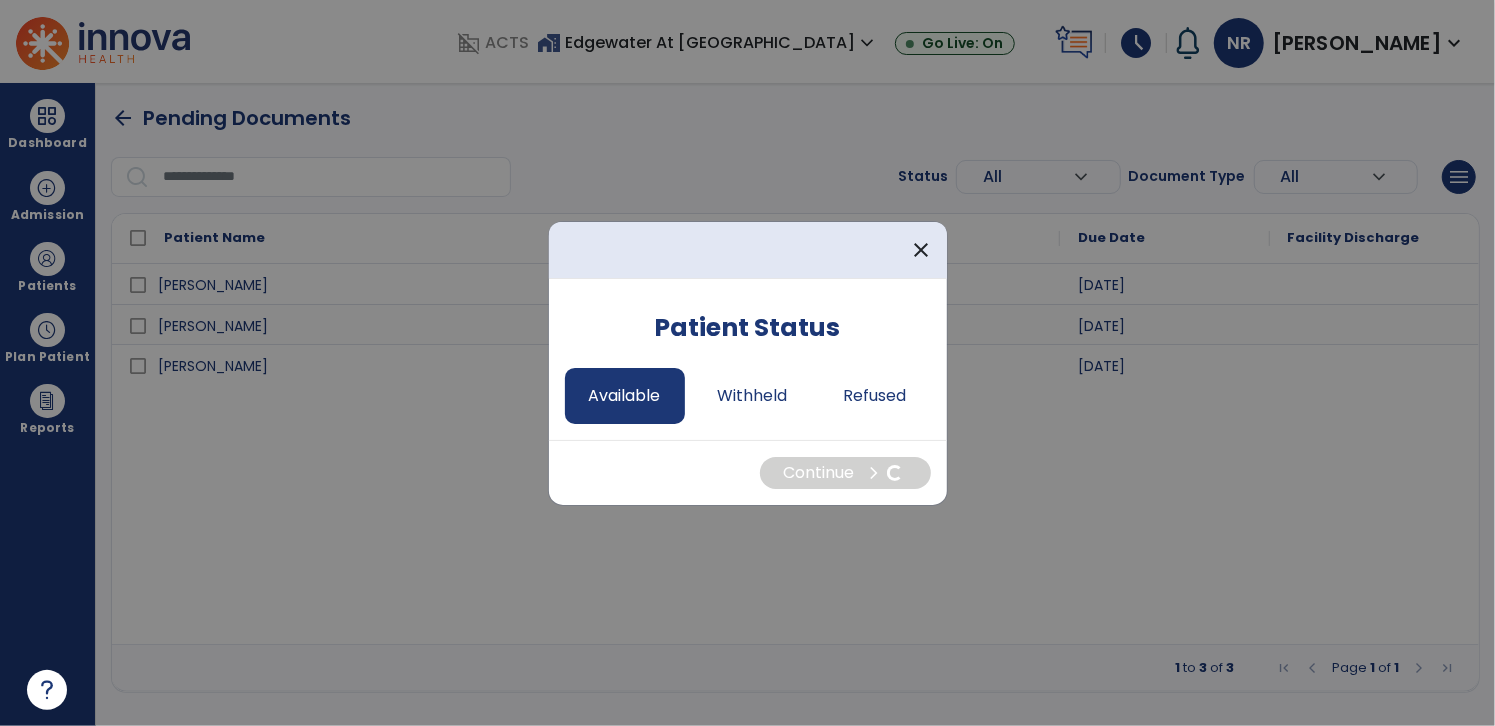 select on "*" 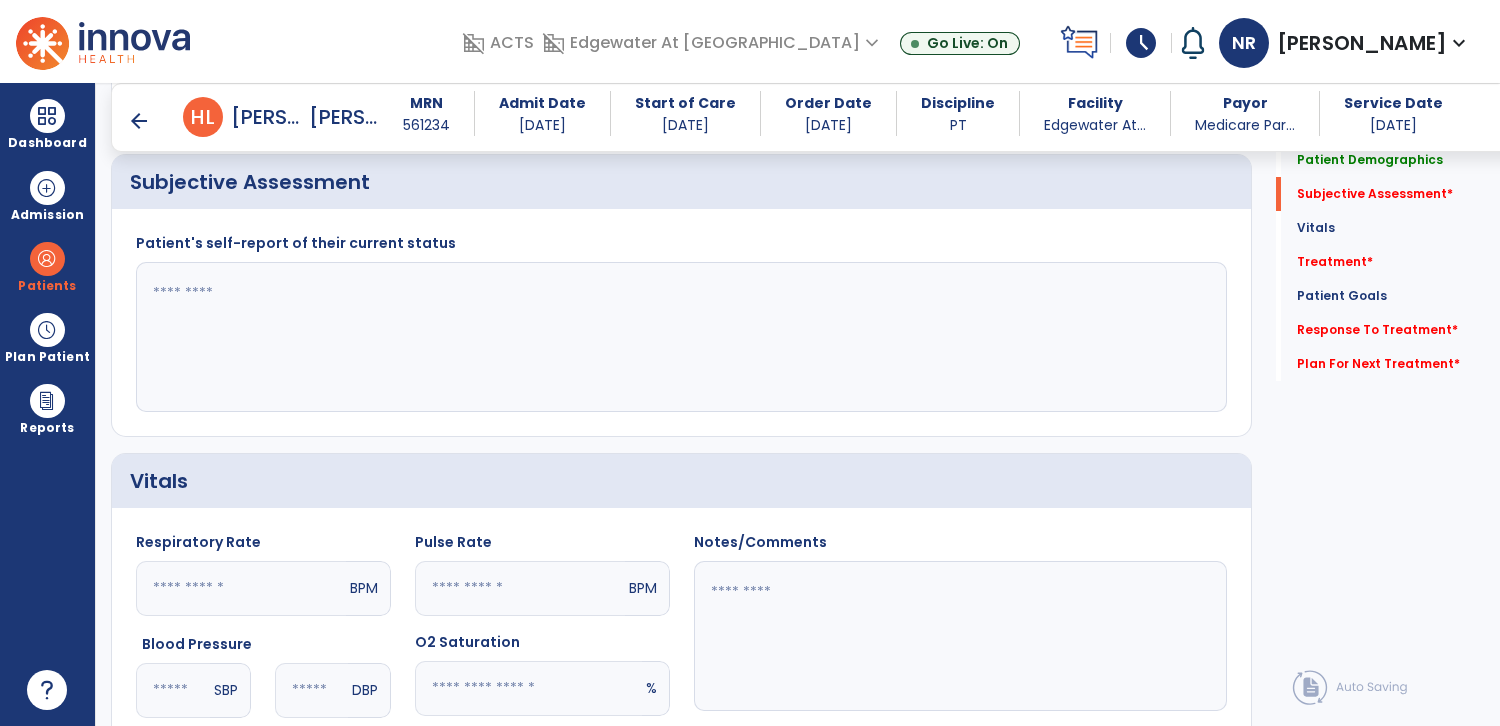 scroll, scrollTop: 354, scrollLeft: 0, axis: vertical 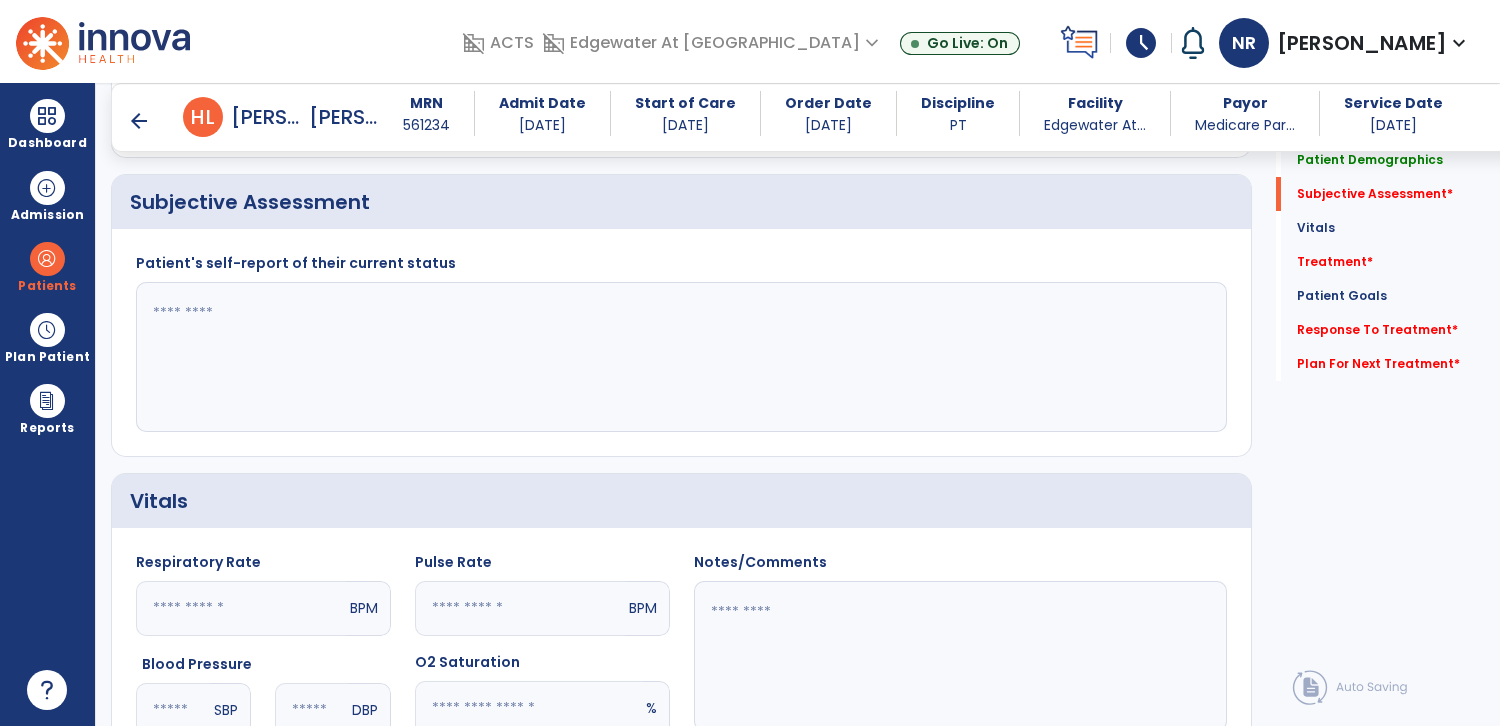 click 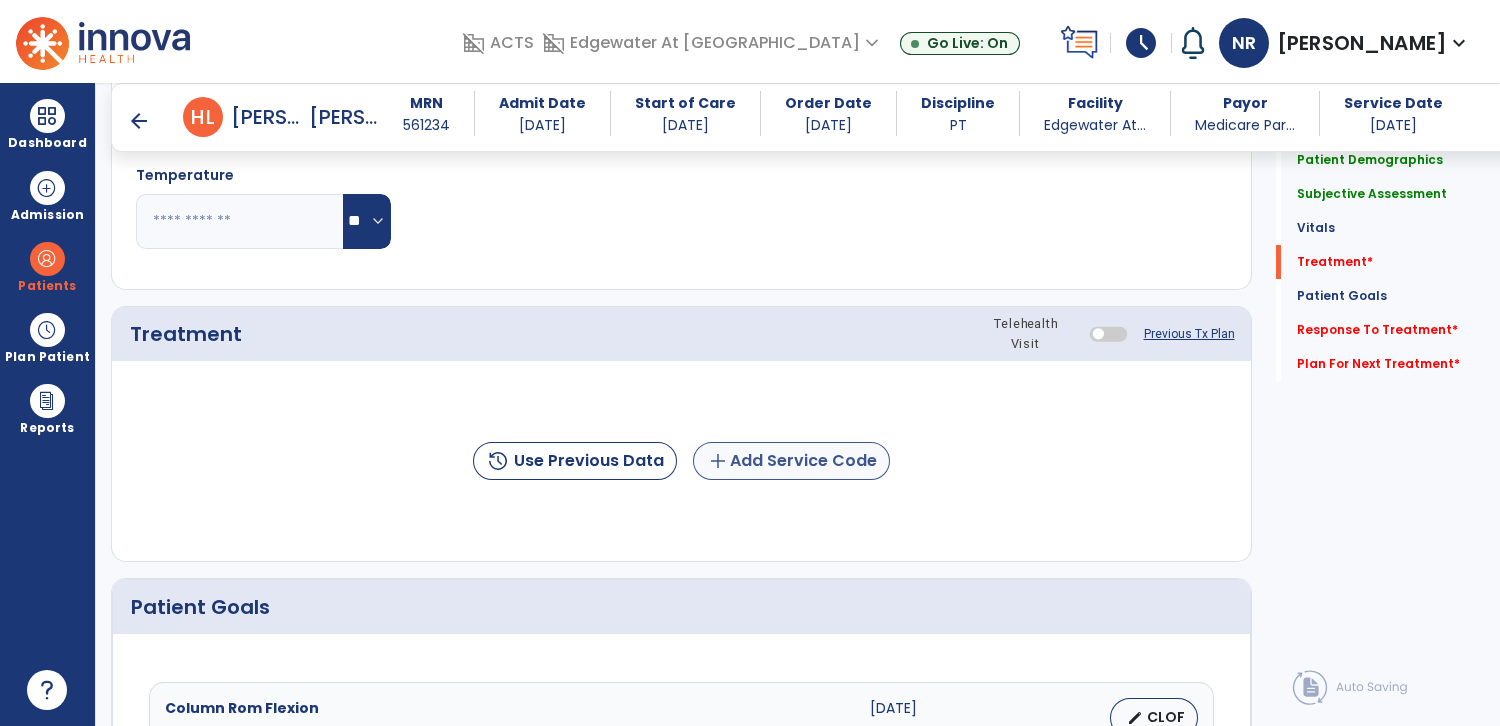 type on "**********" 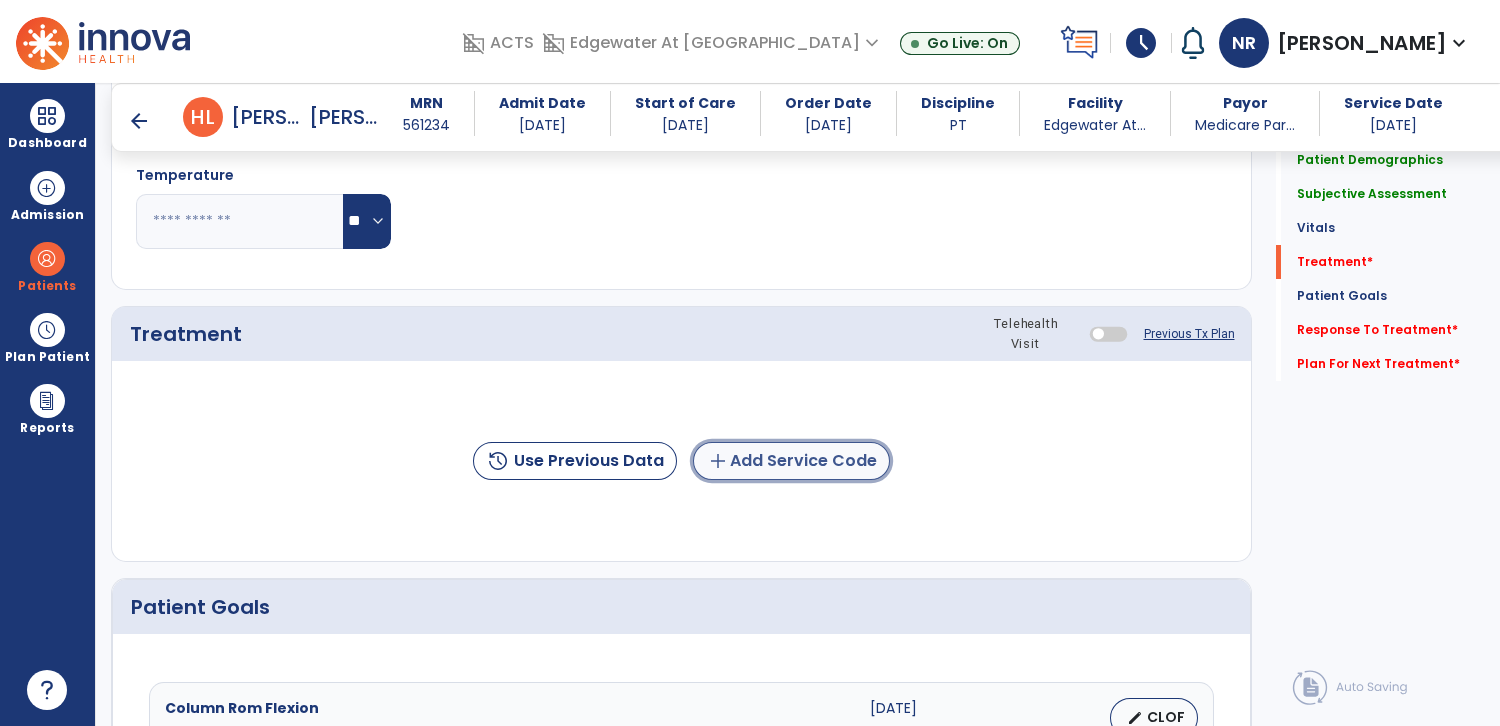 click on "add  Add Service Code" 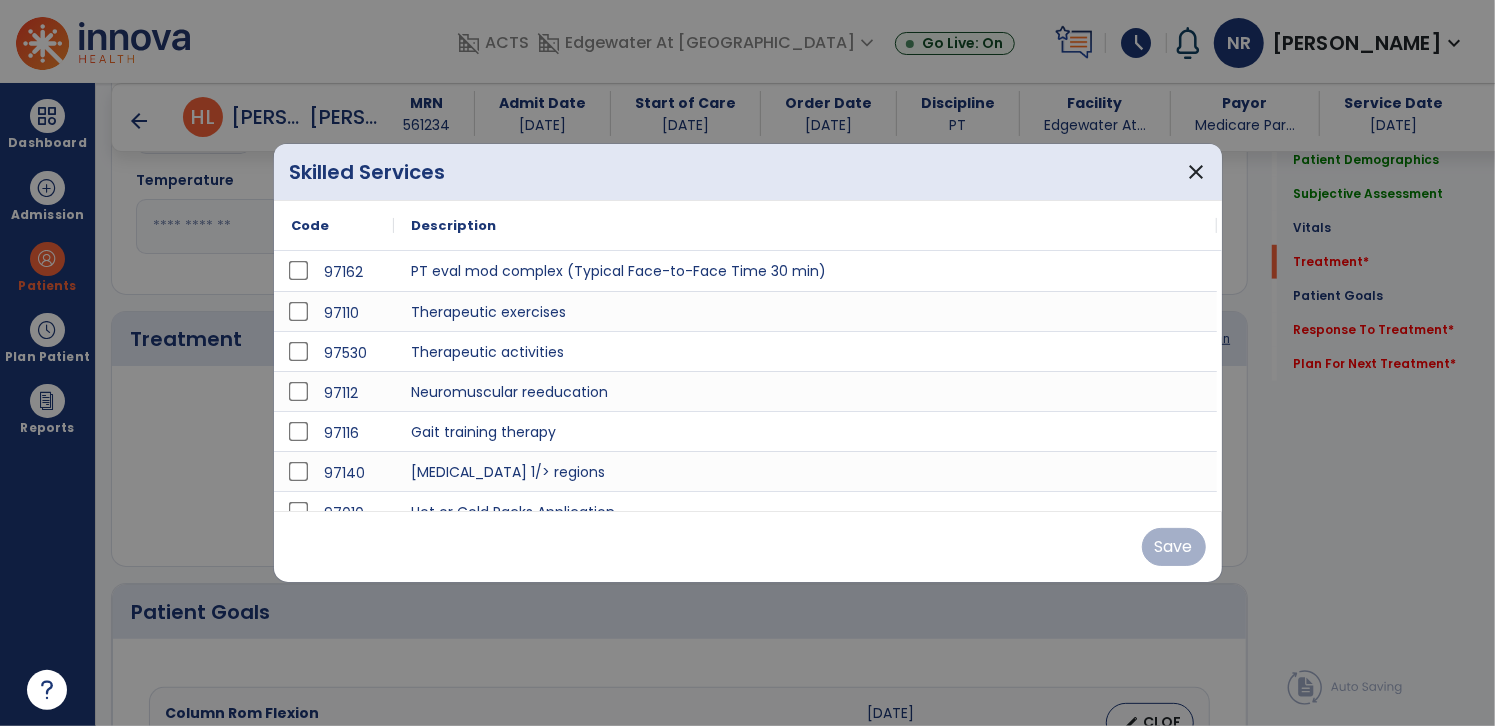 scroll, scrollTop: 943, scrollLeft: 0, axis: vertical 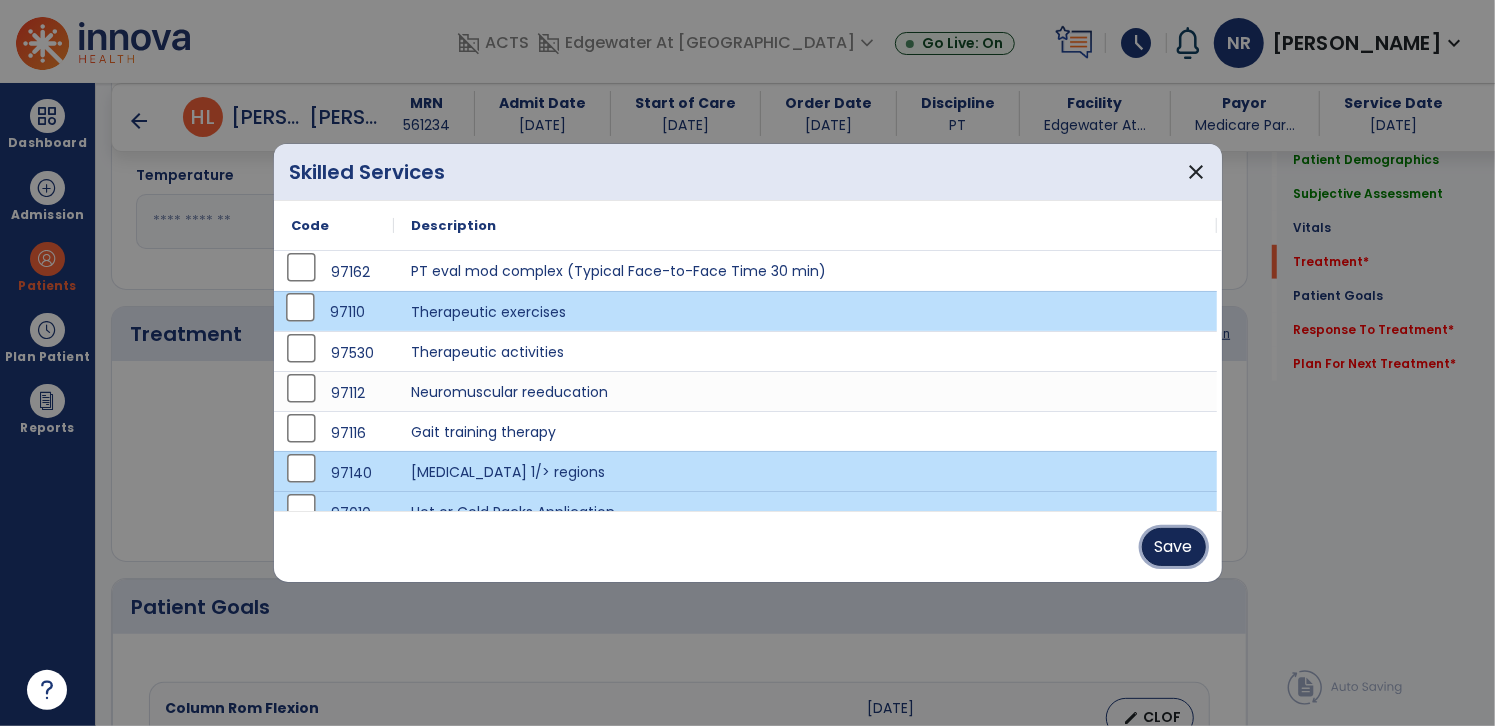 click on "Save" at bounding box center (1174, 547) 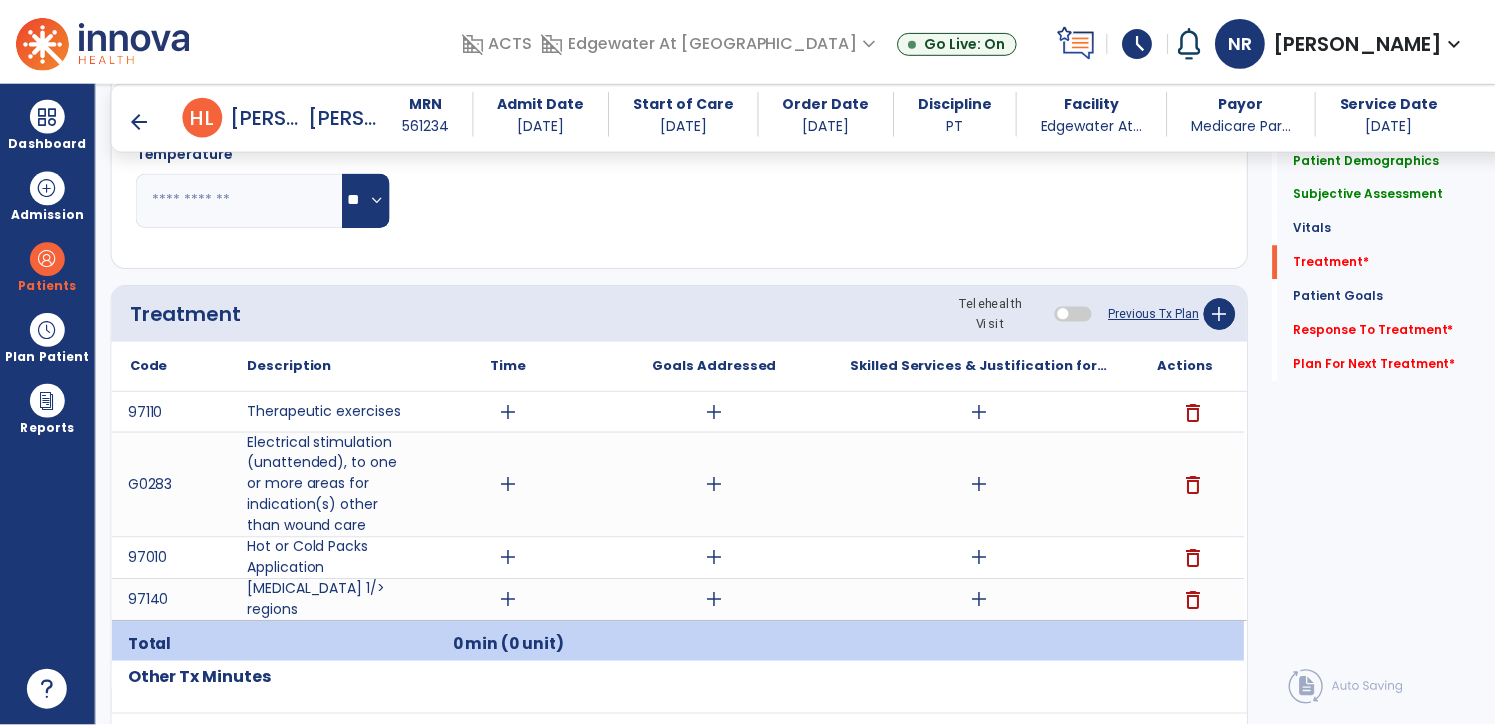 scroll, scrollTop: 962, scrollLeft: 0, axis: vertical 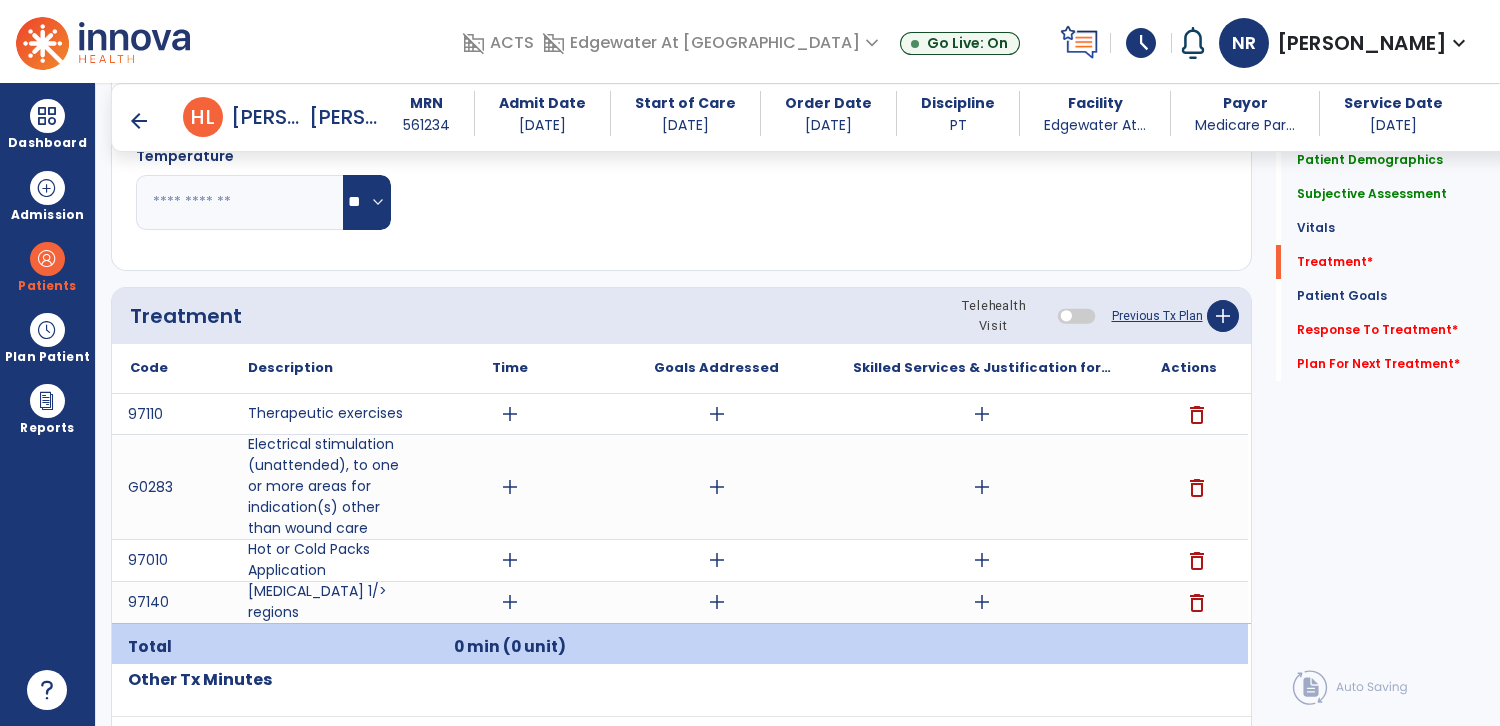 click on "add" at bounding box center (510, 560) 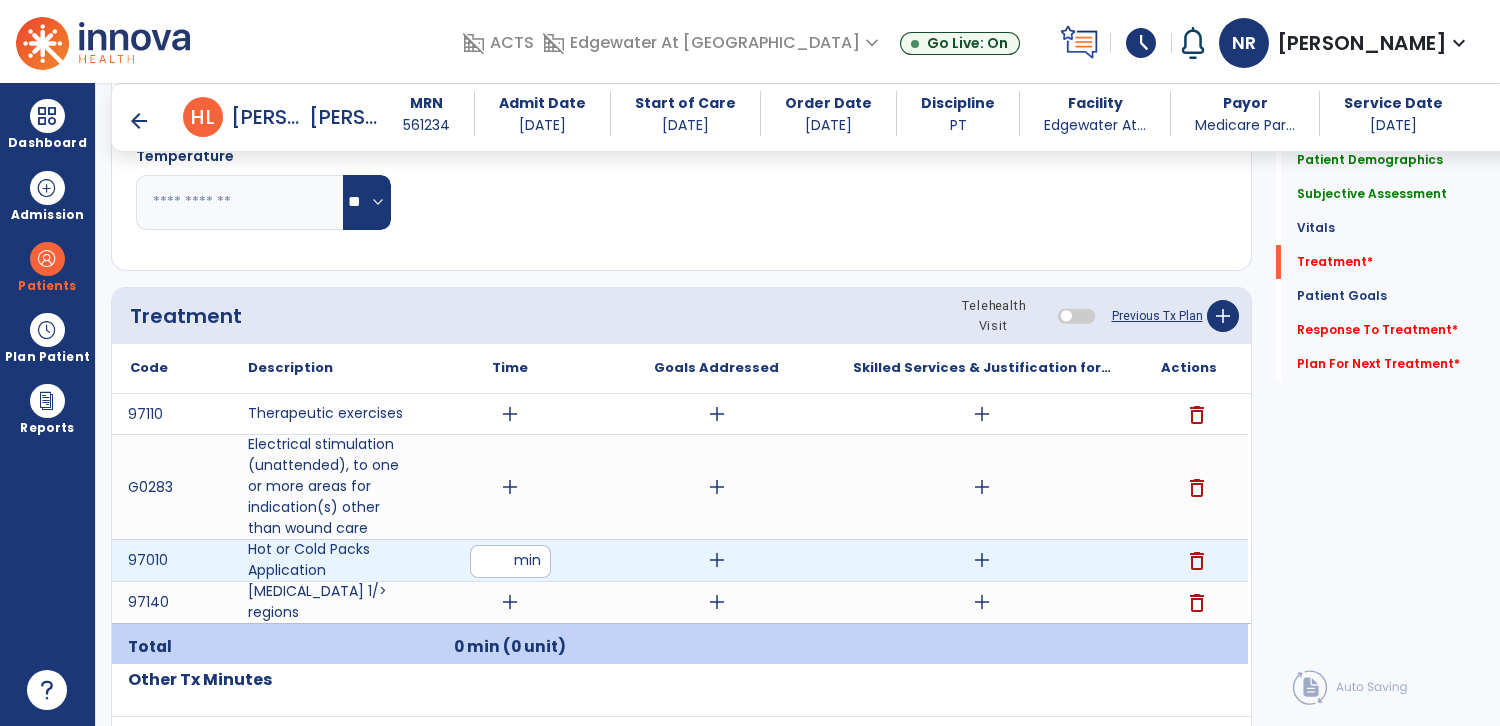 type on "*" 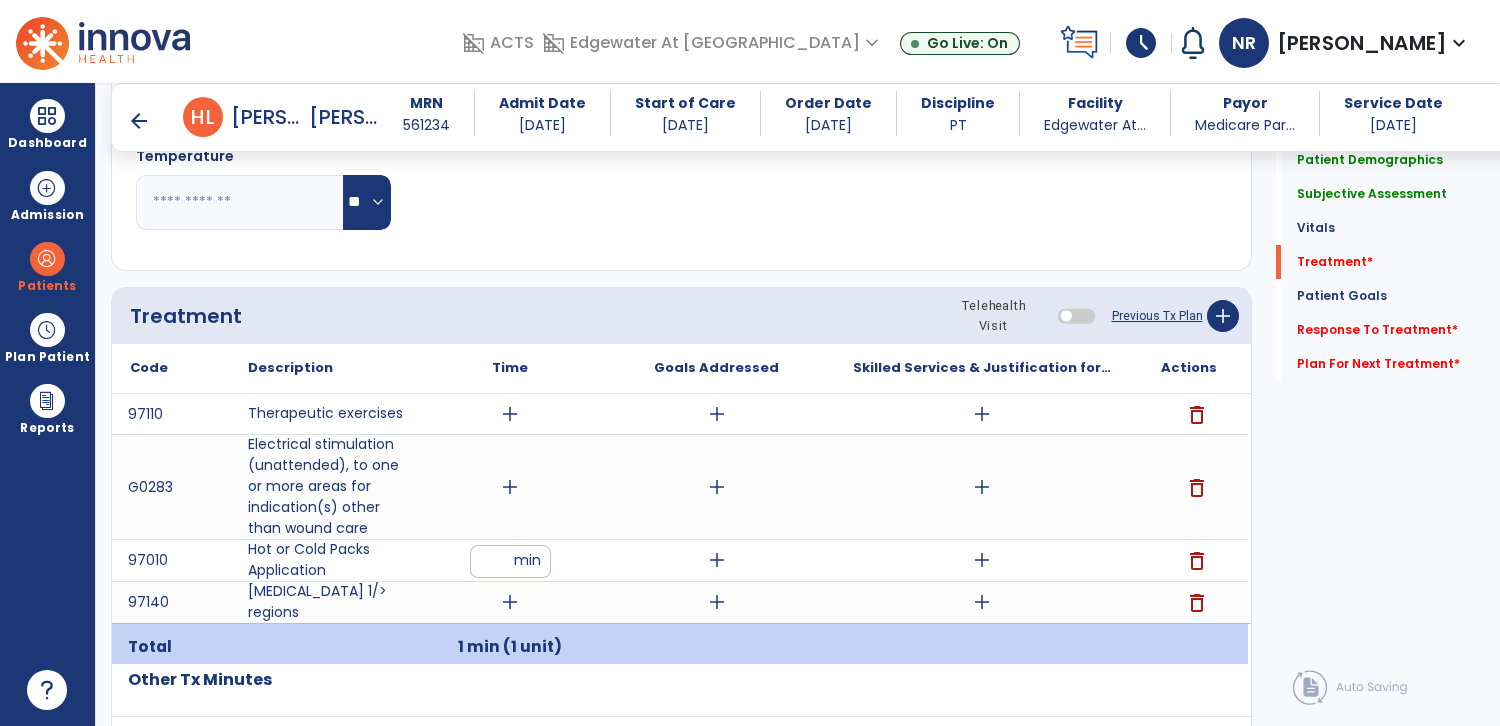 click on "add" at bounding box center (510, 602) 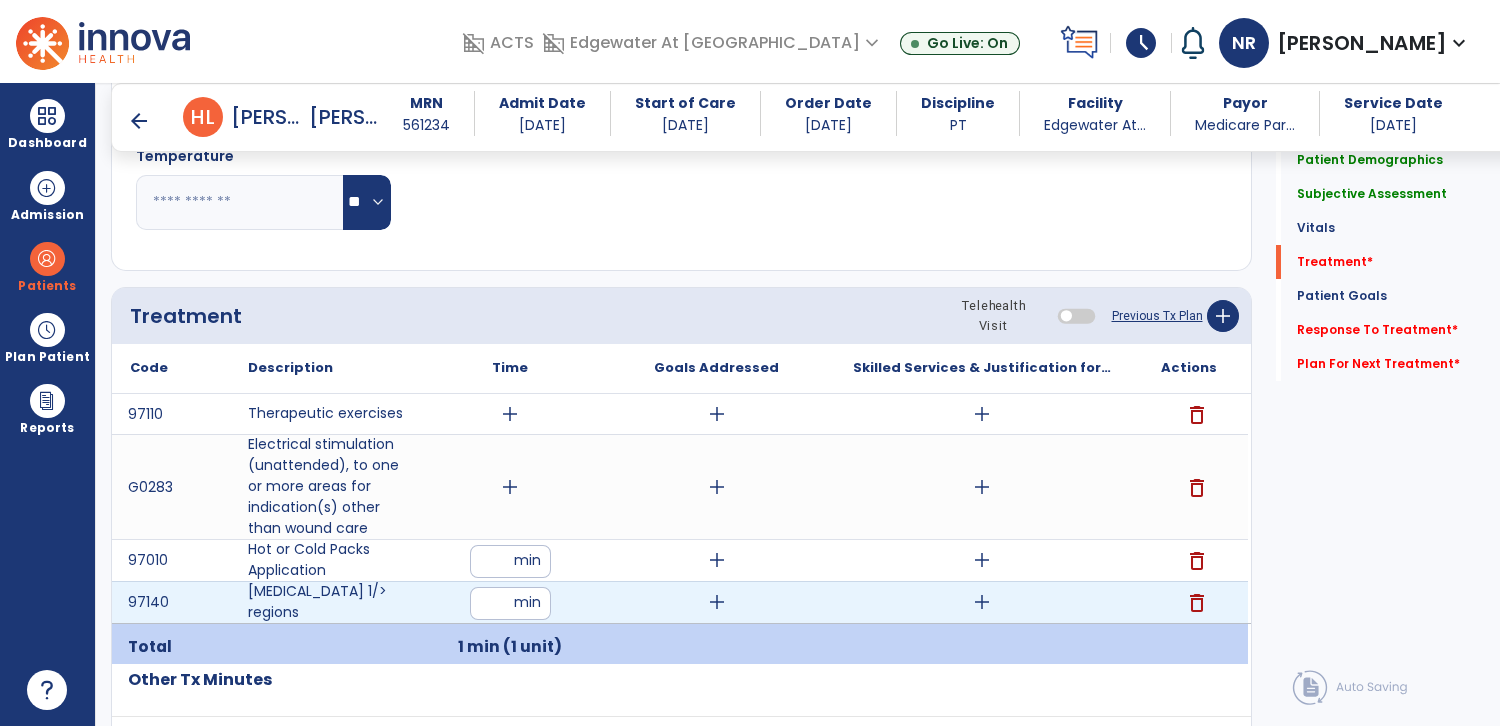 type on "**" 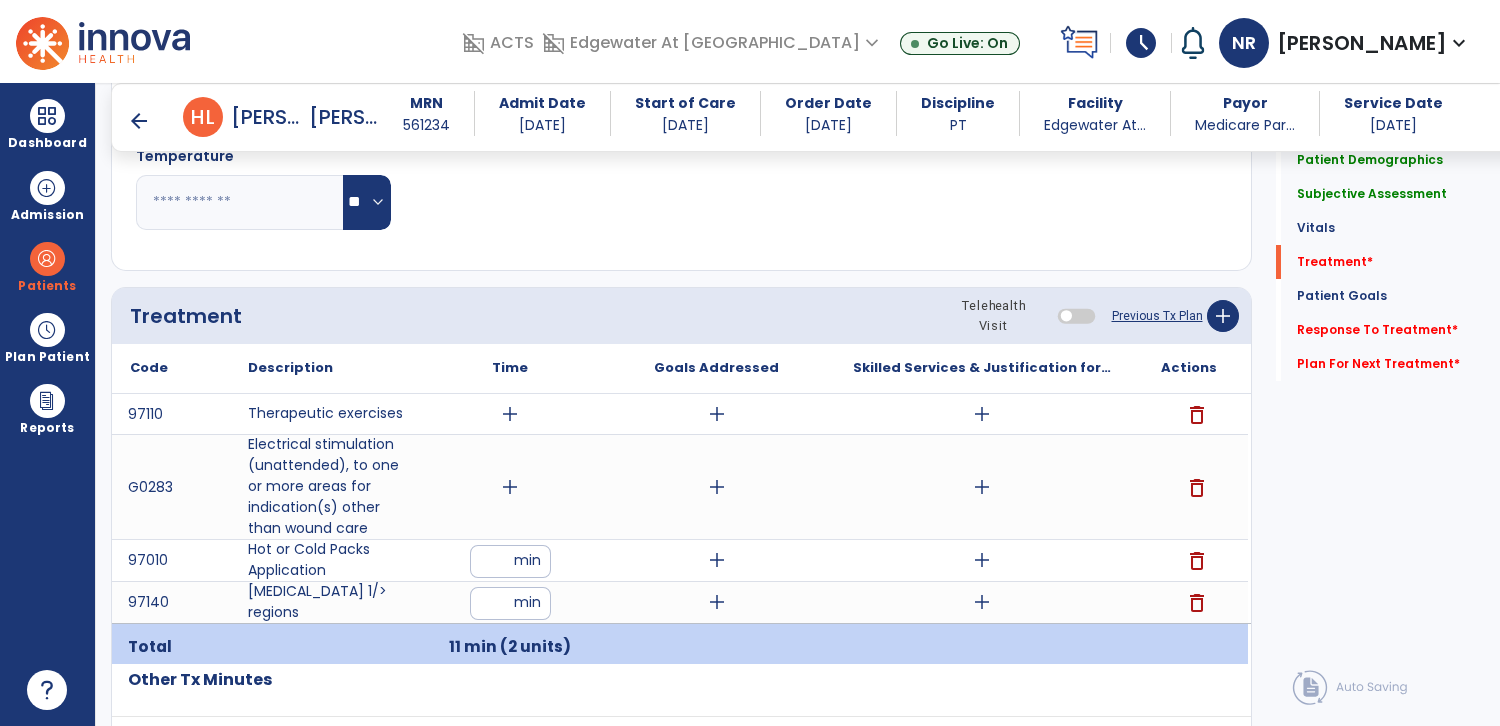 click on "add" at bounding box center [510, 487] 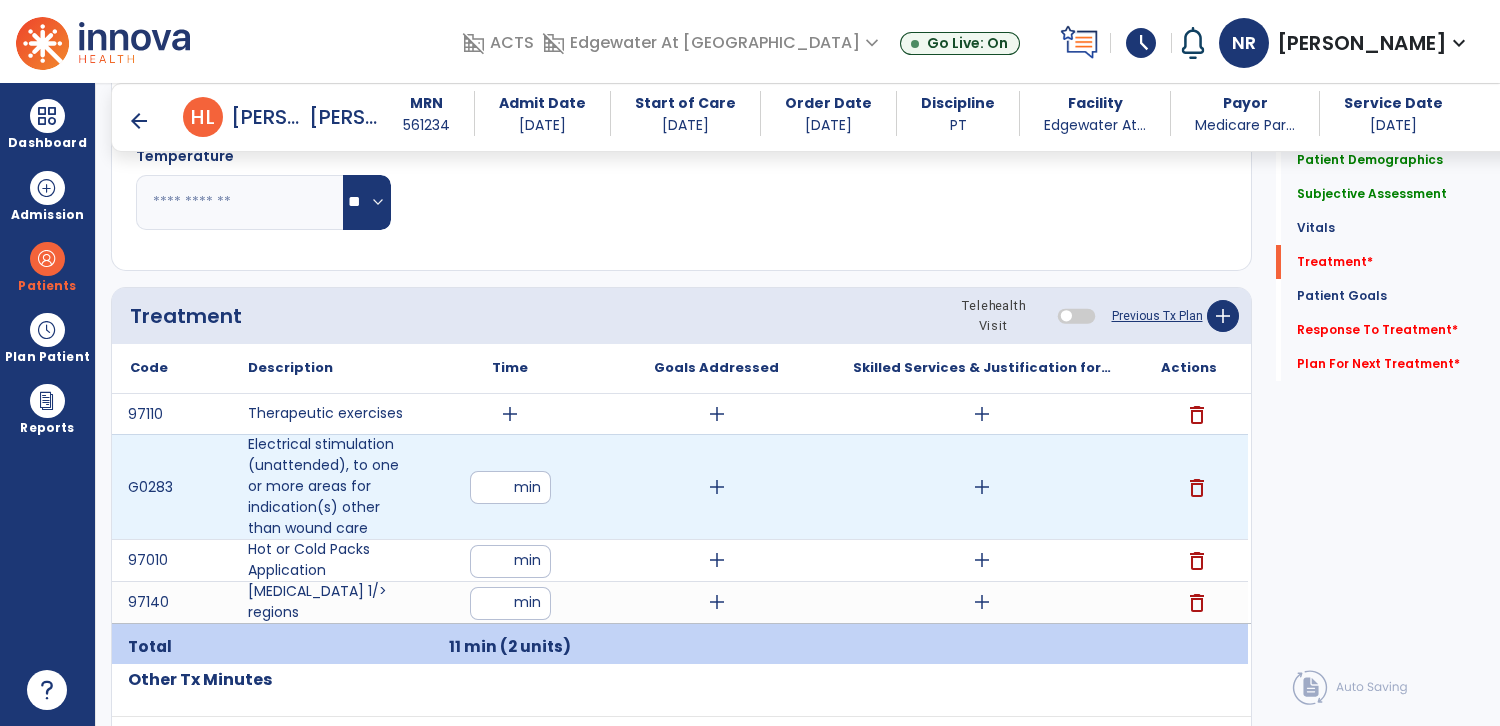 type on "**" 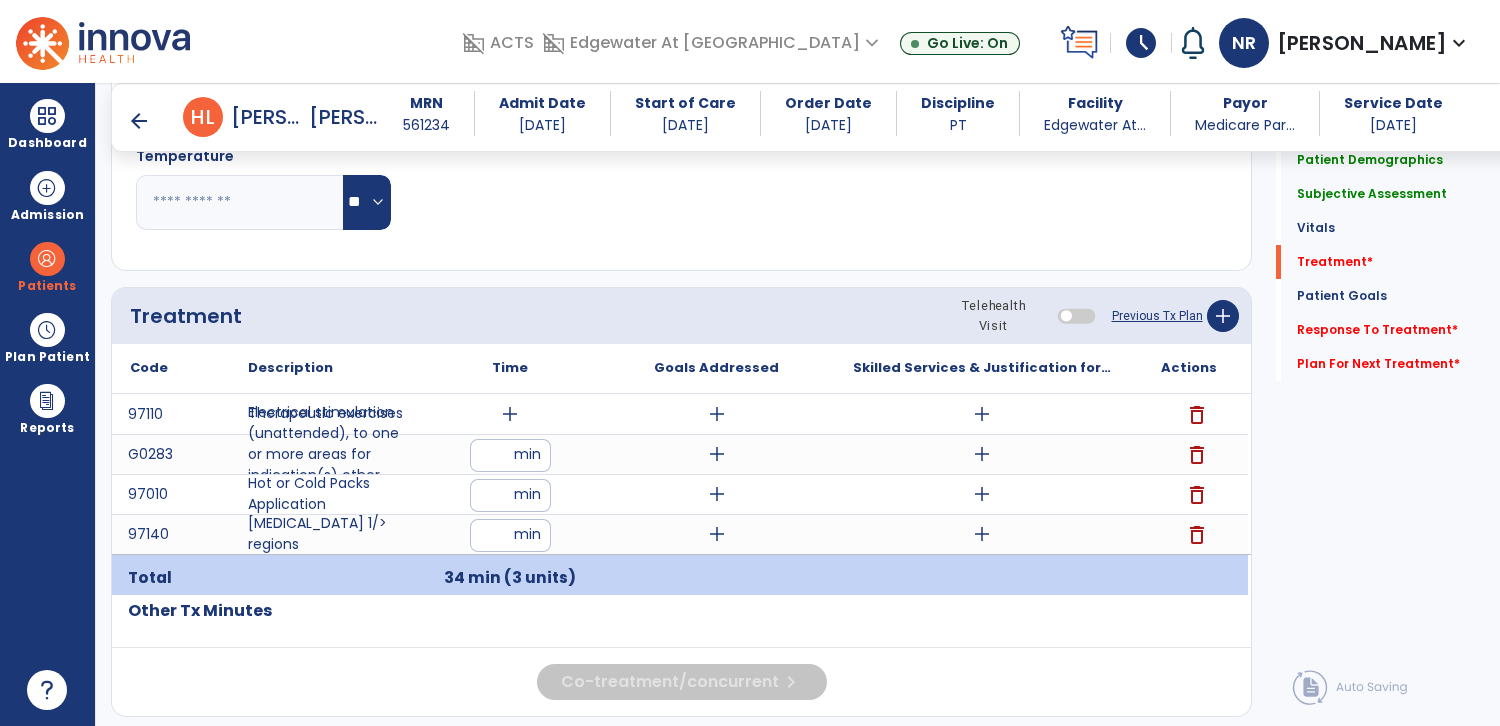 click on "add" at bounding box center (510, 414) 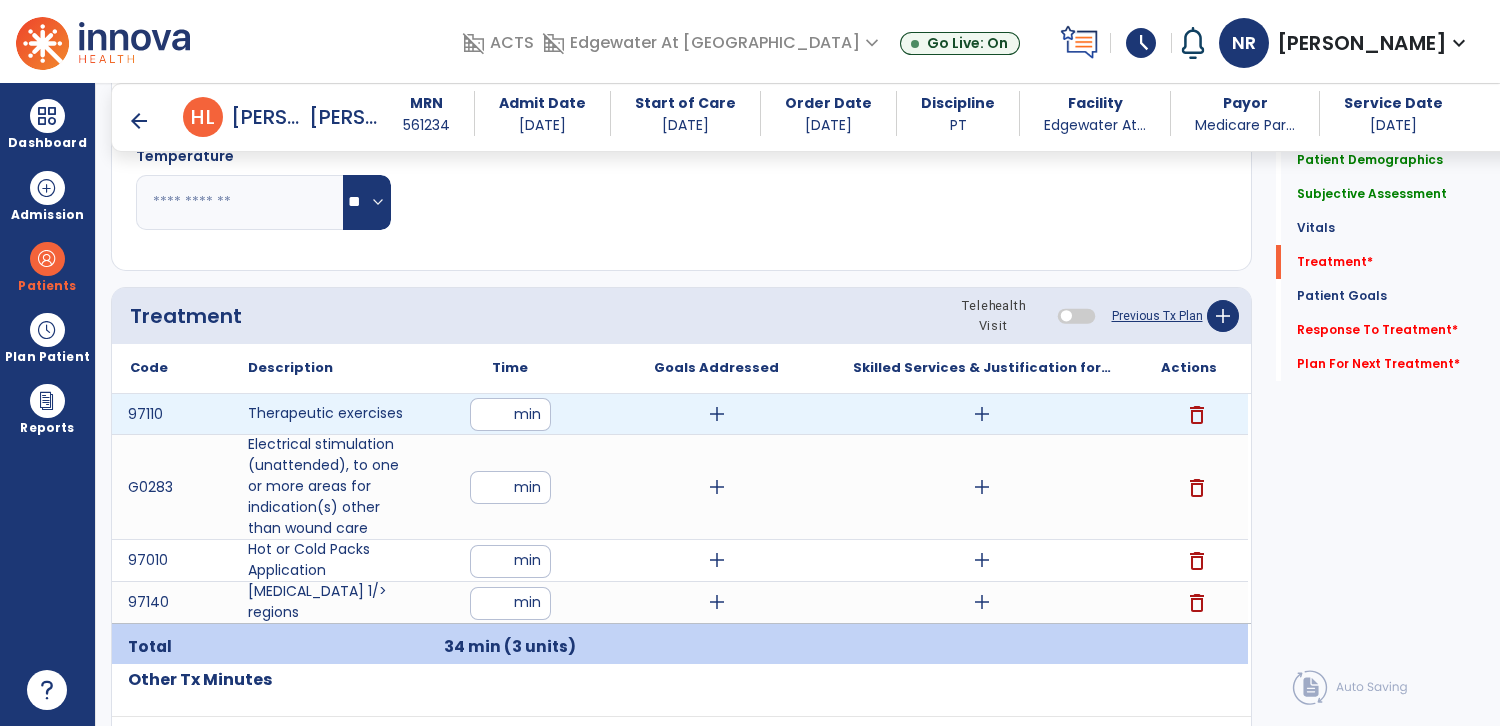 type on "**" 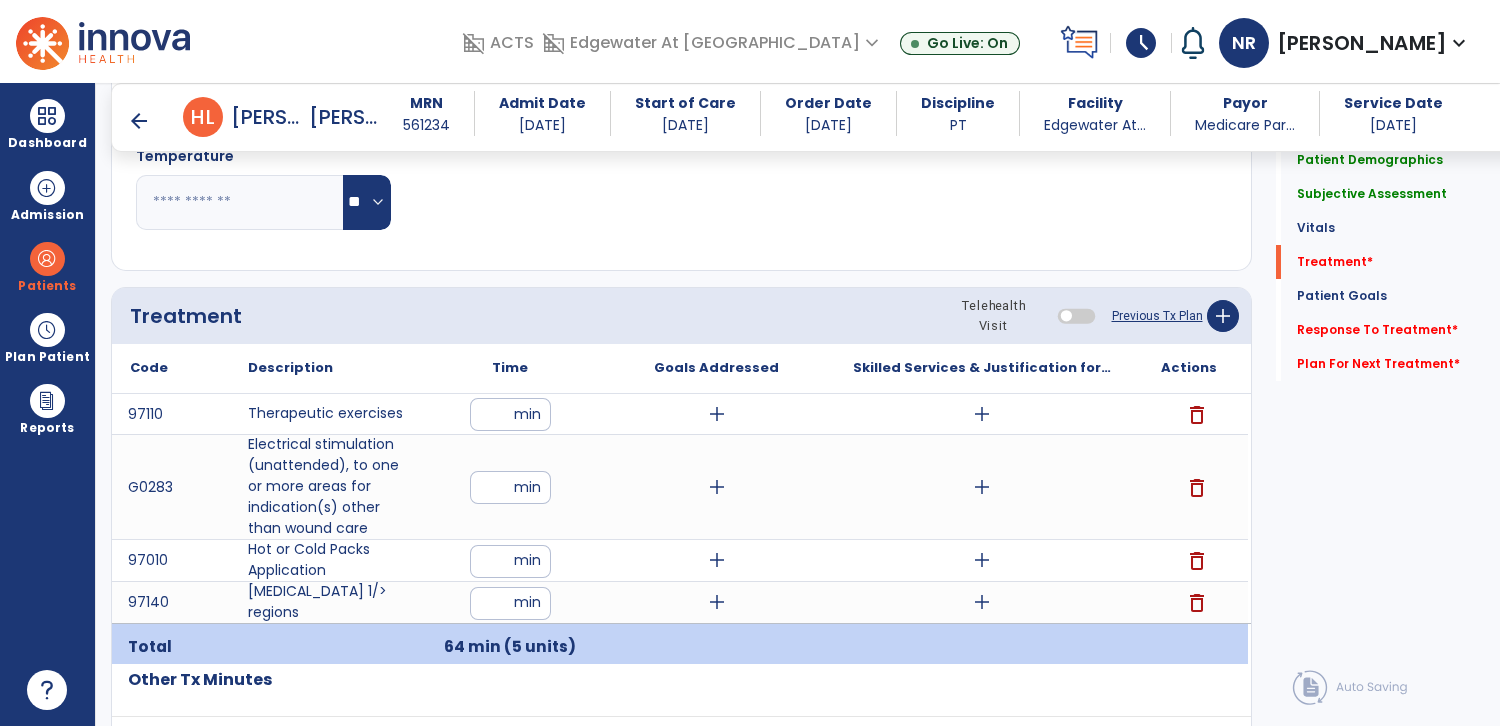 click on "**" at bounding box center [510, 414] 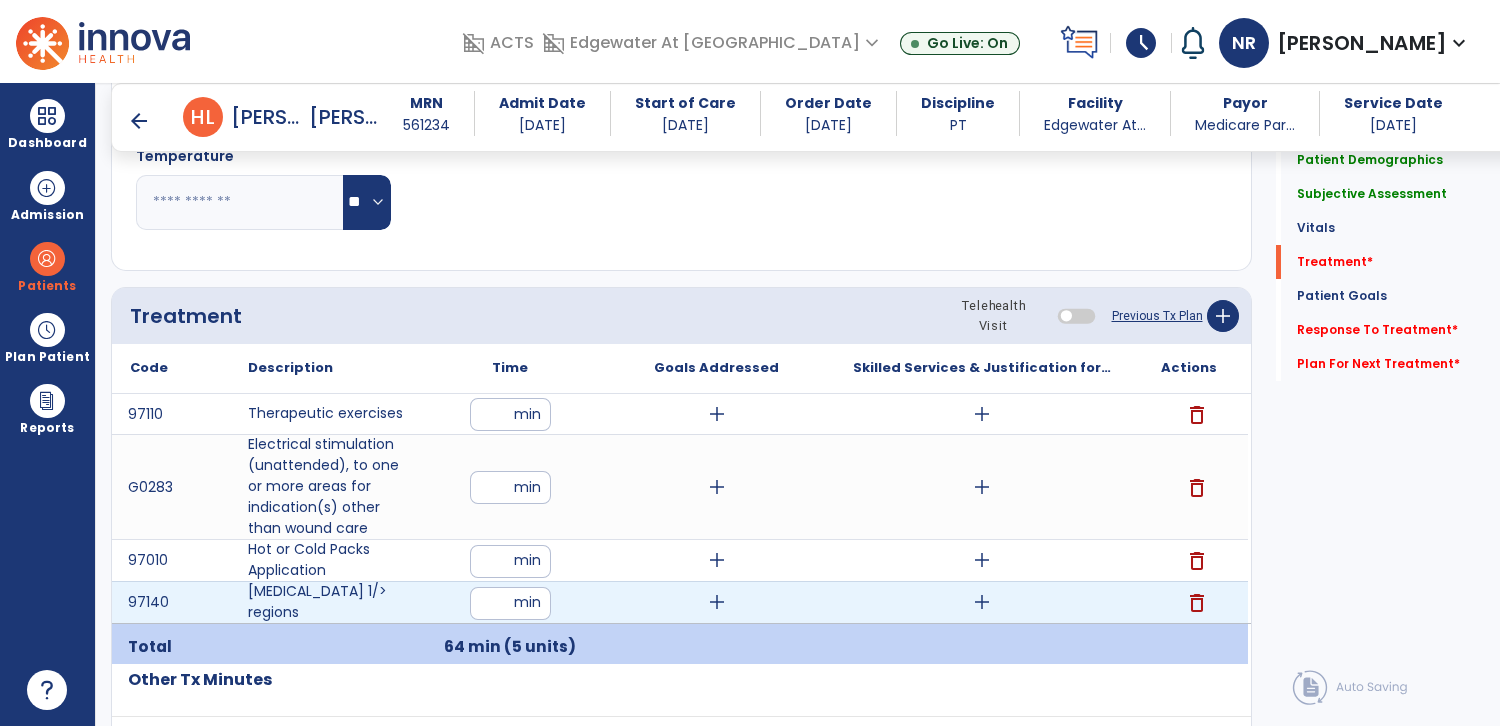 type on "*" 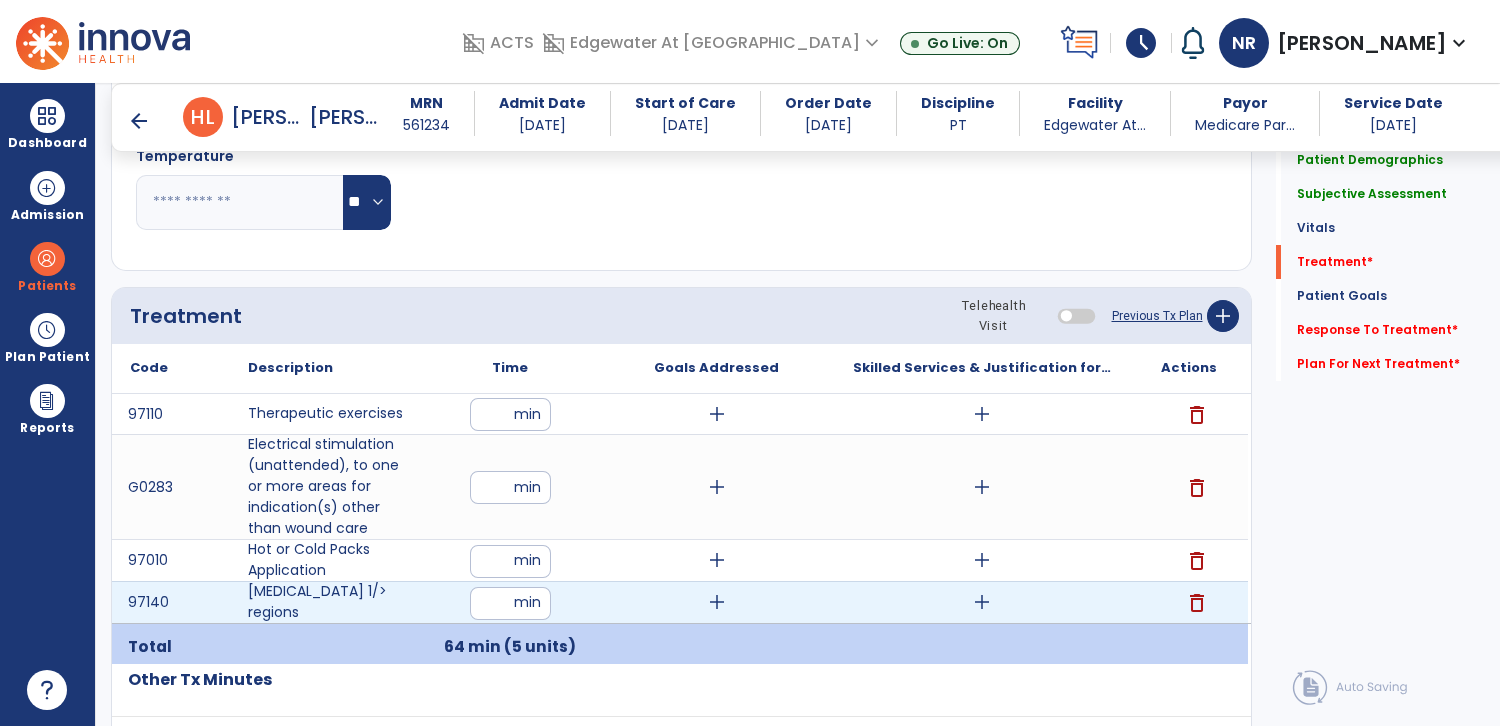 type on "**" 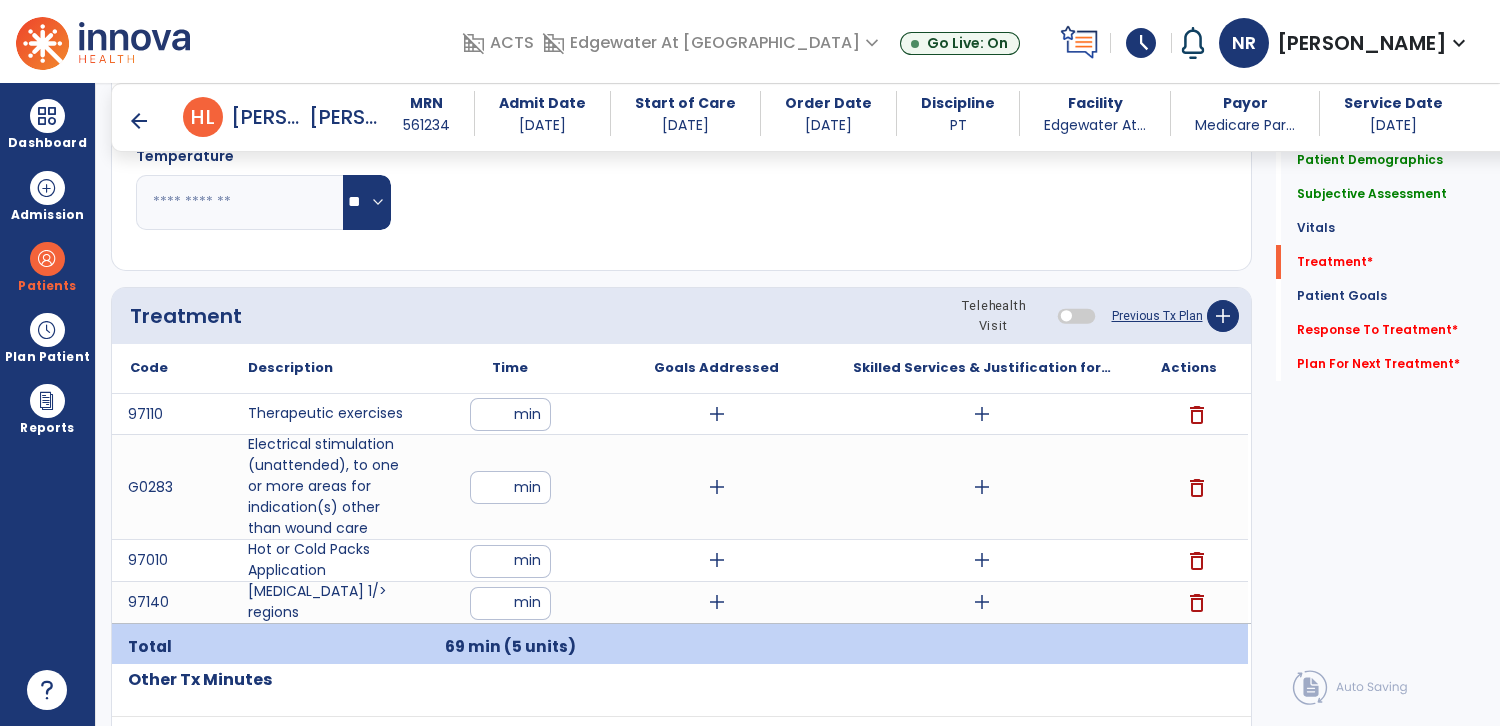click on "add" at bounding box center (982, 487) 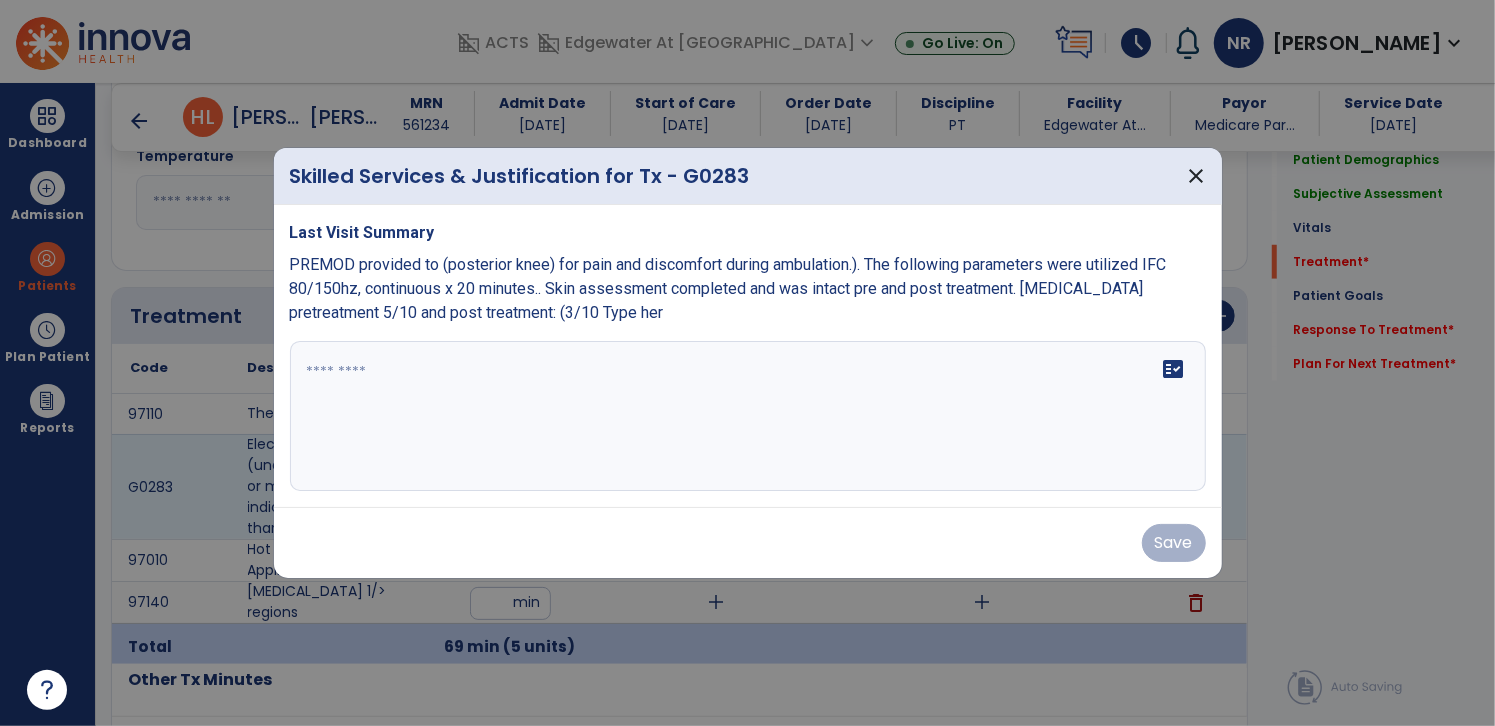 scroll, scrollTop: 962, scrollLeft: 0, axis: vertical 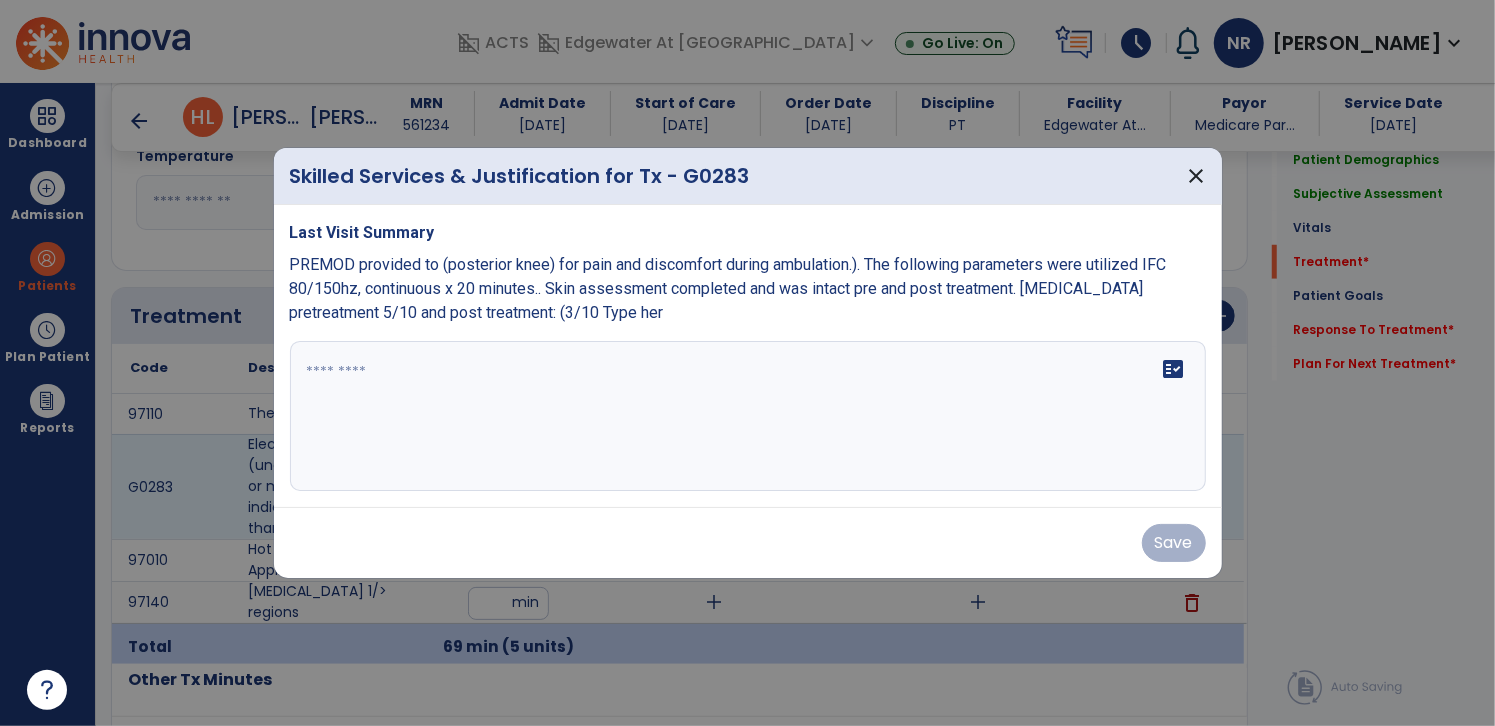 click on "fact_check" at bounding box center (748, 416) 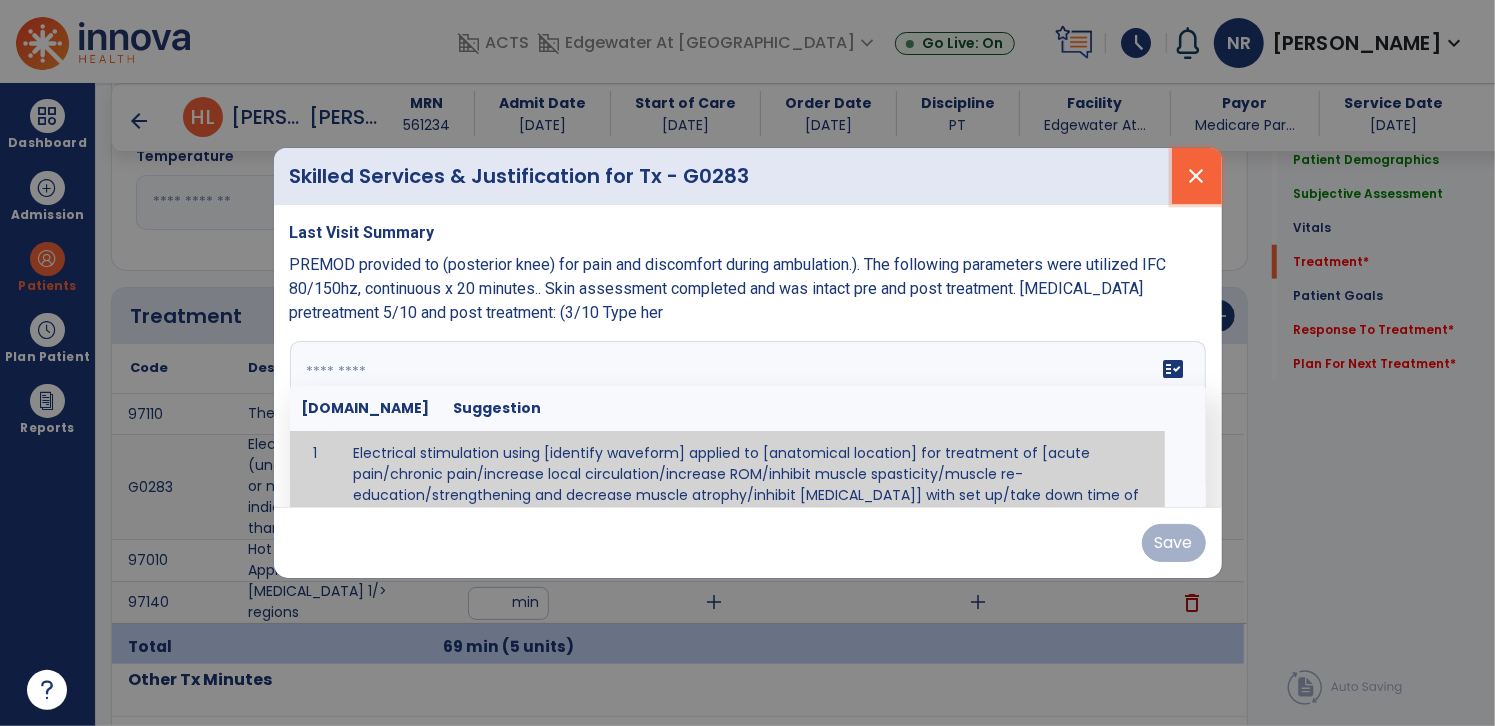 click on "close" at bounding box center (1197, 176) 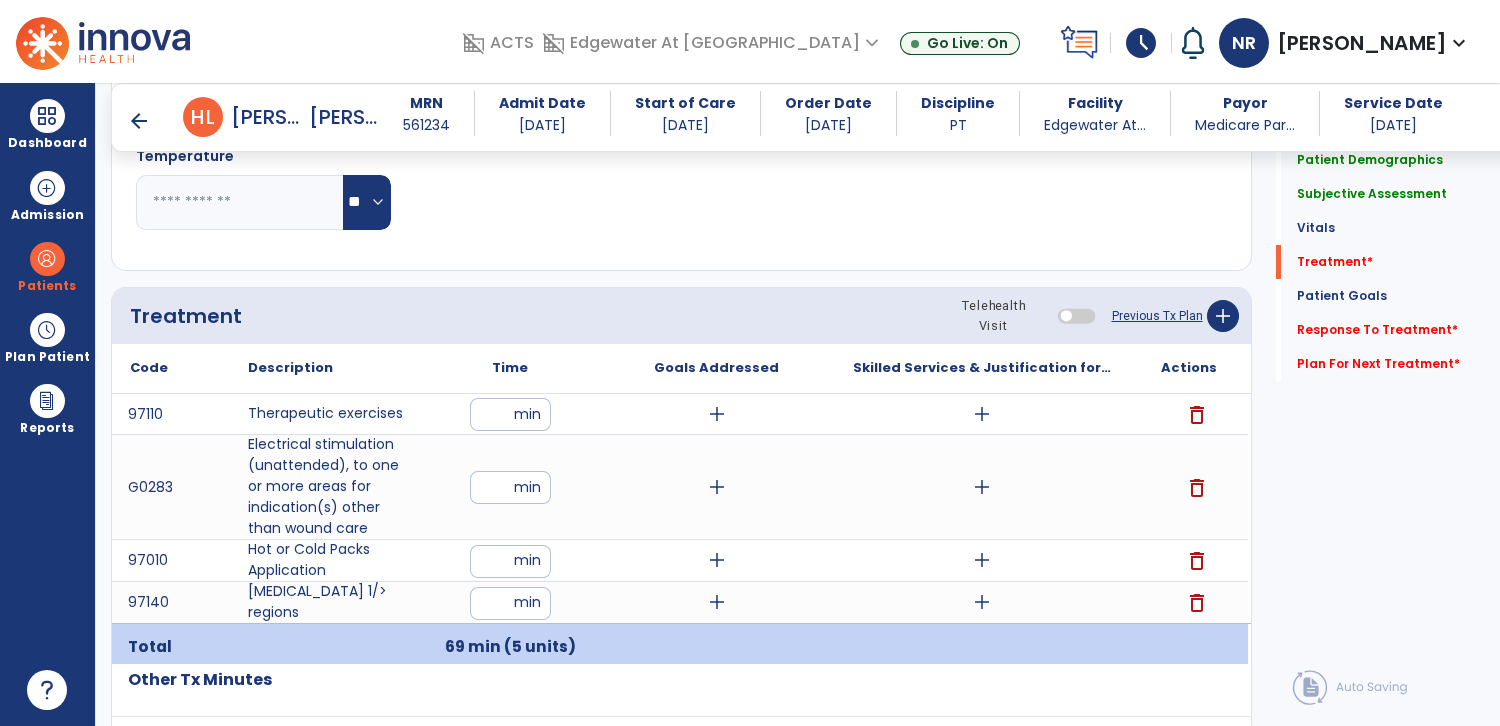 click on "add" at bounding box center (982, 602) 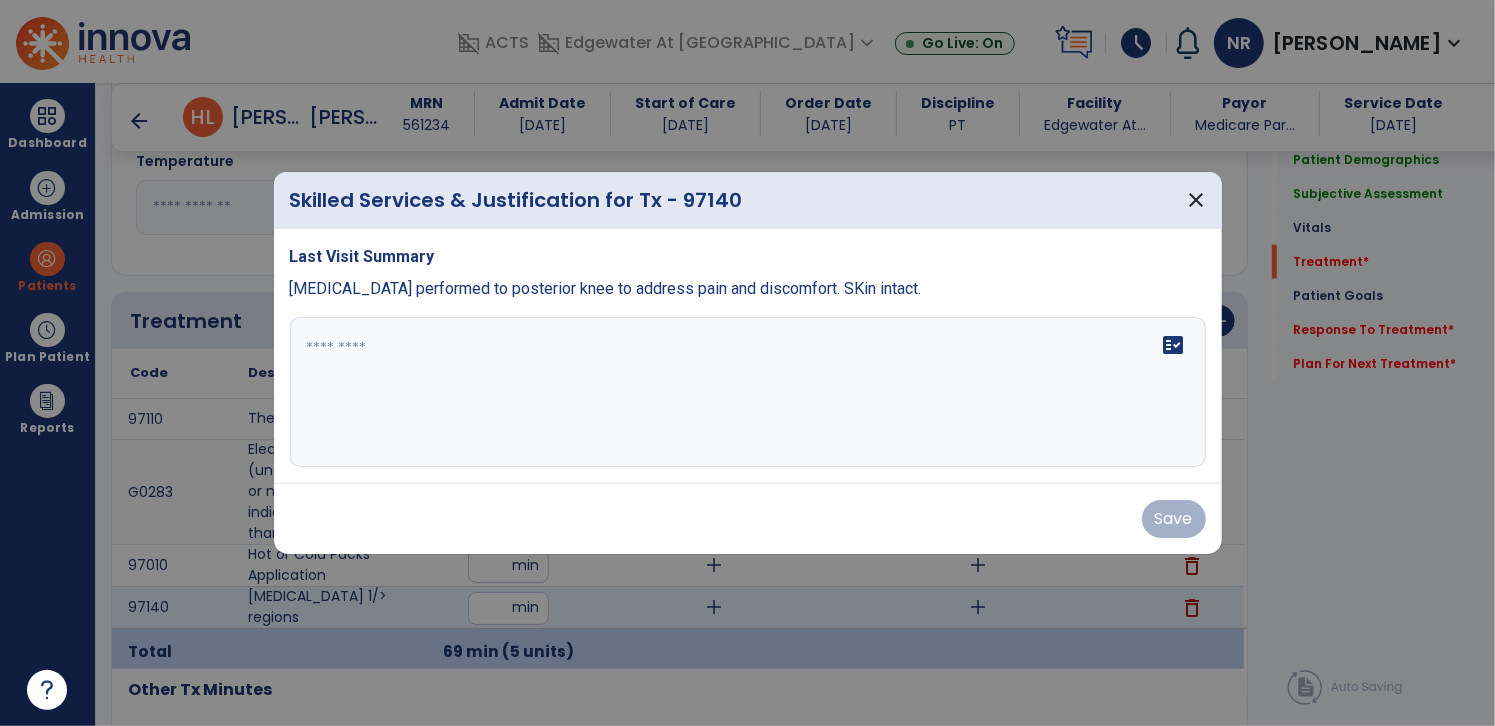 scroll, scrollTop: 962, scrollLeft: 0, axis: vertical 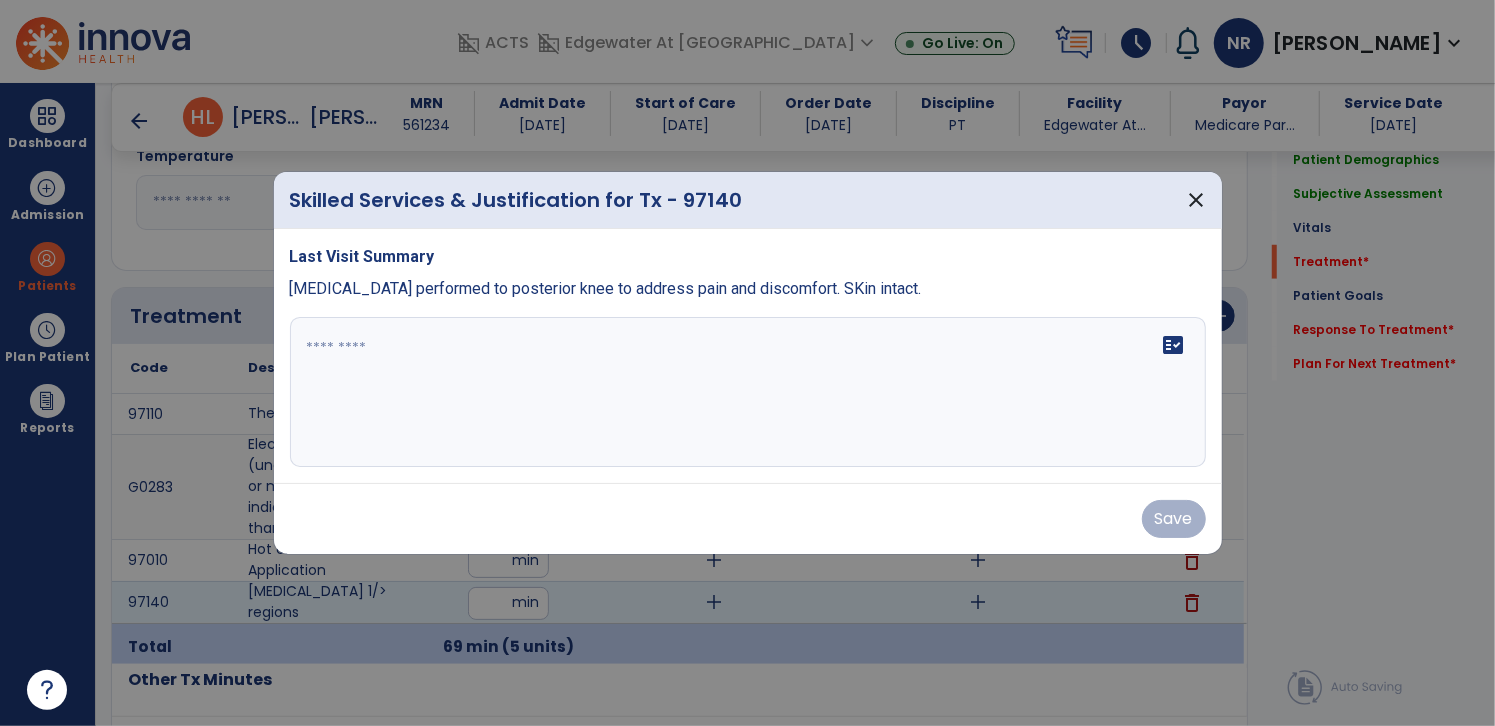 click on "fact_check" at bounding box center [748, 392] 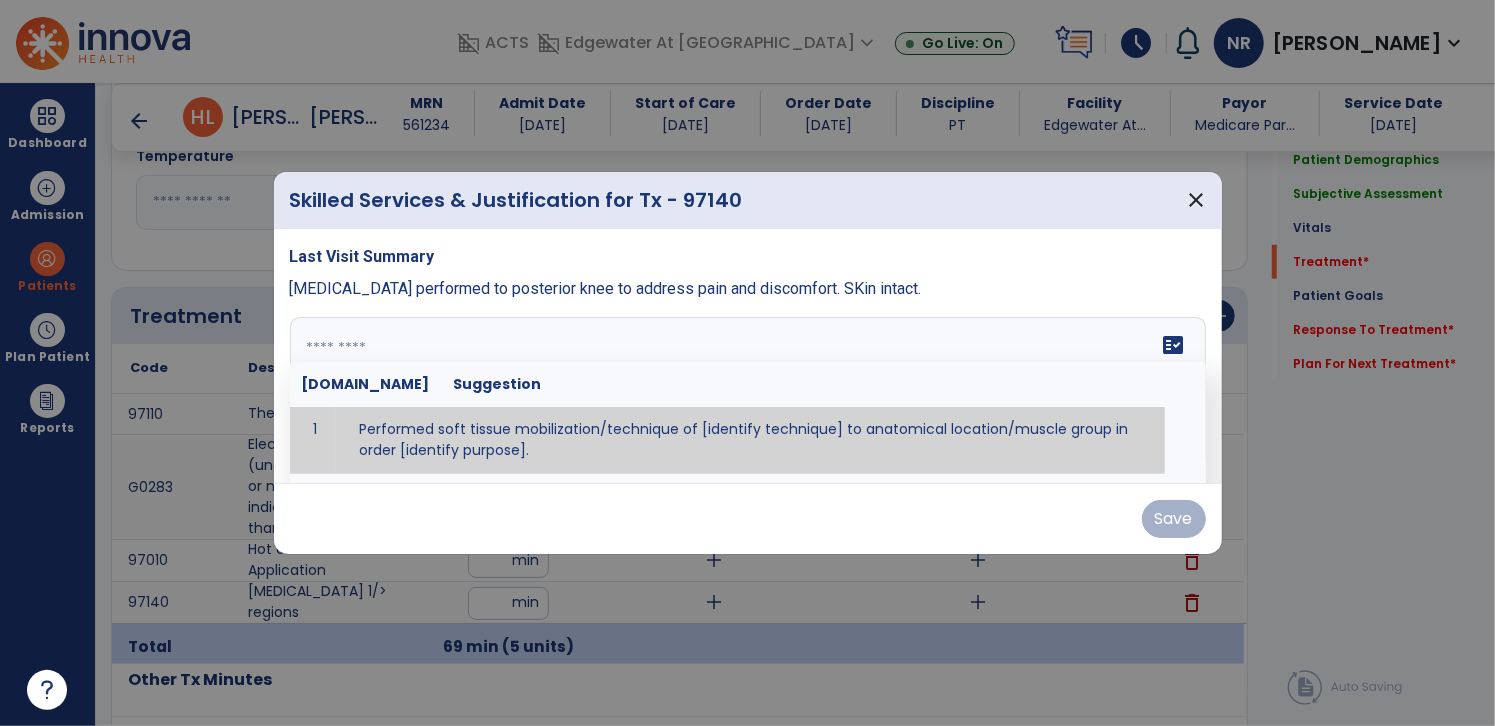click at bounding box center [746, 392] 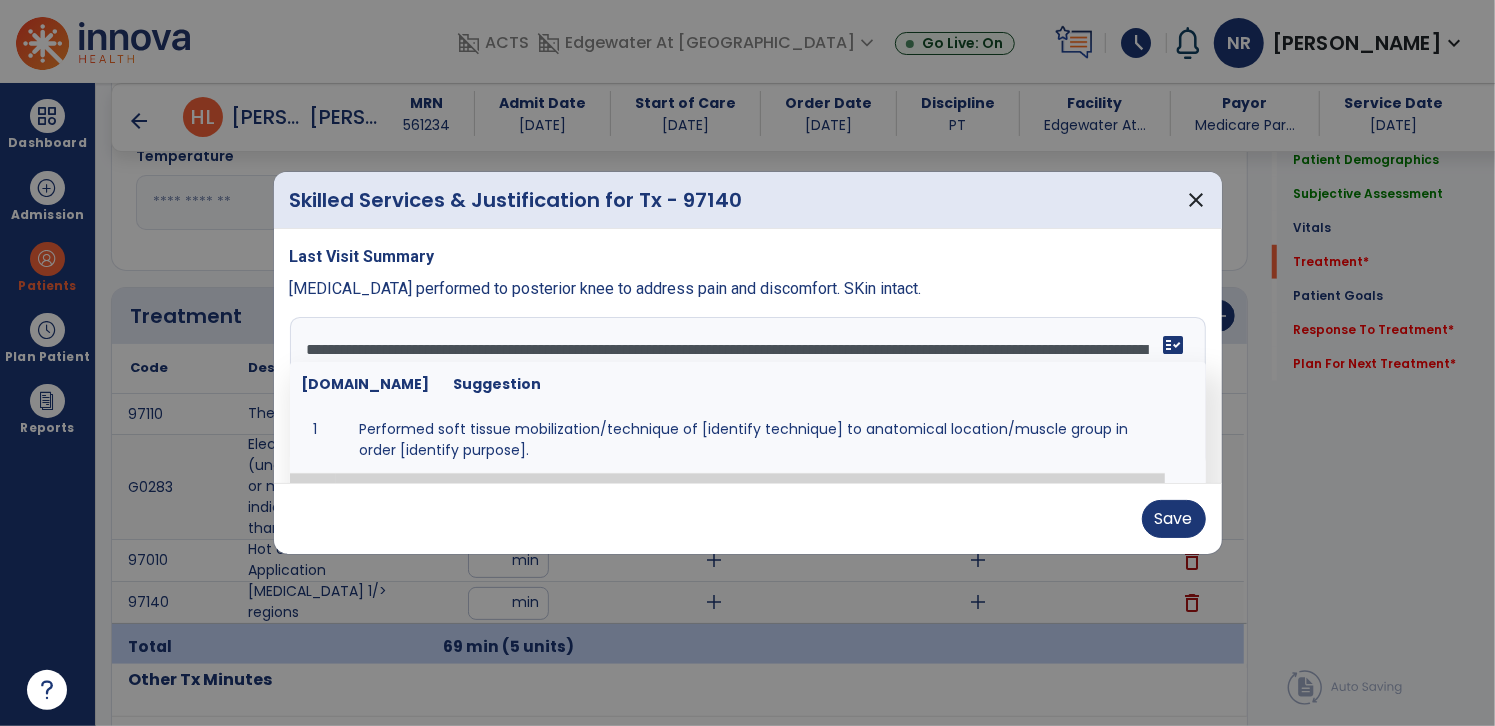scroll, scrollTop: 0, scrollLeft: 0, axis: both 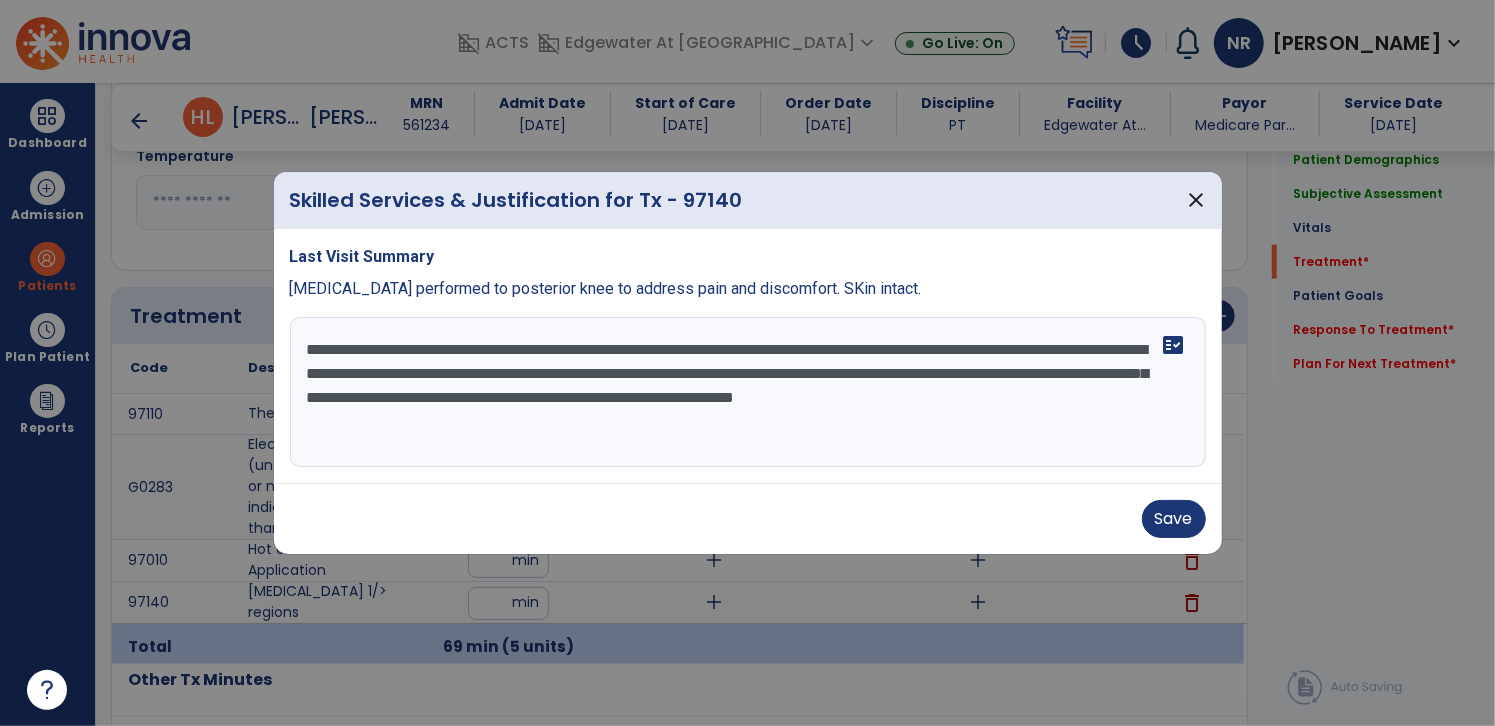 click on "**********" at bounding box center [748, 392] 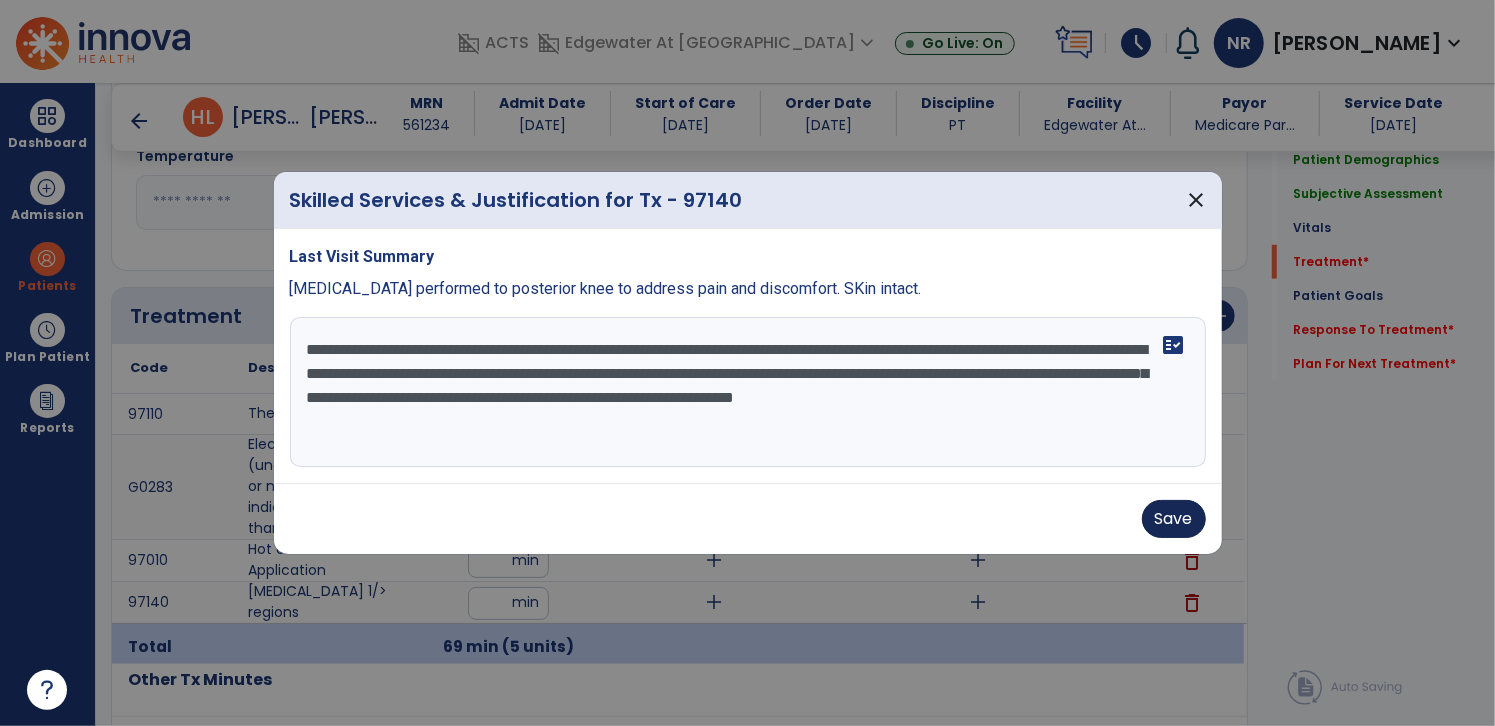 type on "**********" 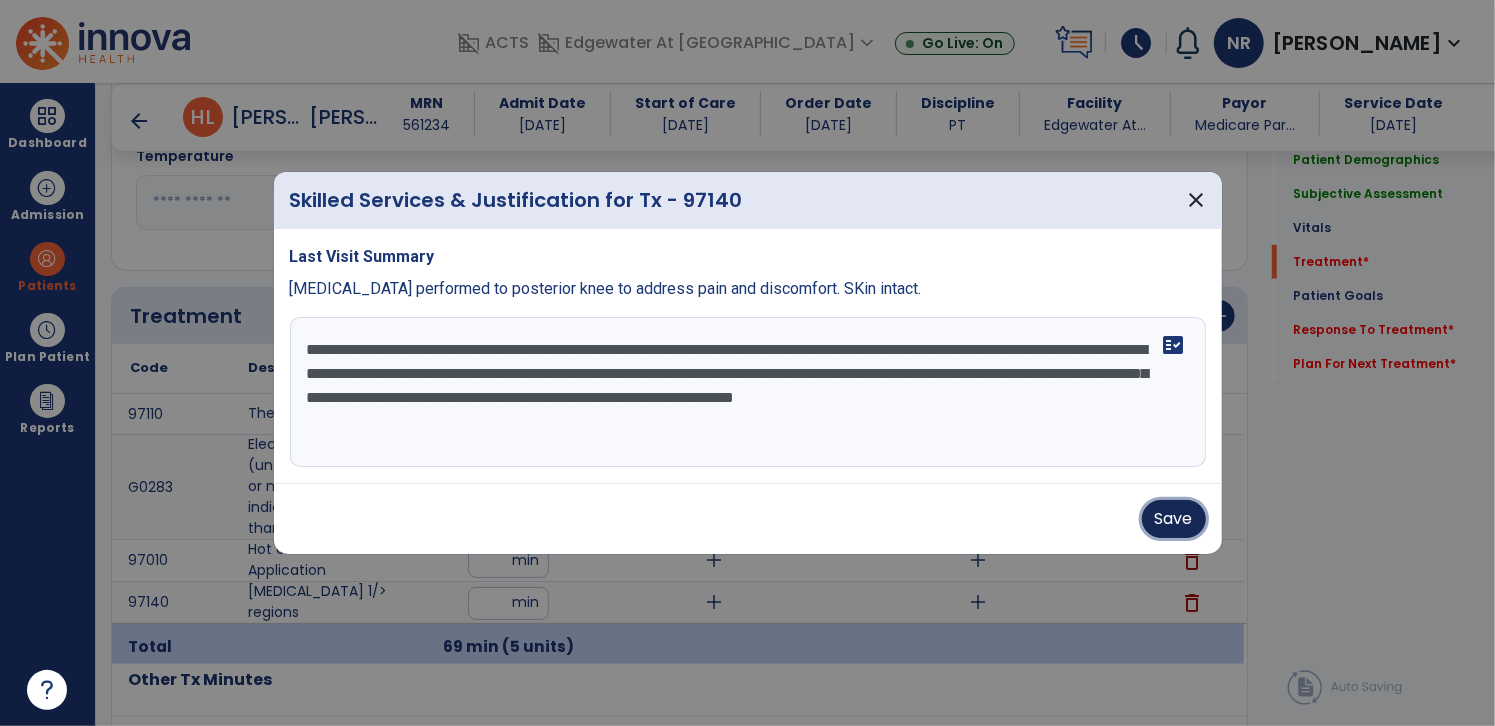 click on "Save" at bounding box center [1174, 519] 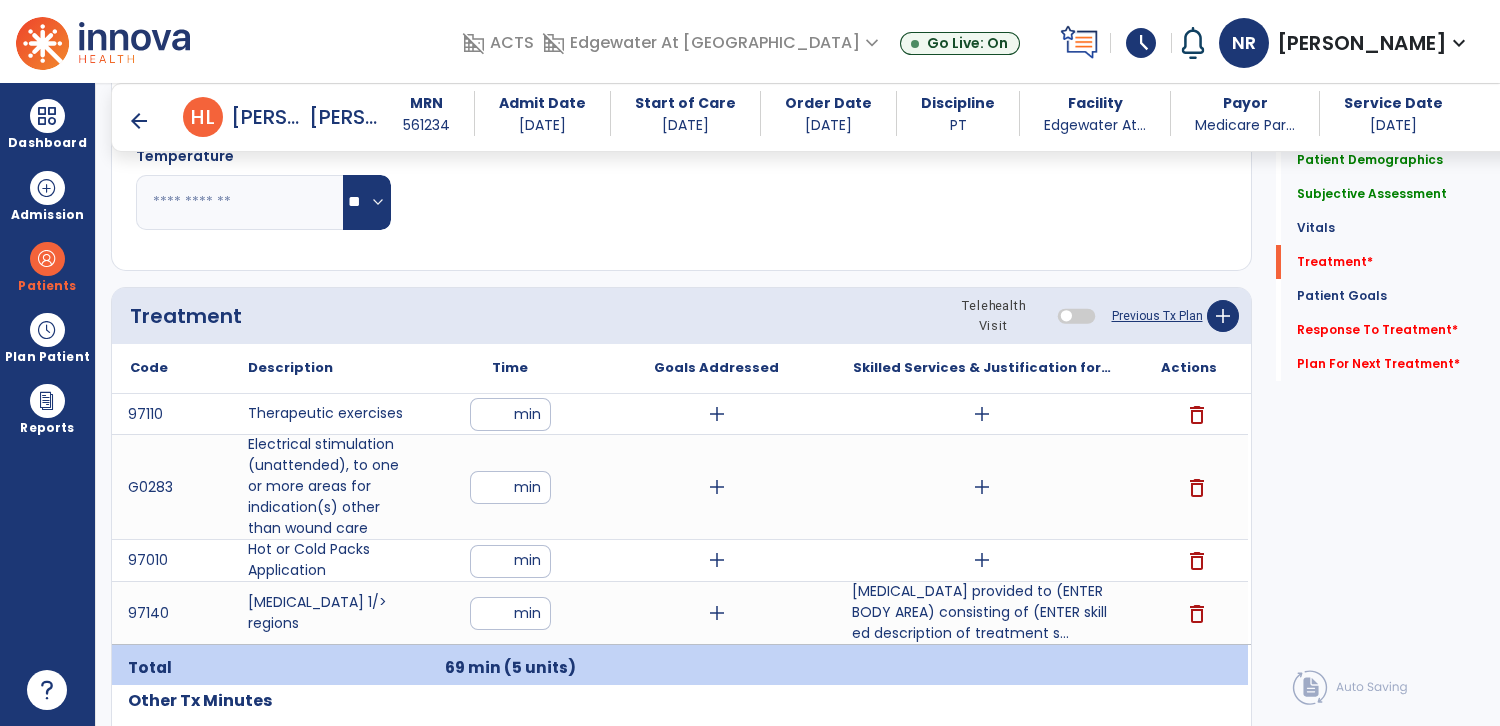 click on "add" at bounding box center [982, 487] 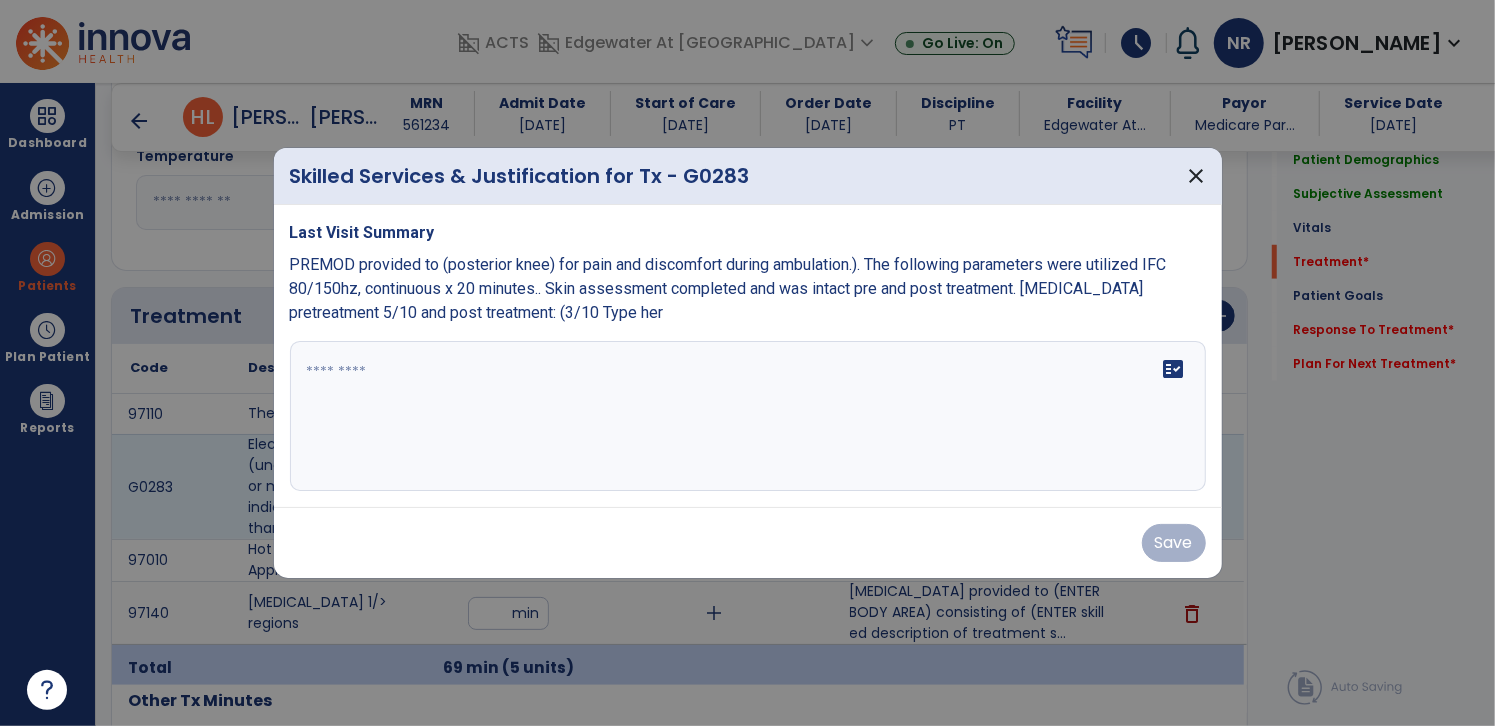 scroll, scrollTop: 962, scrollLeft: 0, axis: vertical 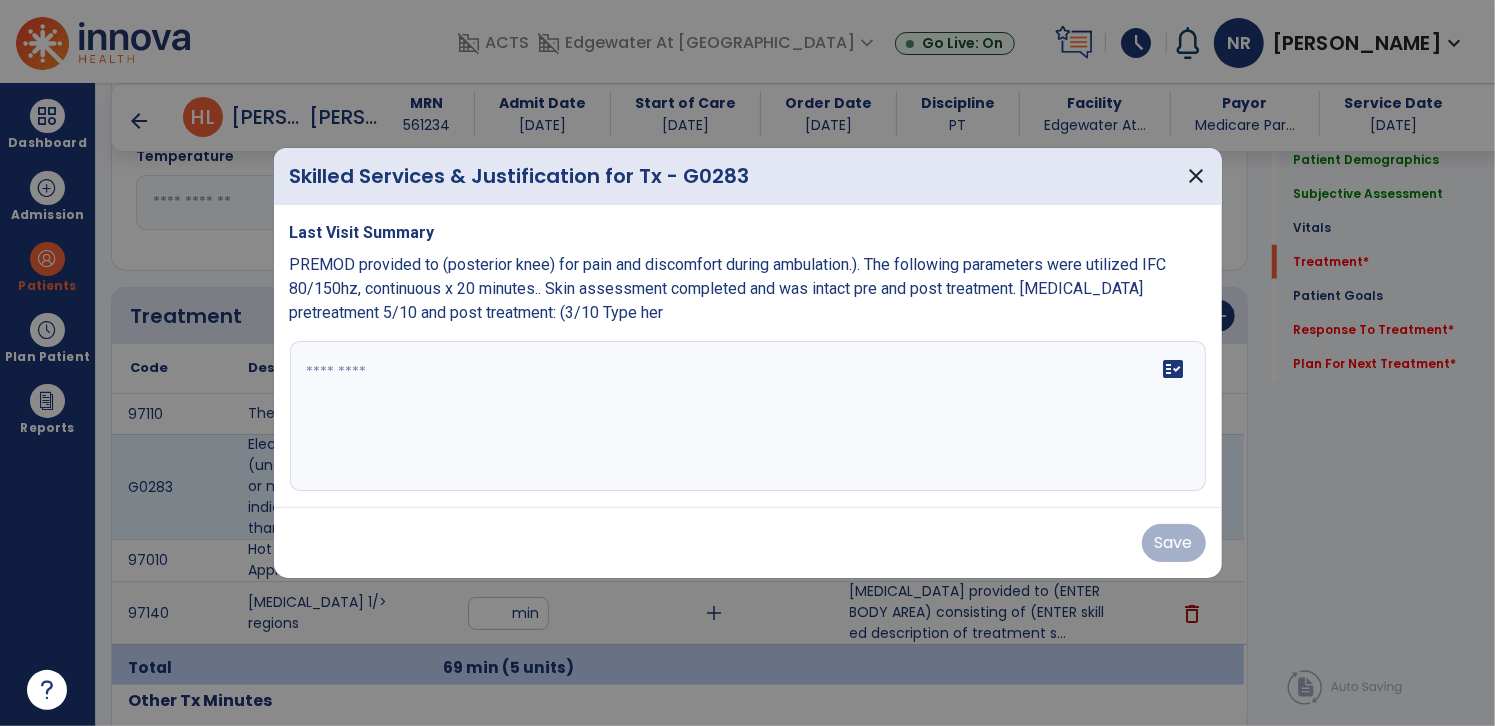 click on "fact_check" at bounding box center [748, 416] 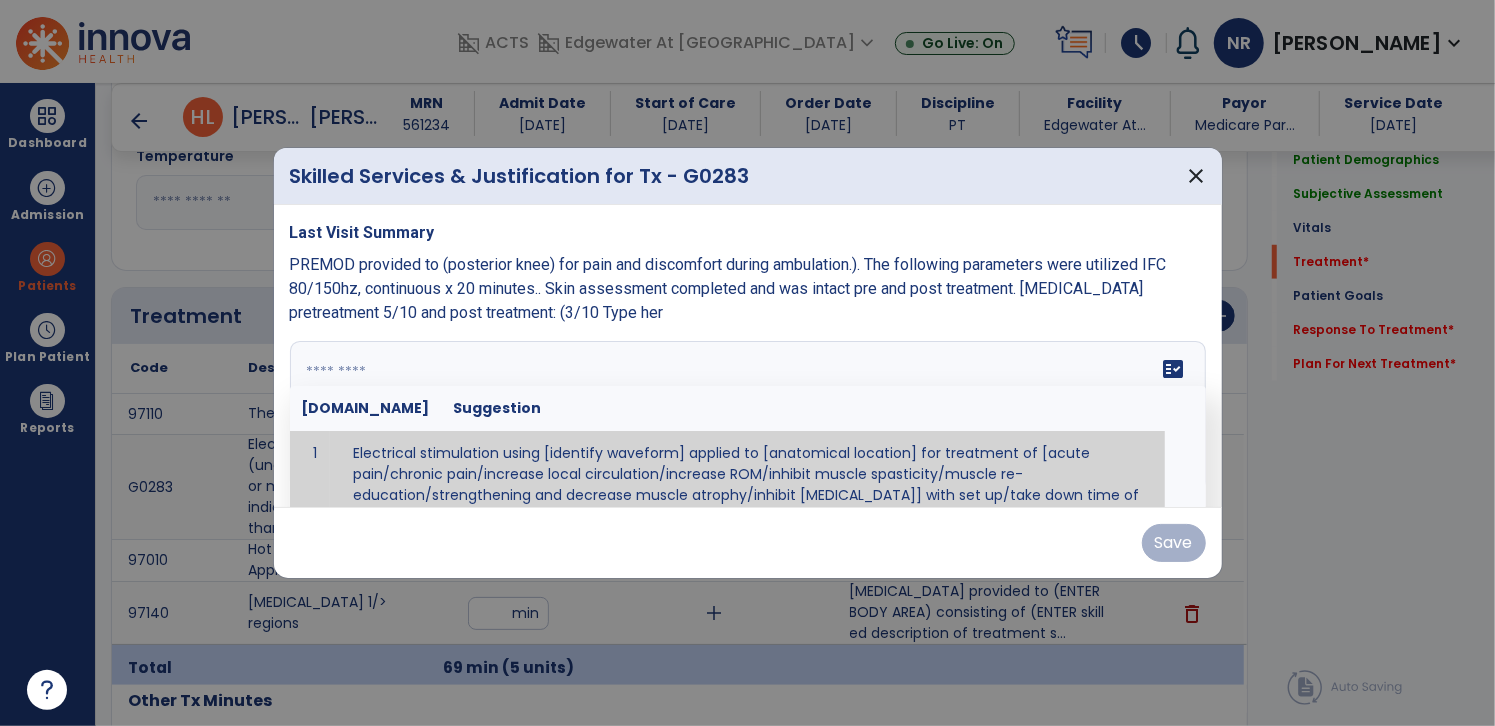 click at bounding box center [746, 416] 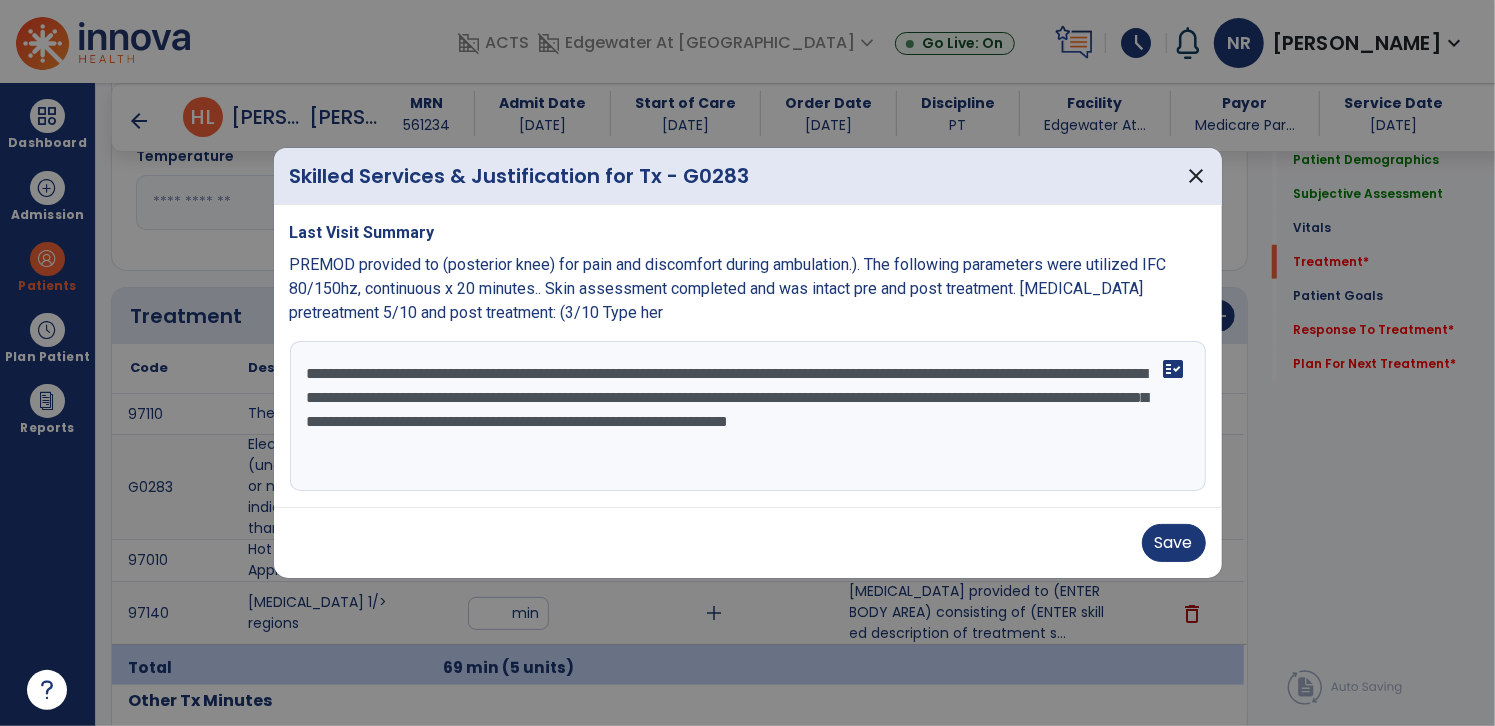 click on "**********" at bounding box center (748, 416) 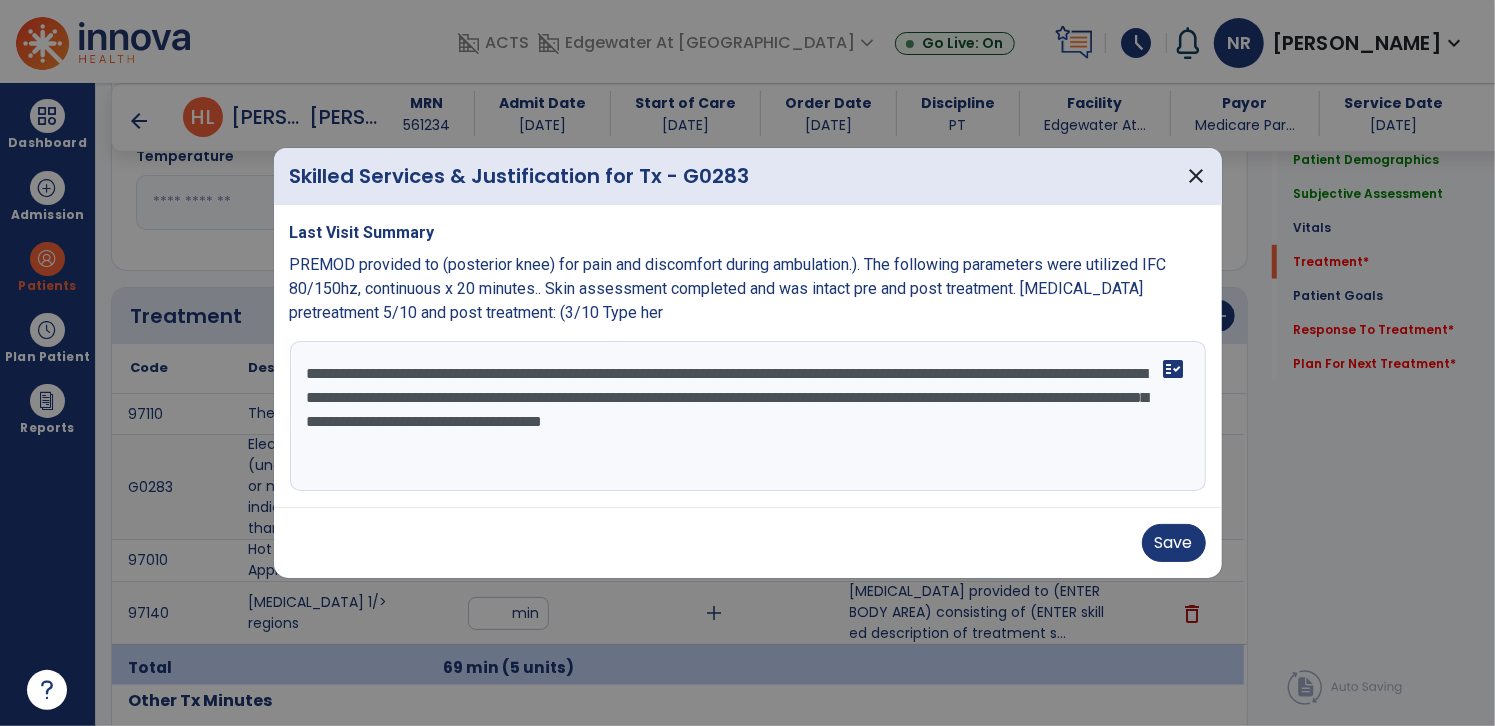 click on "**********" at bounding box center (748, 416) 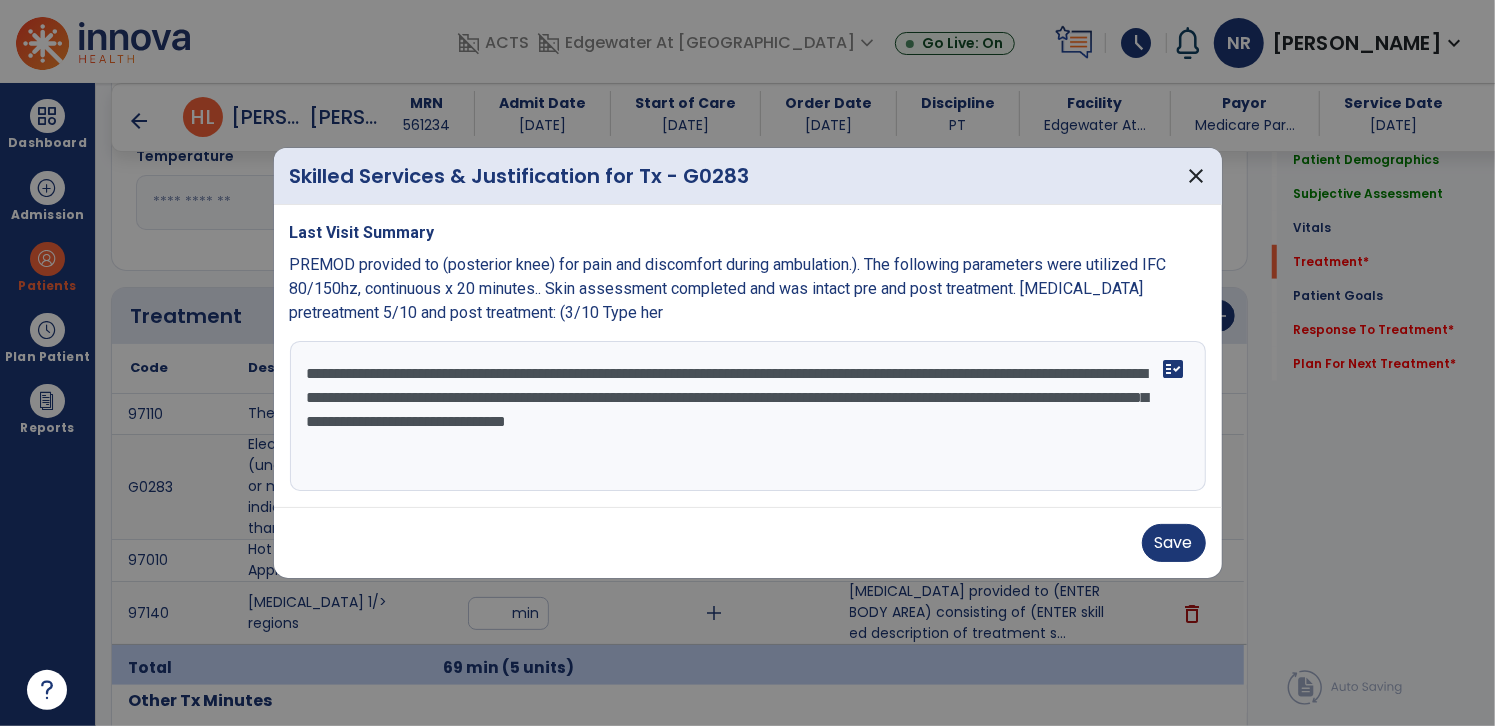 click on "**********" at bounding box center [748, 416] 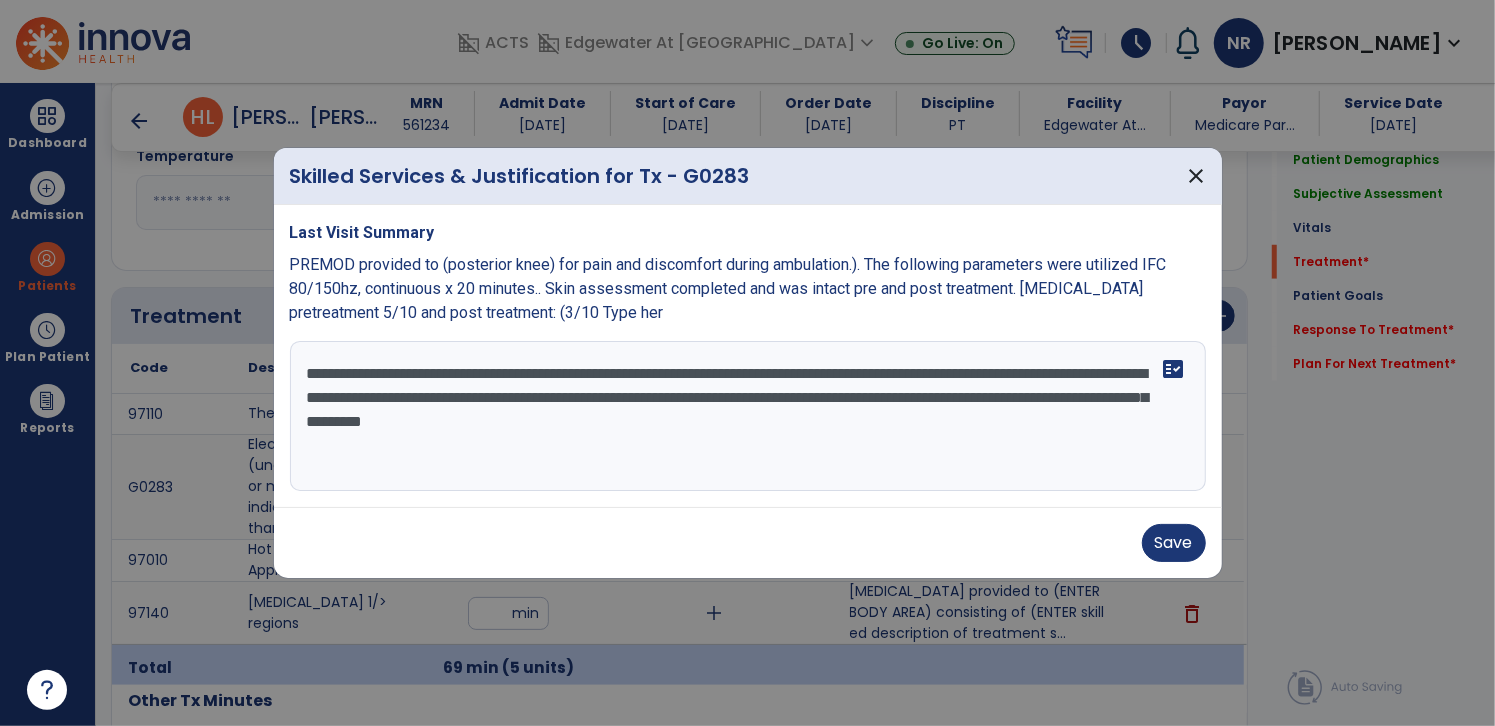click on "**********" at bounding box center [748, 416] 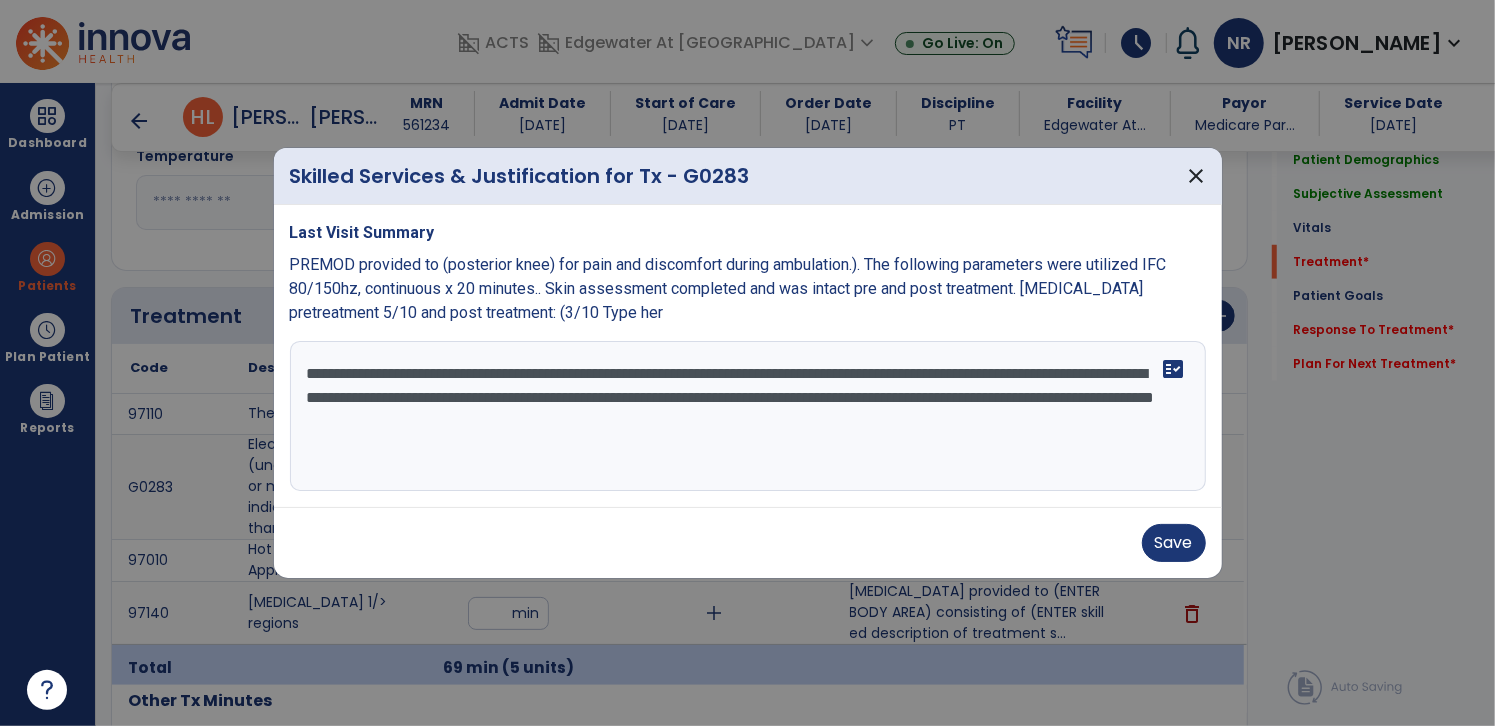 click on "**********" at bounding box center (748, 416) 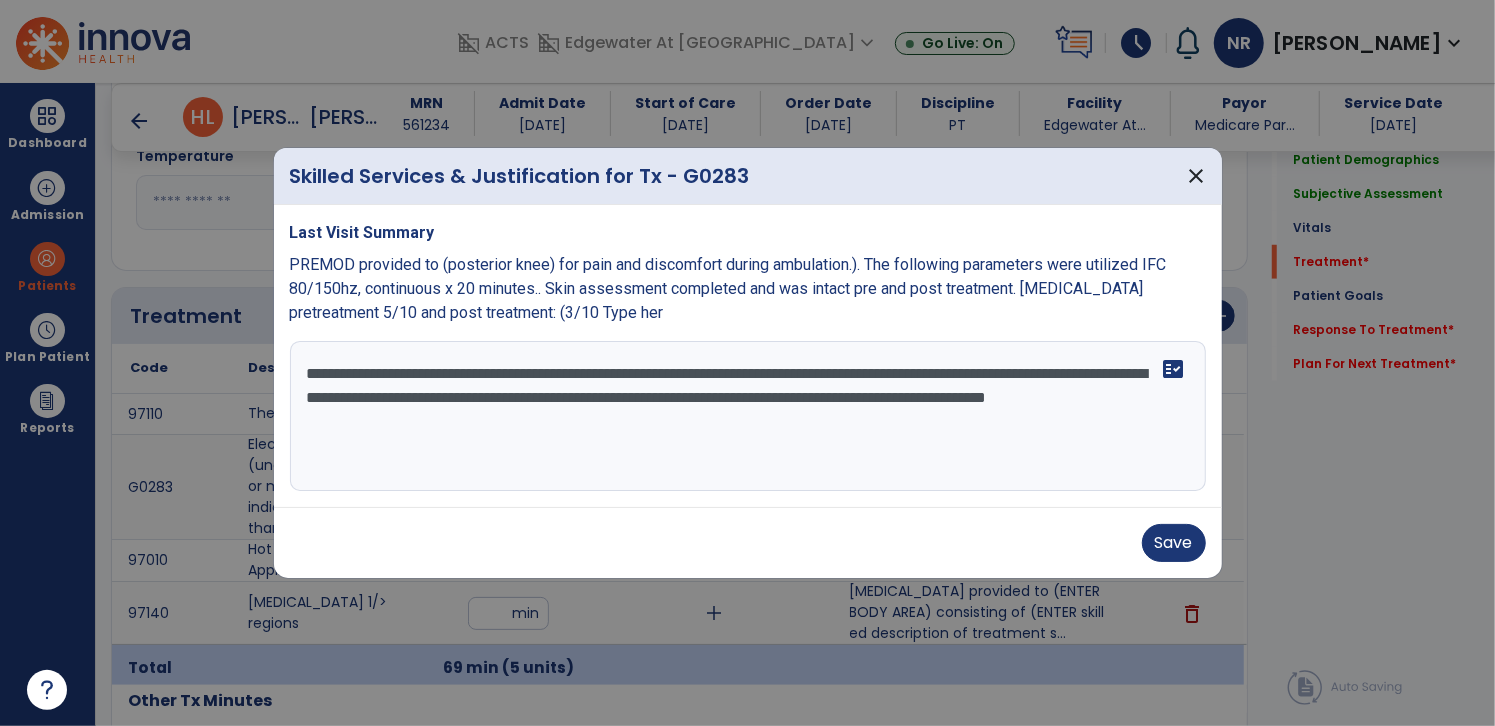 click on "**********" at bounding box center (748, 416) 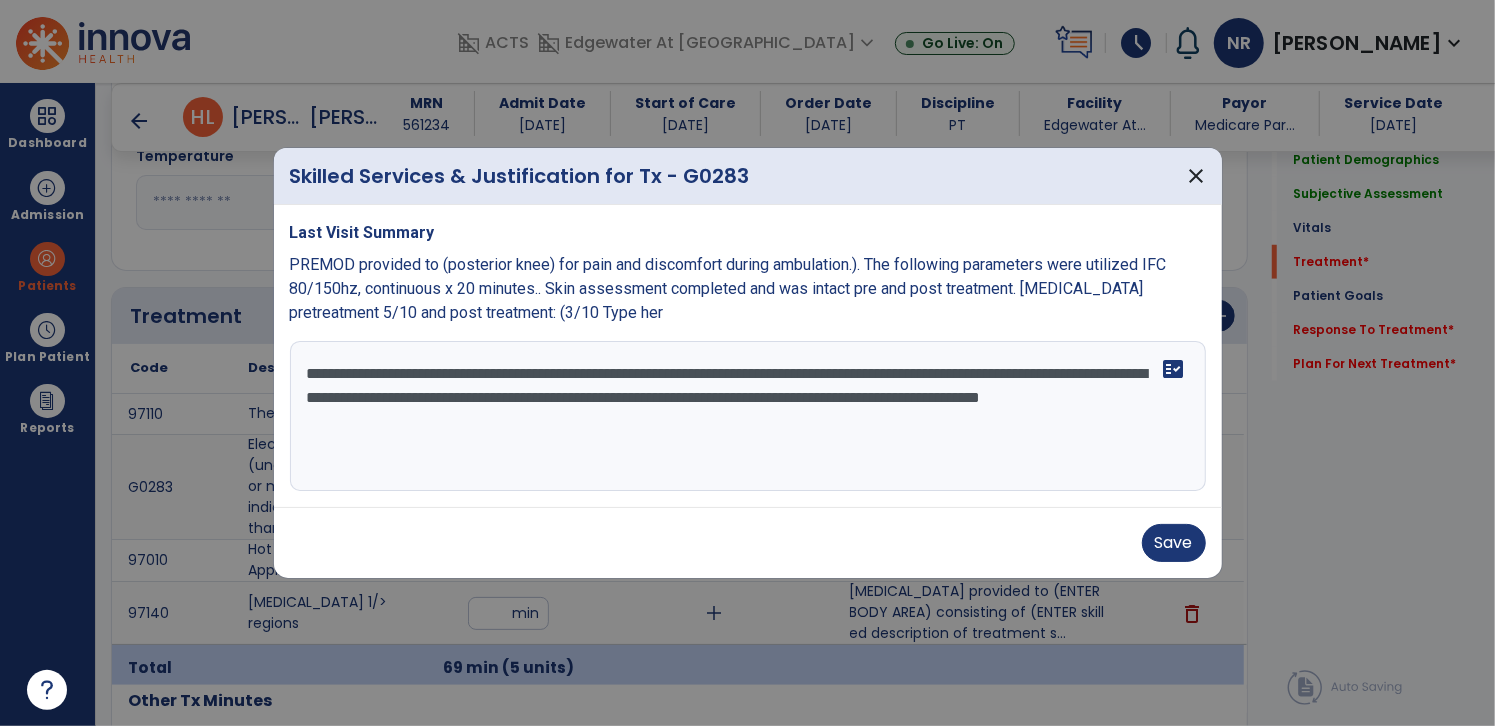 click on "**********" at bounding box center (748, 416) 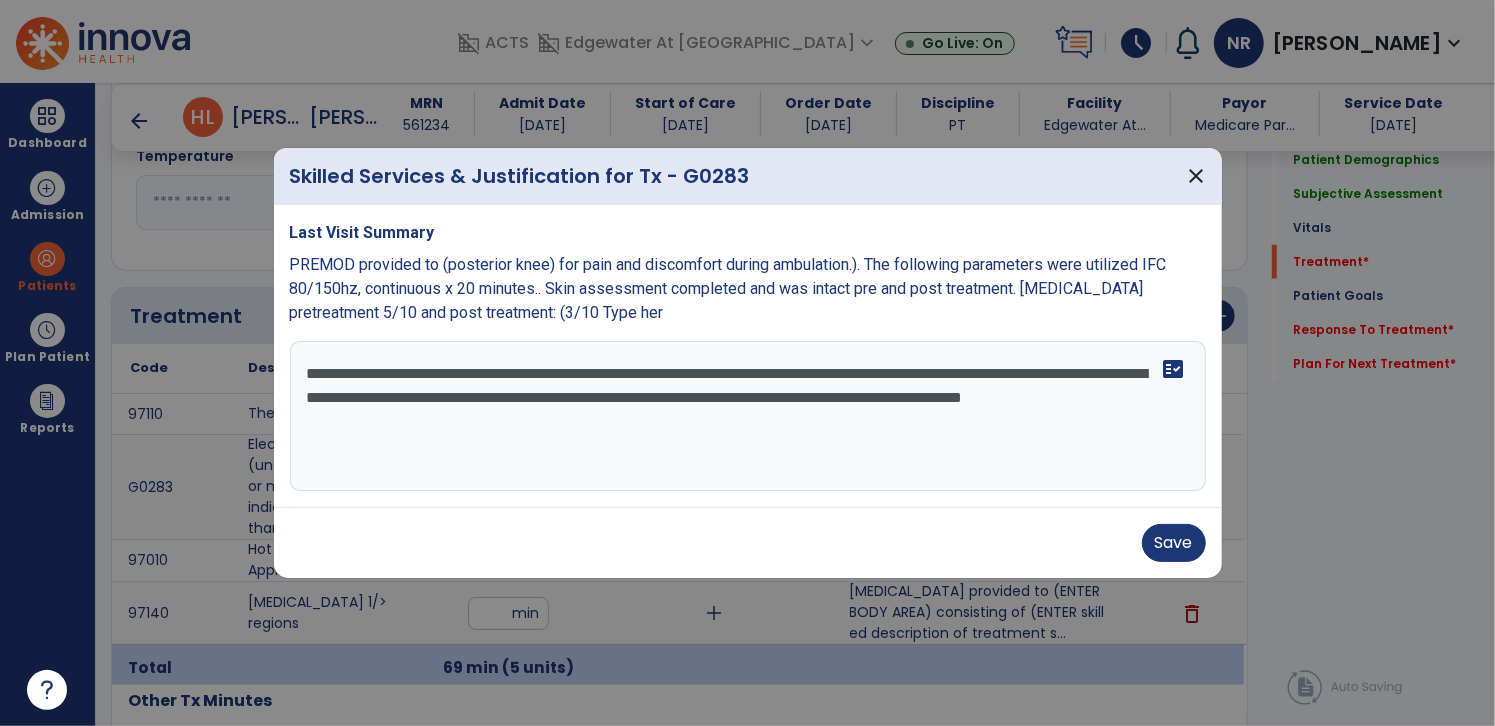 click on "**********" at bounding box center (748, 416) 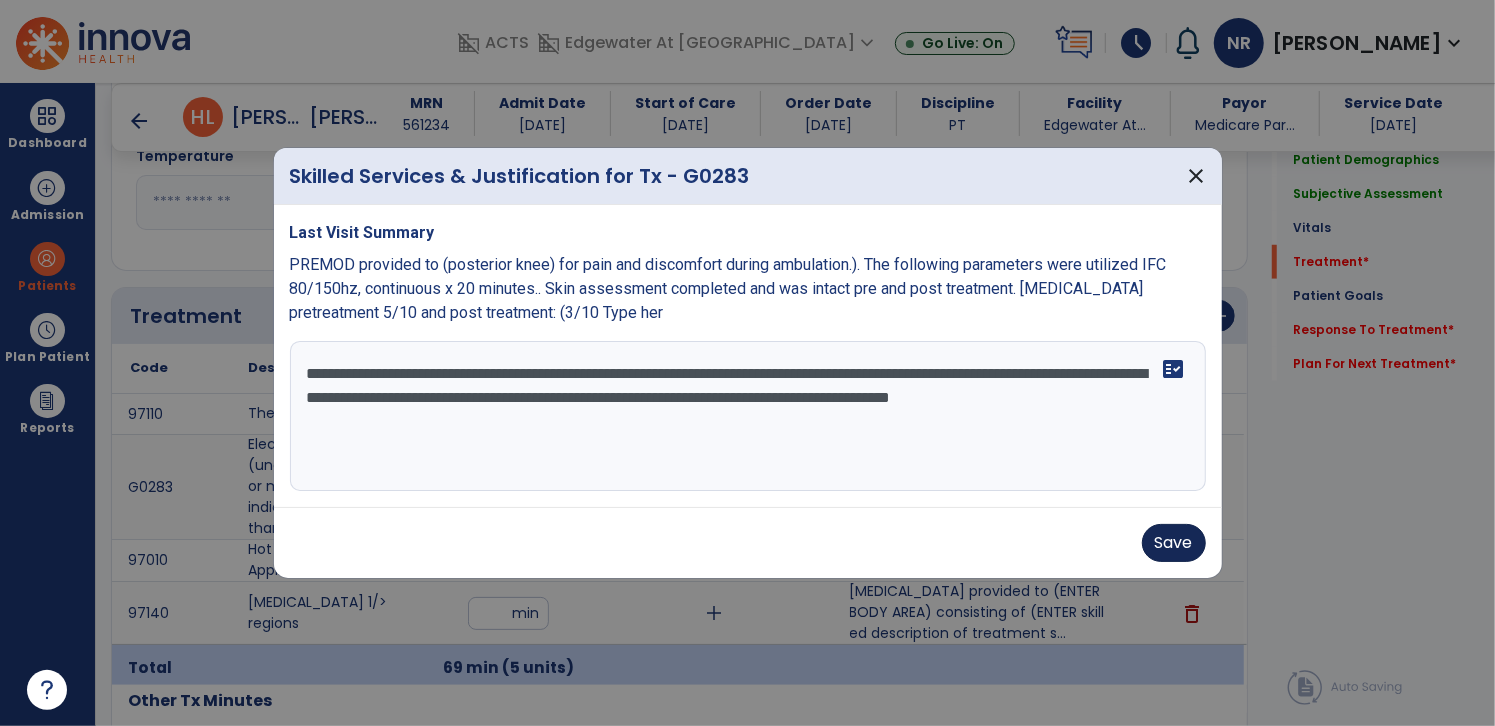 type on "**********" 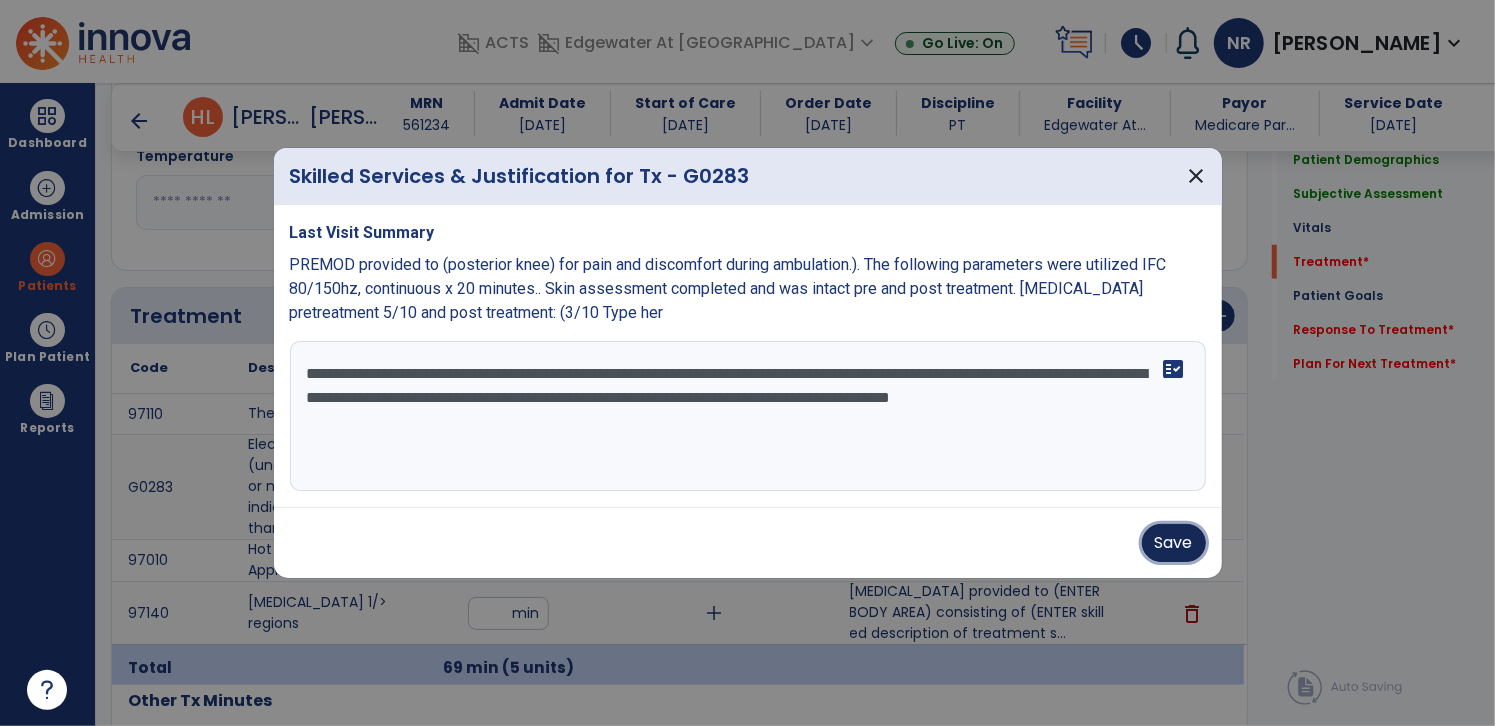 click on "Save" at bounding box center (1174, 543) 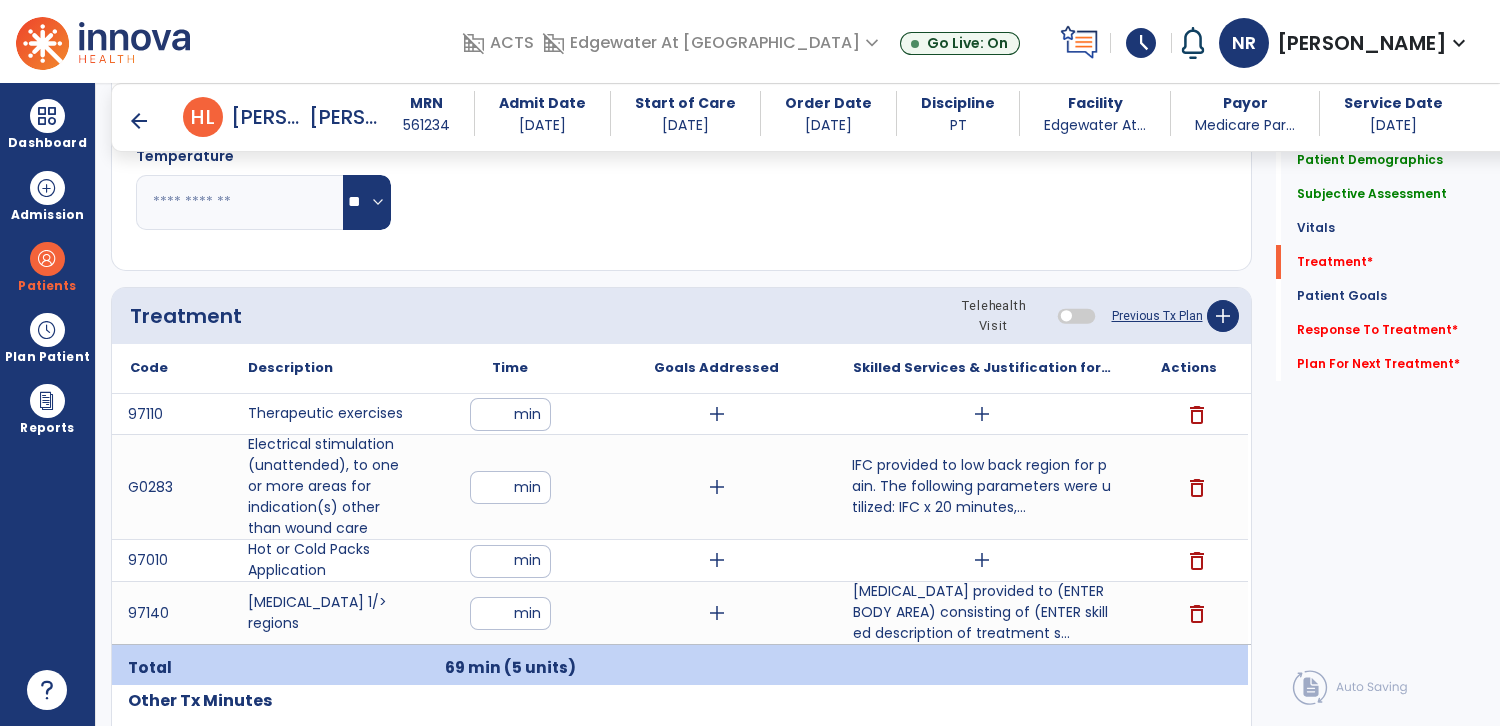 click on "add" at bounding box center (982, 560) 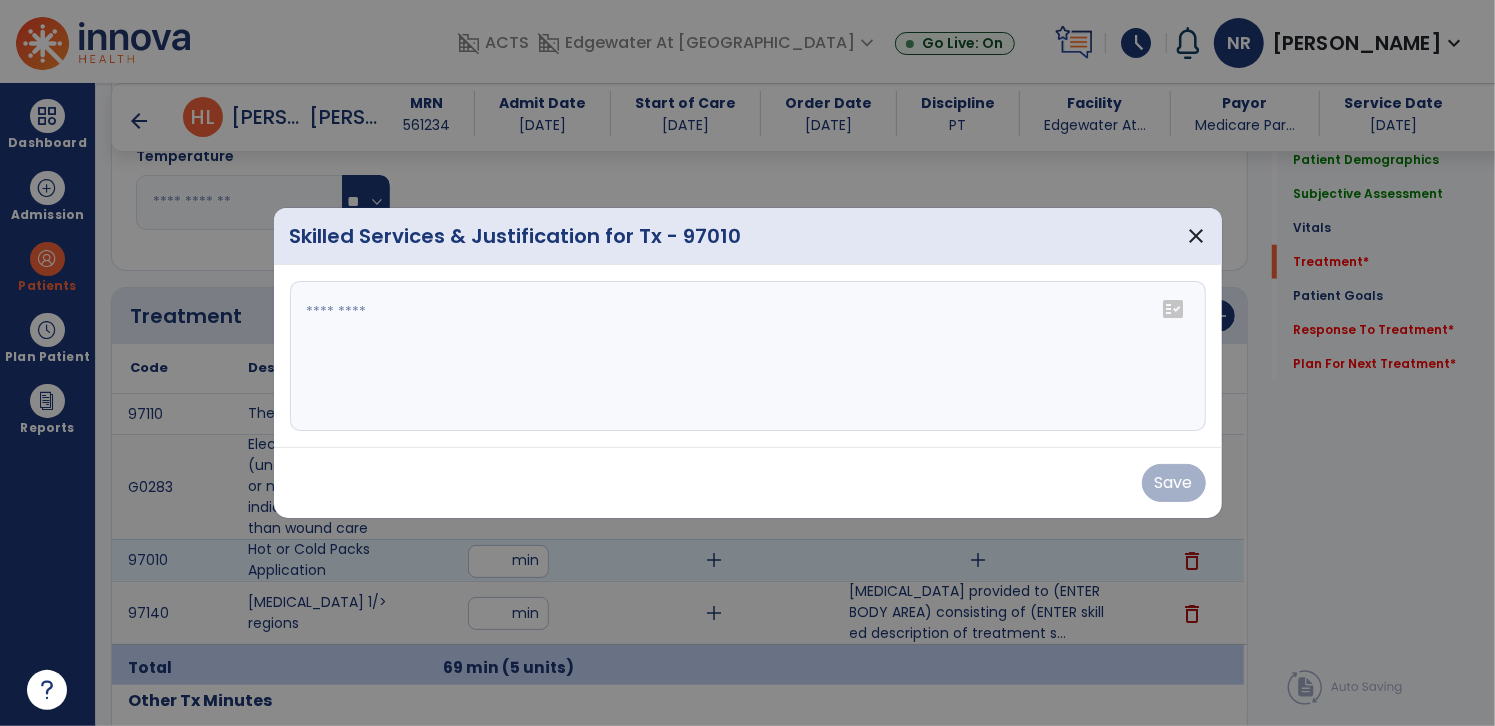 scroll, scrollTop: 962, scrollLeft: 0, axis: vertical 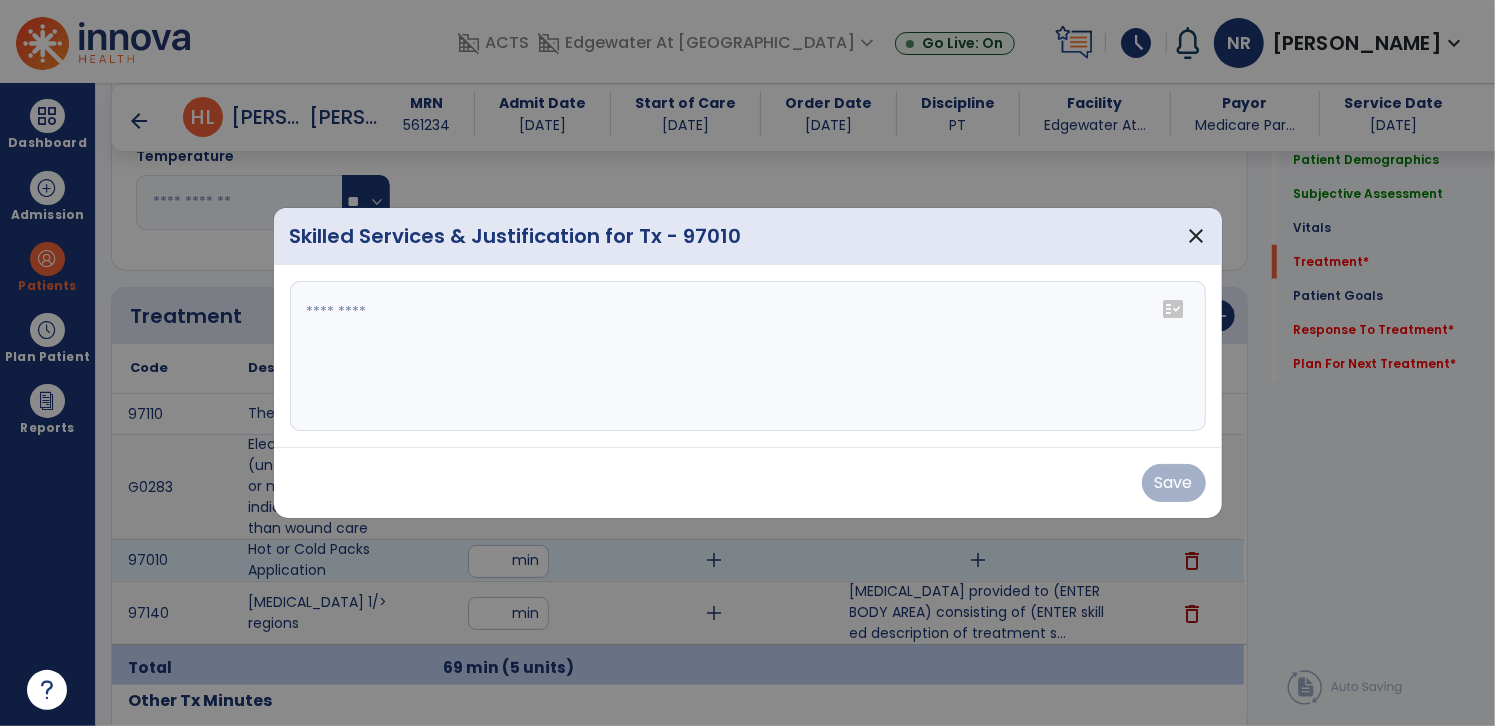 click at bounding box center [748, 356] 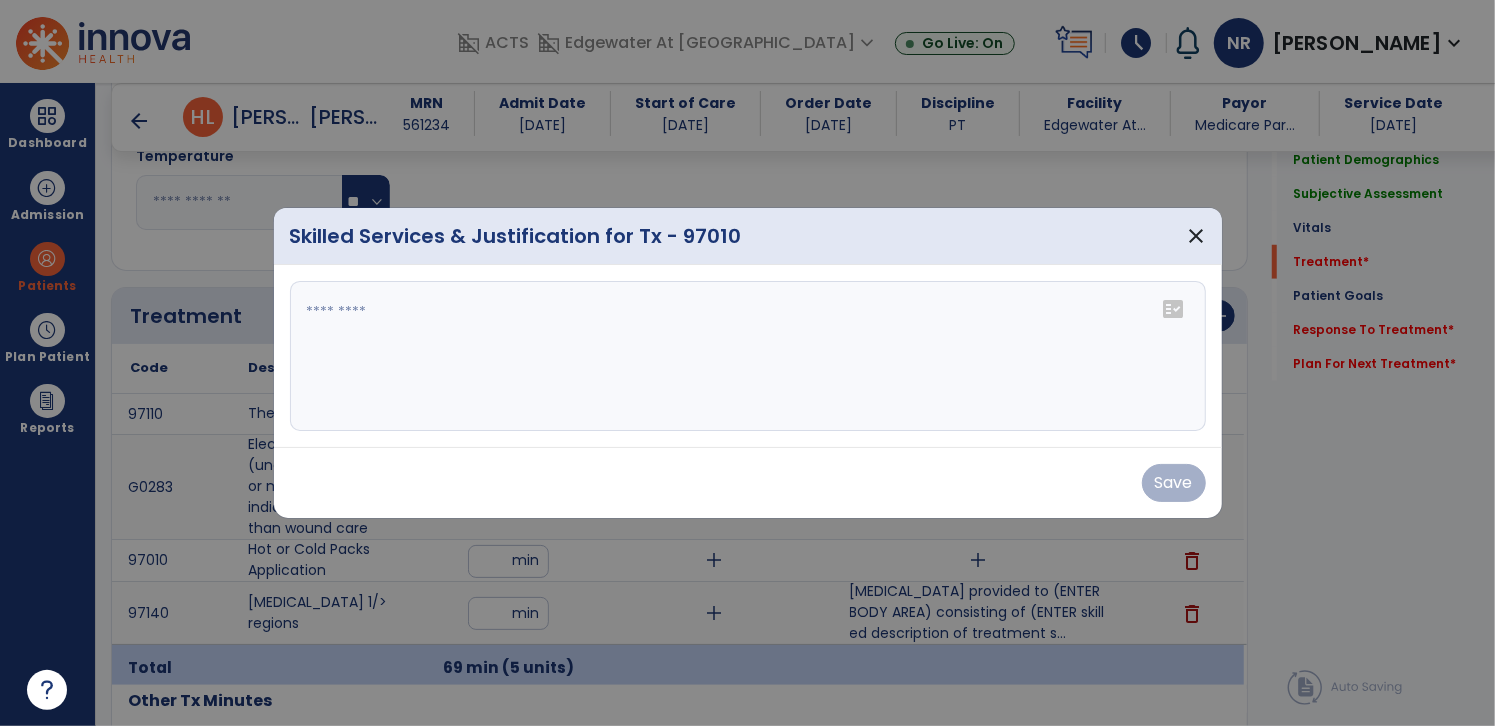 click at bounding box center [748, 356] 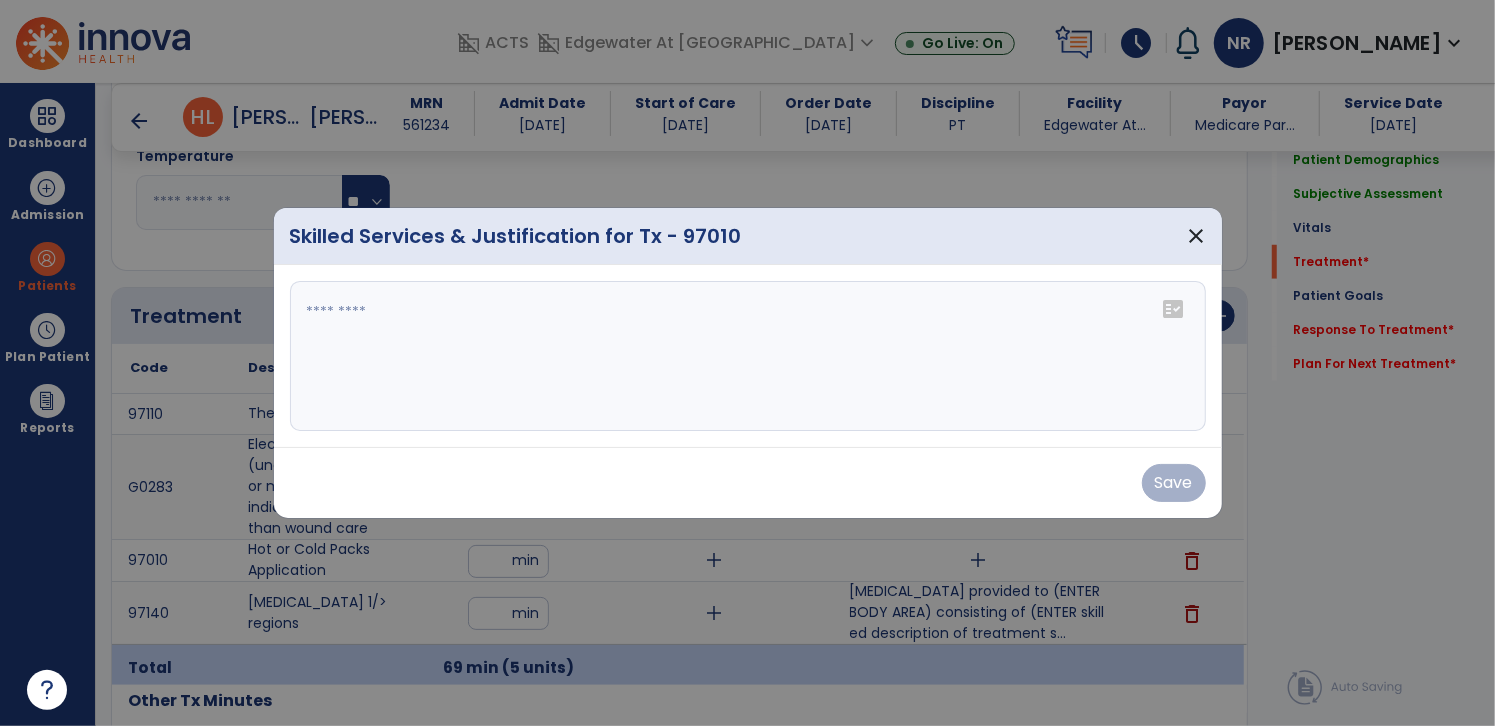 paste on "**********" 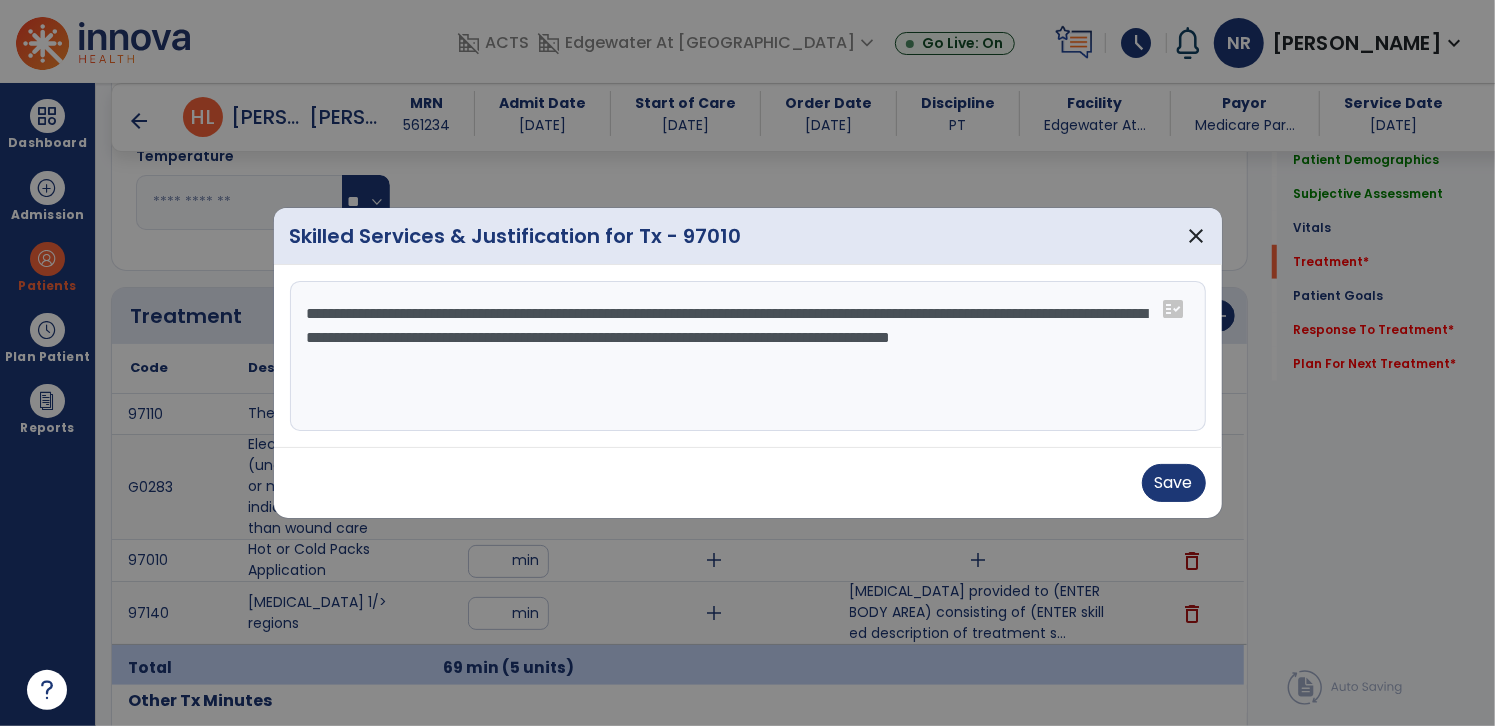 click on "**********" at bounding box center (748, 356) 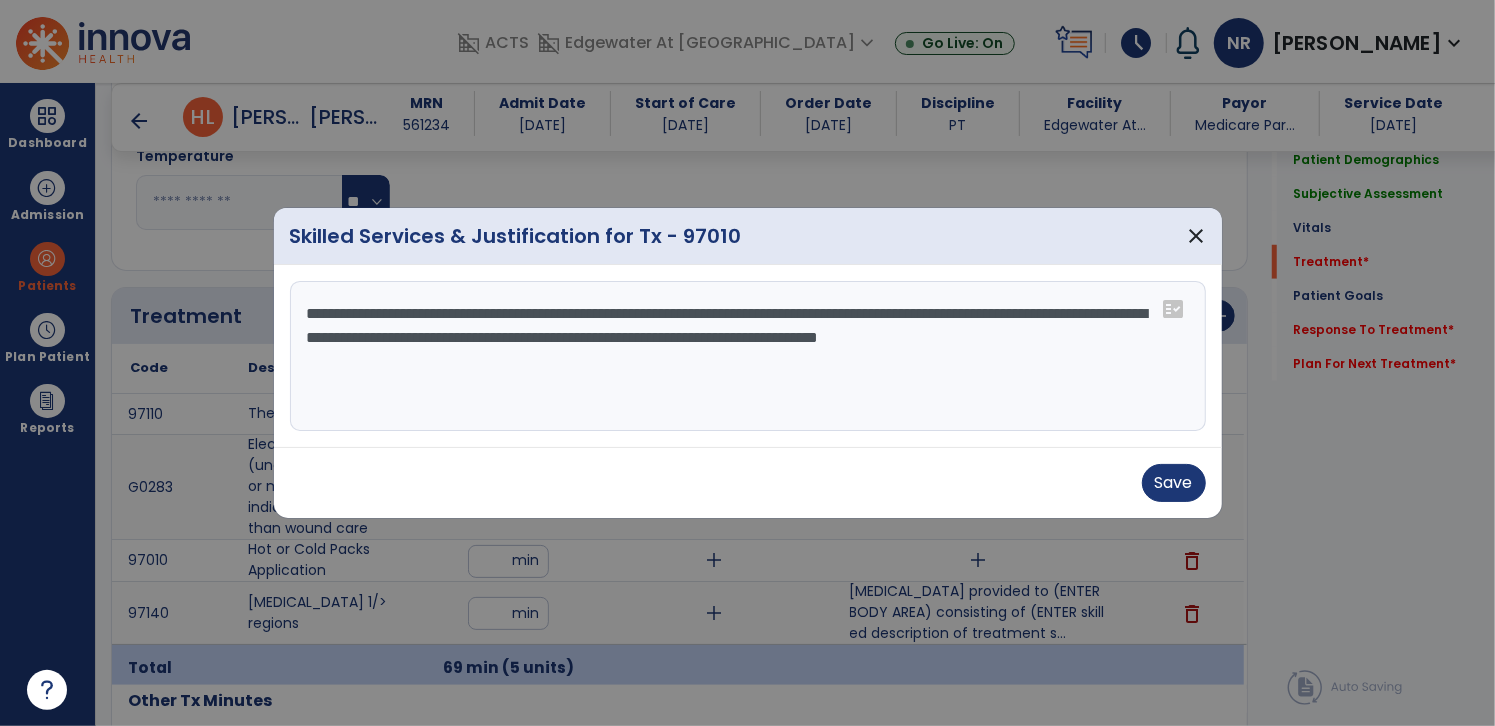 click on "**********" at bounding box center [748, 356] 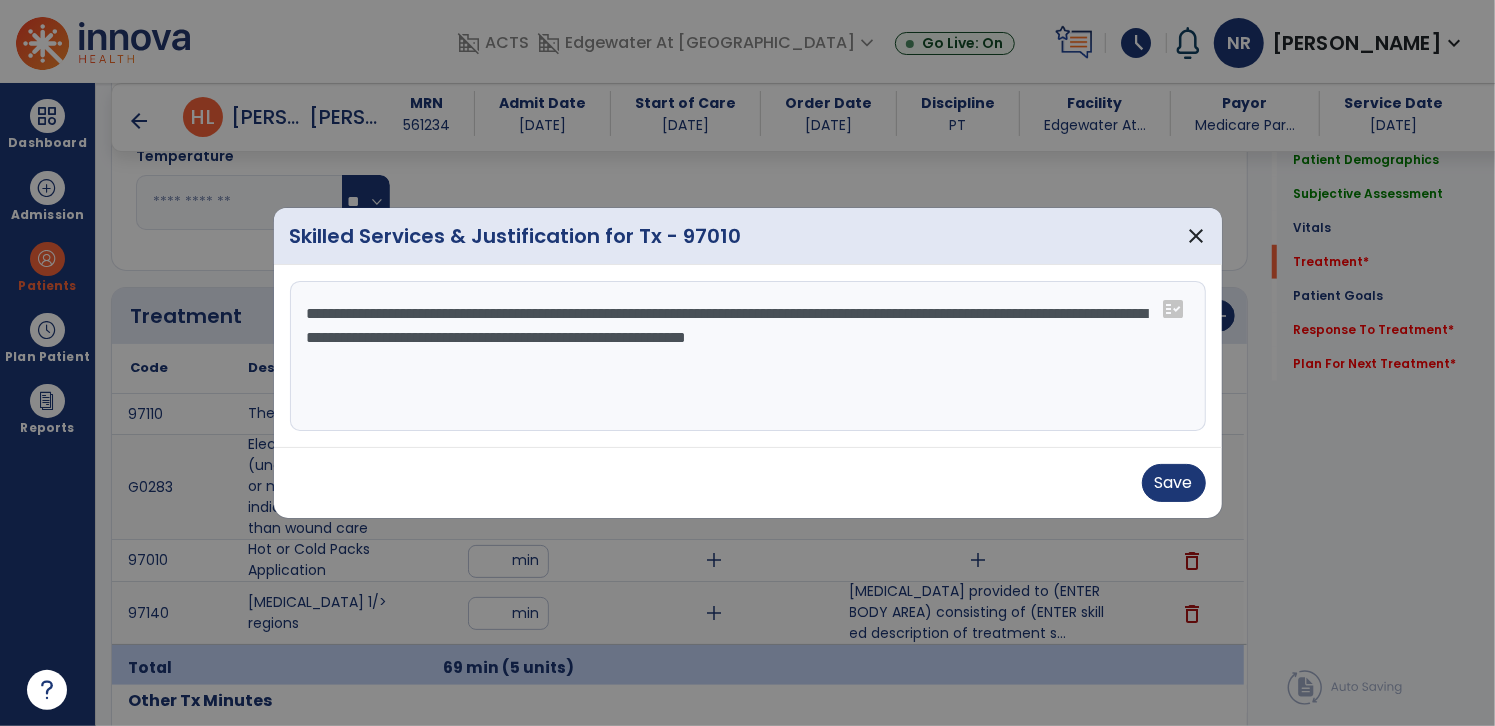 click on "**********" at bounding box center [748, 356] 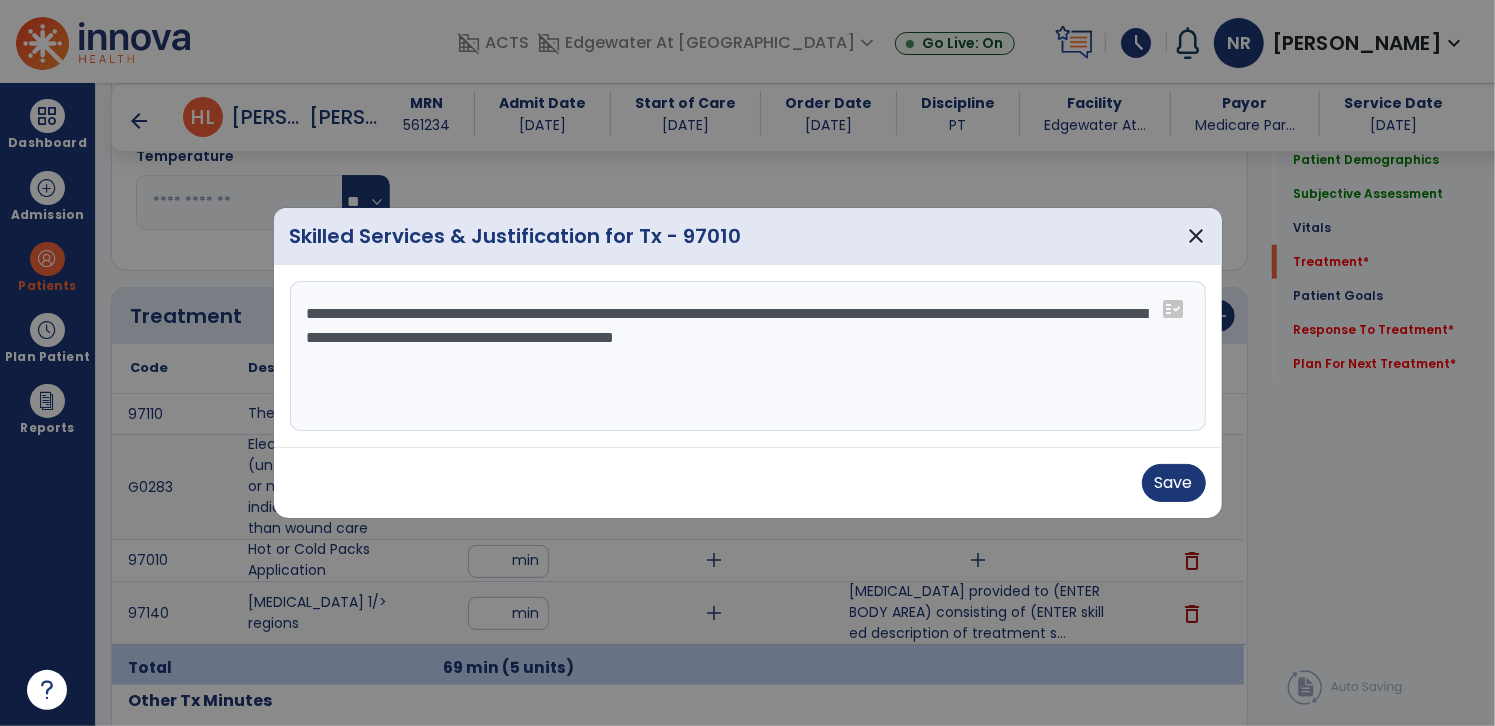 click on "**********" at bounding box center [748, 356] 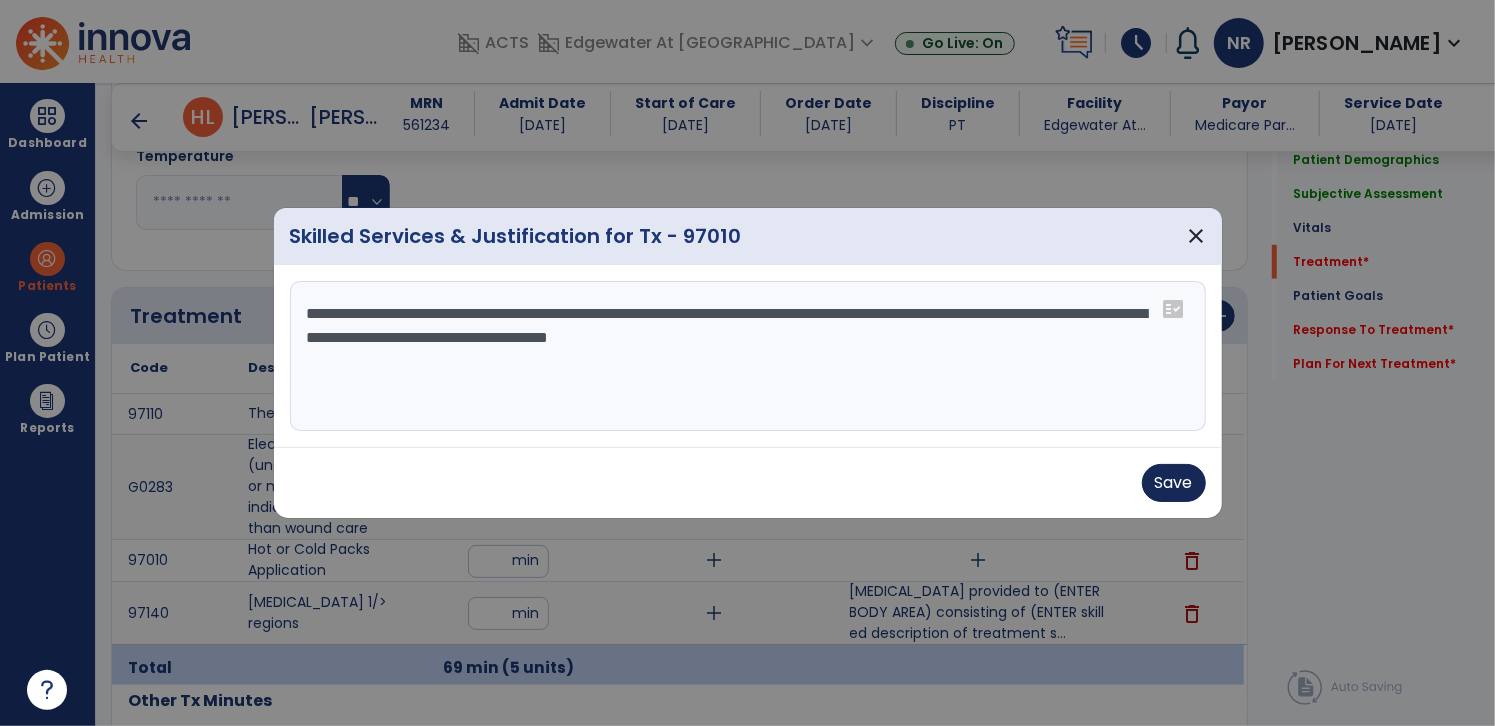 type on "**********" 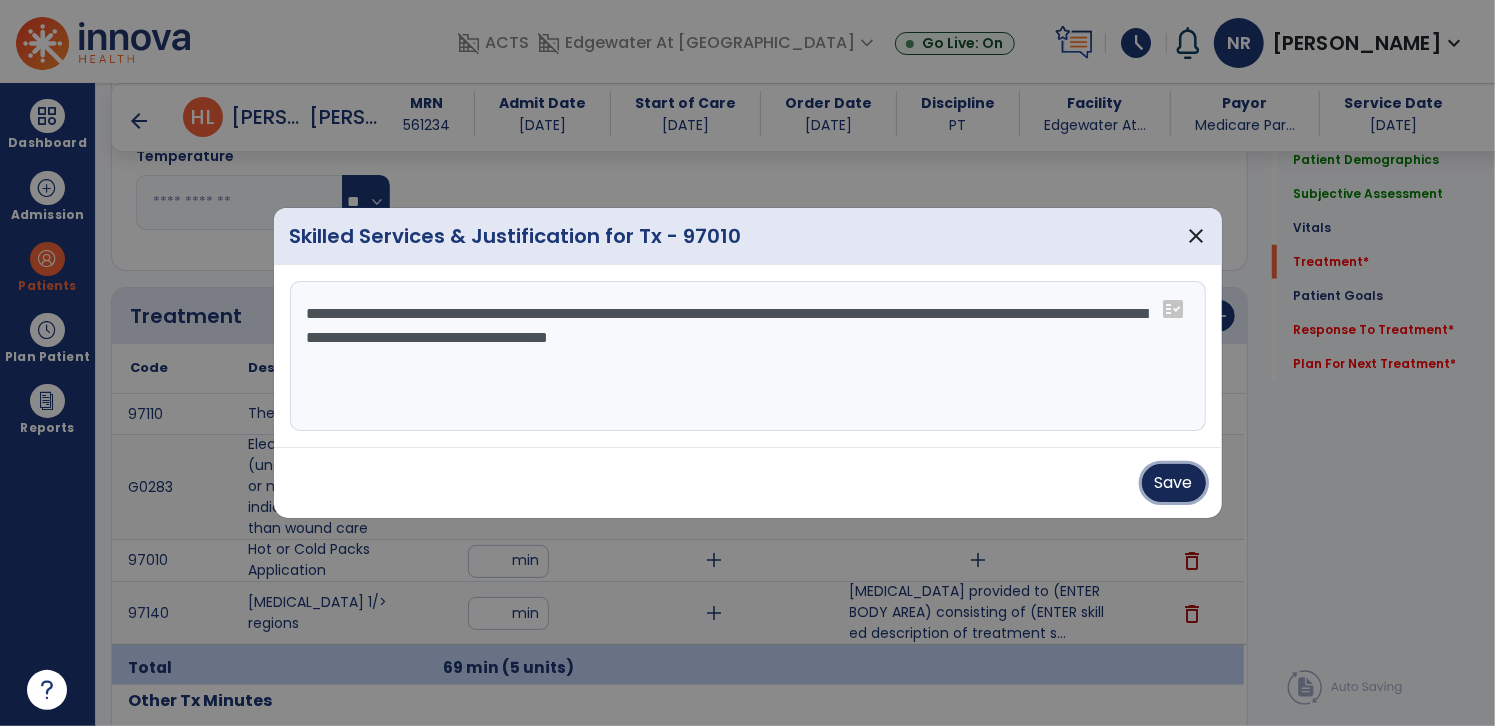click on "Save" at bounding box center (1174, 483) 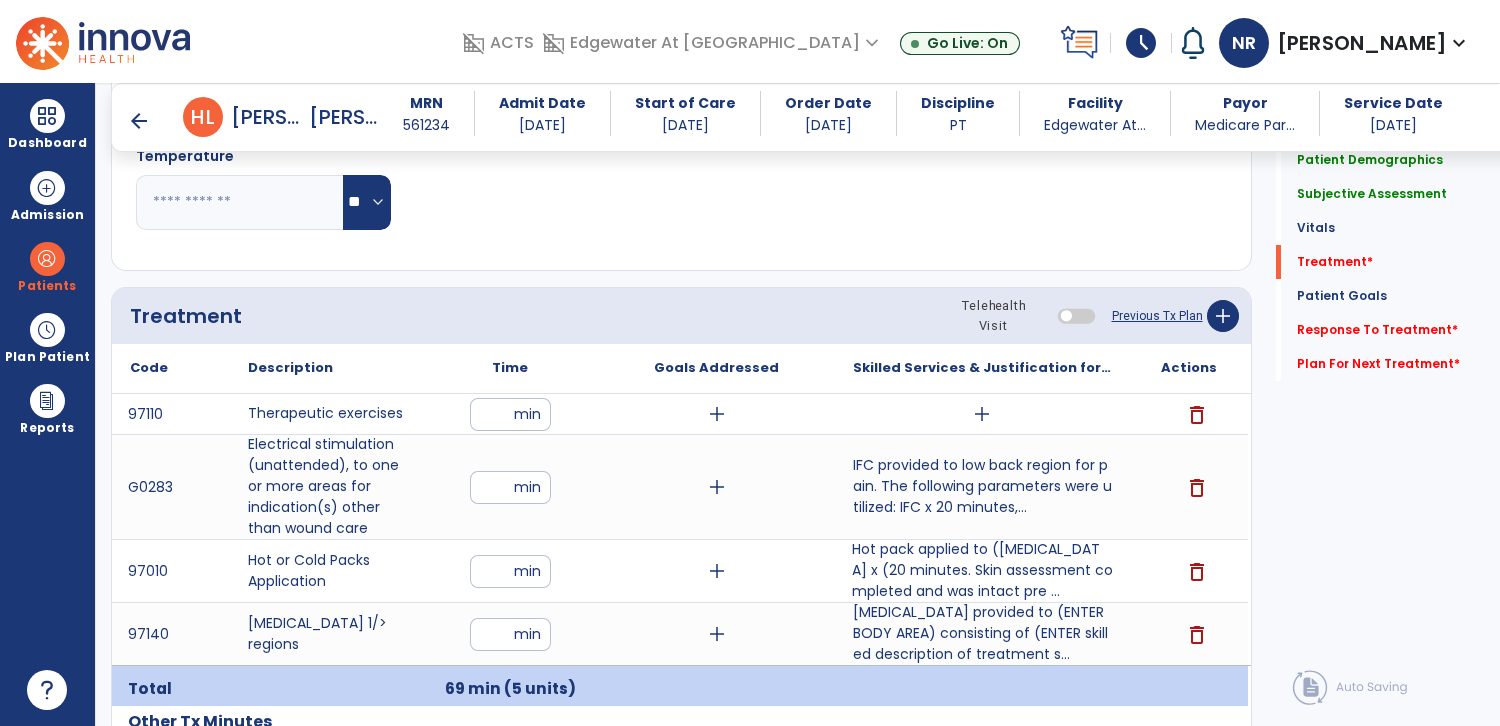 click on "add" at bounding box center [982, 414] 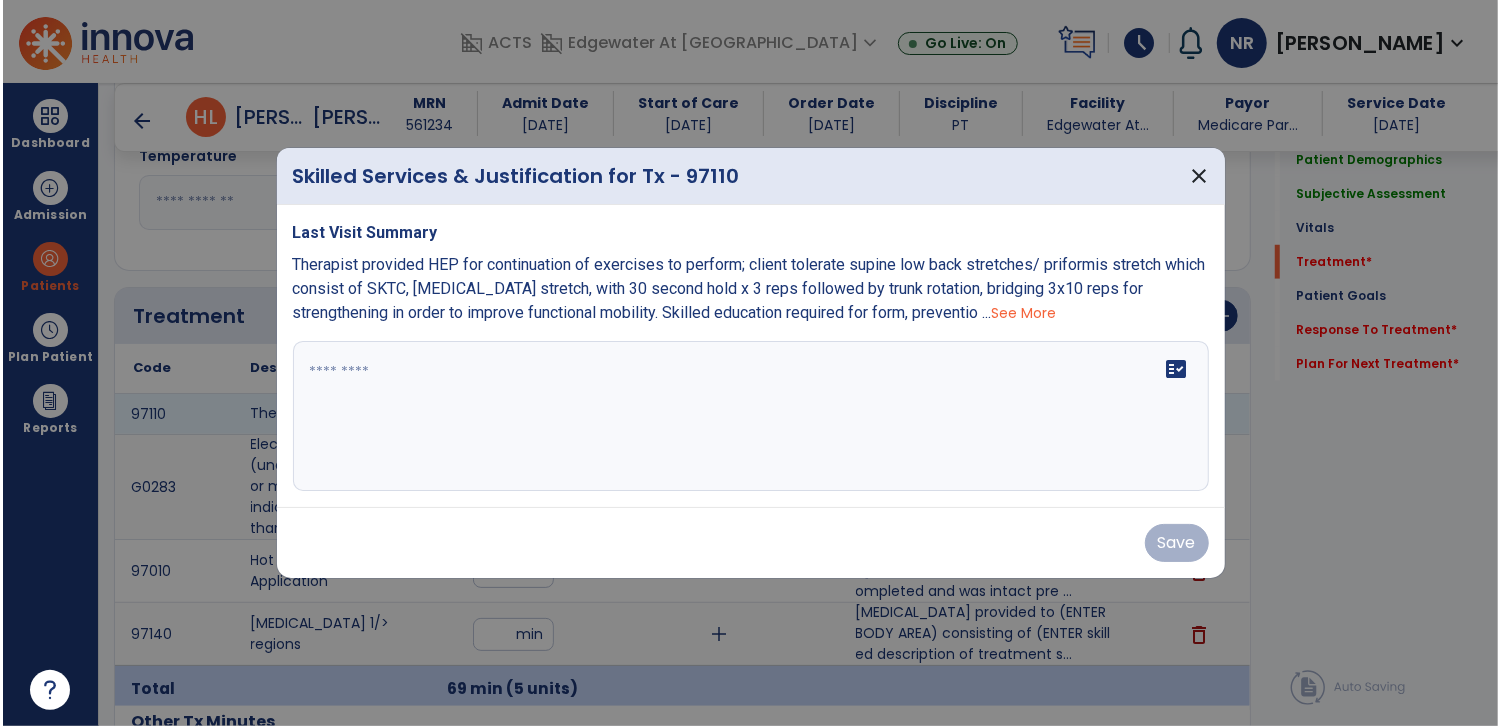 scroll, scrollTop: 962, scrollLeft: 0, axis: vertical 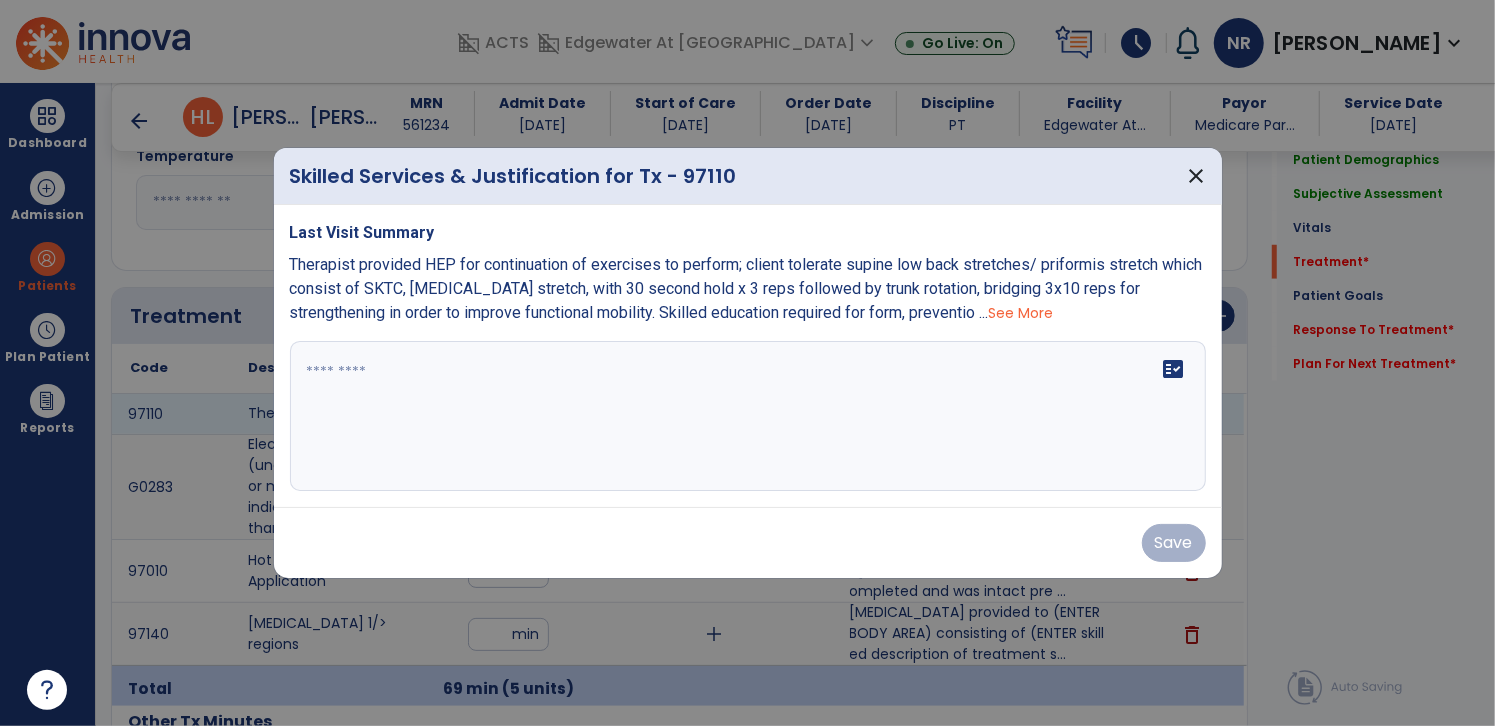 click on "fact_check" at bounding box center (748, 416) 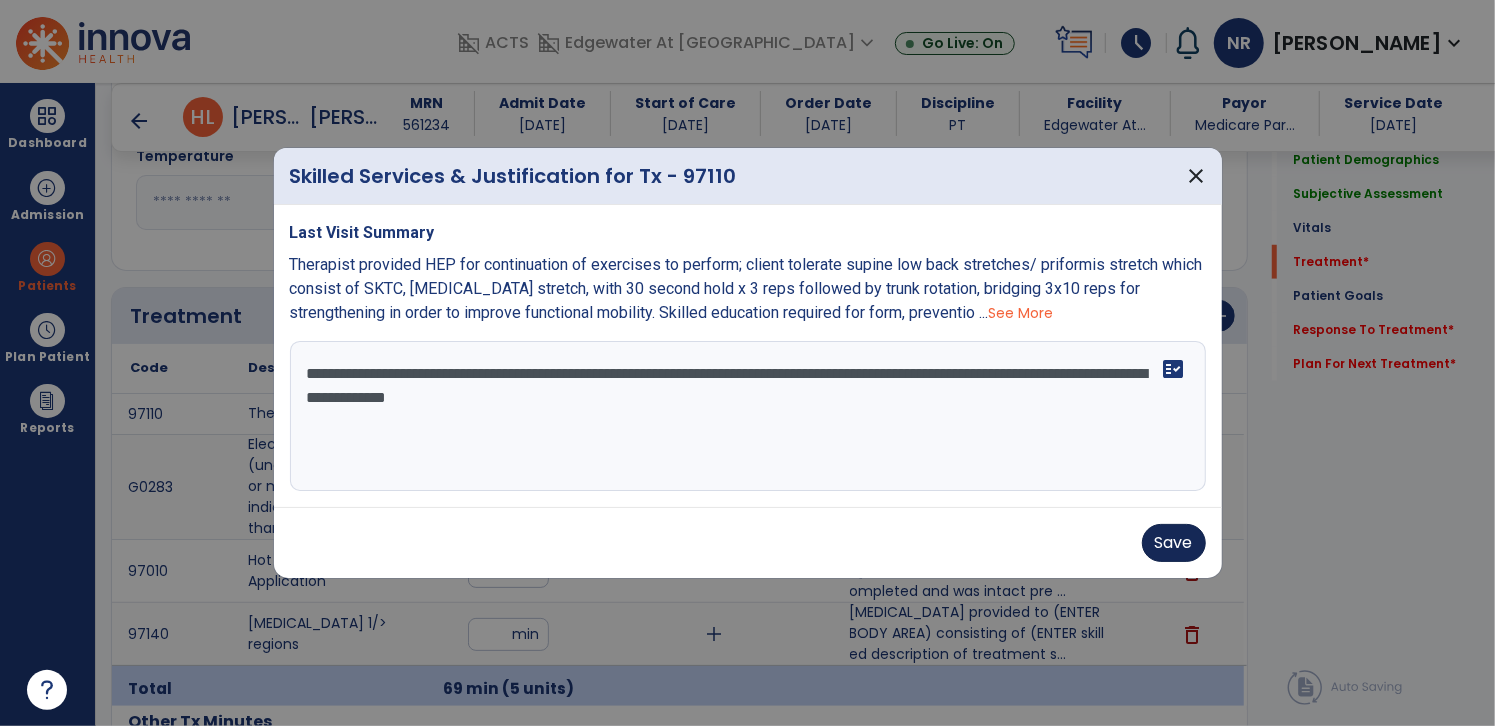 type on "**********" 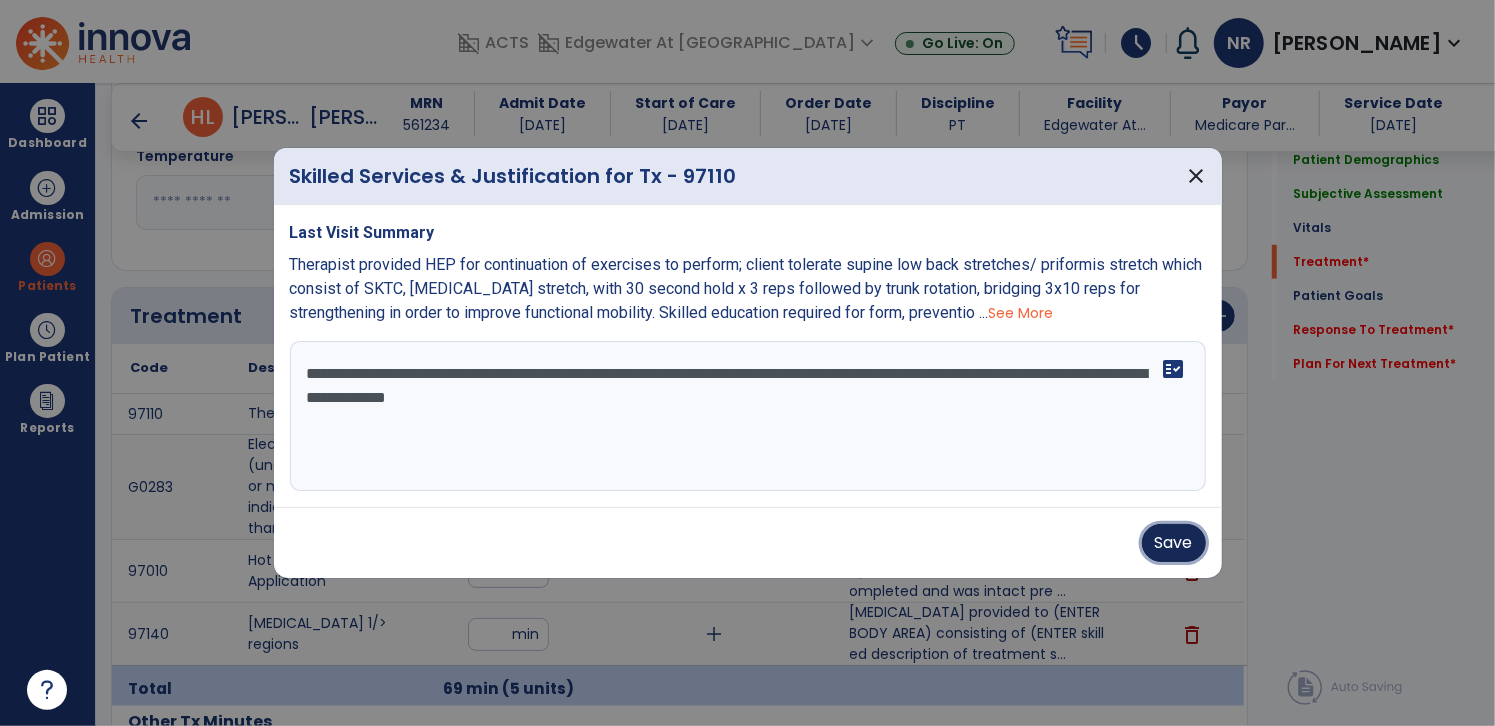 click on "Save" at bounding box center [1174, 543] 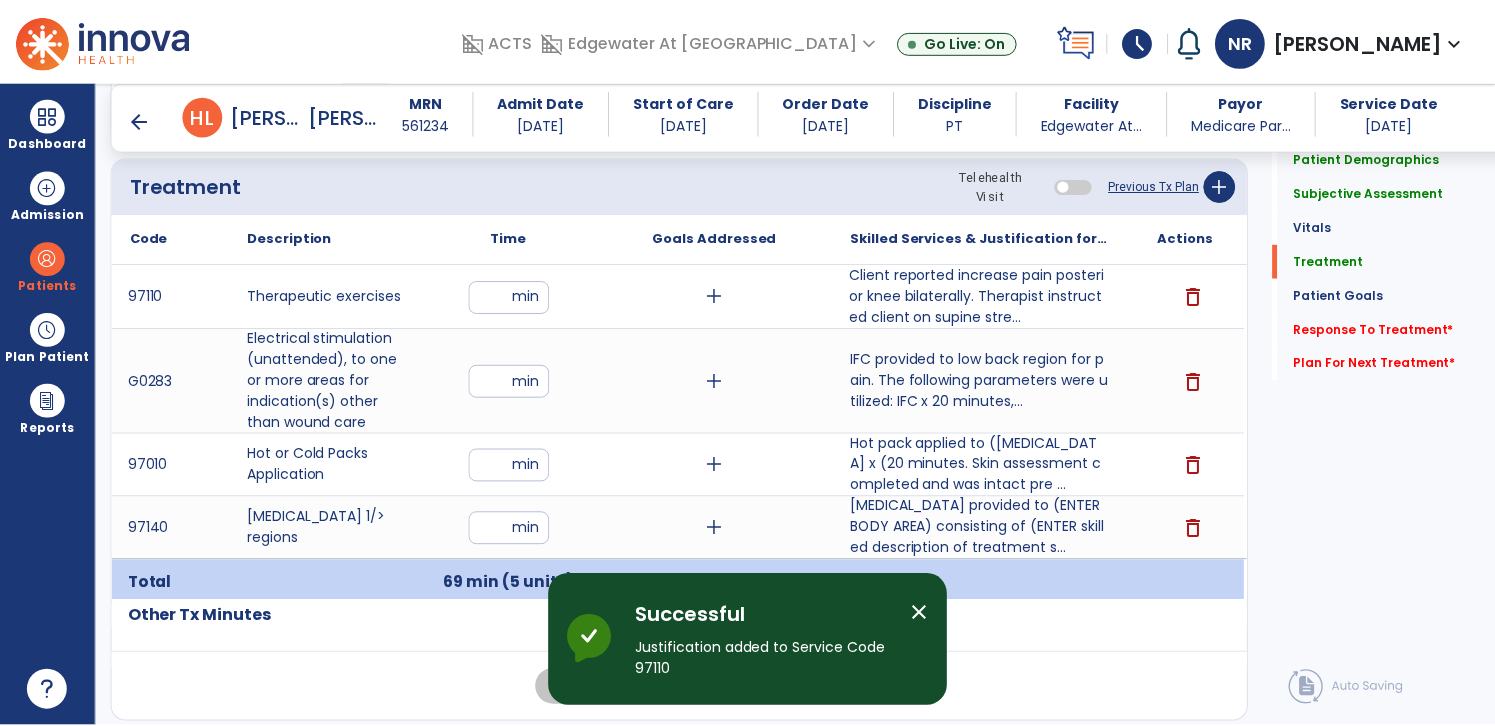 scroll, scrollTop: 1093, scrollLeft: 0, axis: vertical 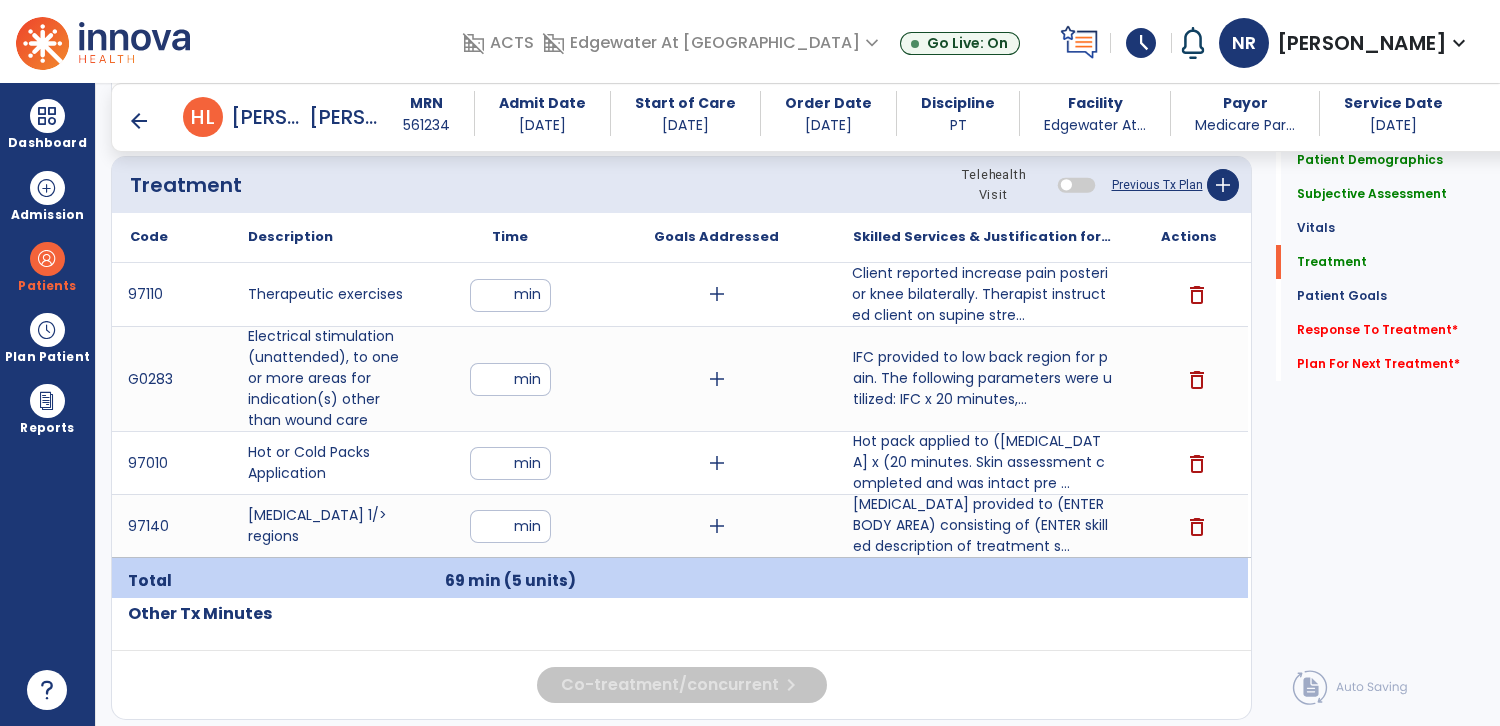 click on "Client reported increase pain posterior knee bilaterally. Therapist instructed client on supine stre..." at bounding box center [982, 294] 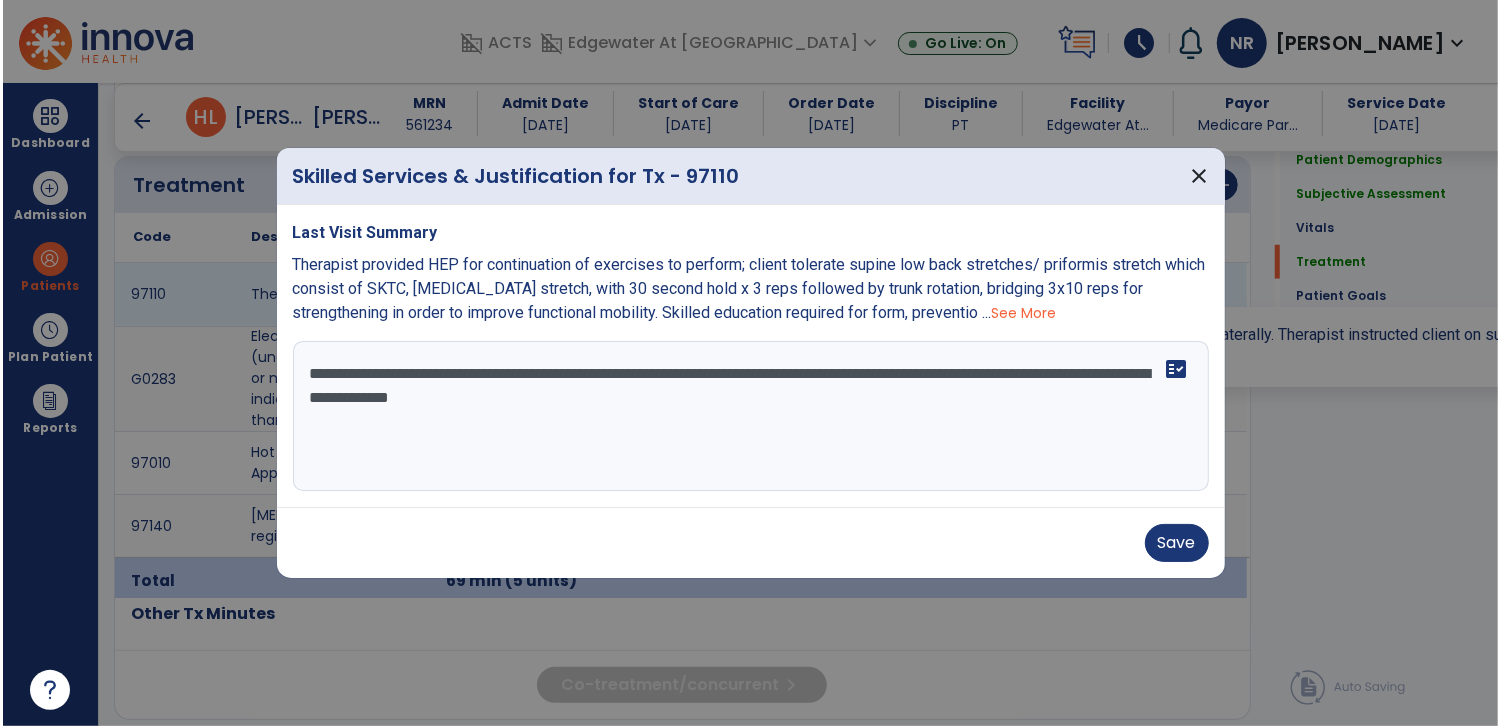 scroll, scrollTop: 1093, scrollLeft: 0, axis: vertical 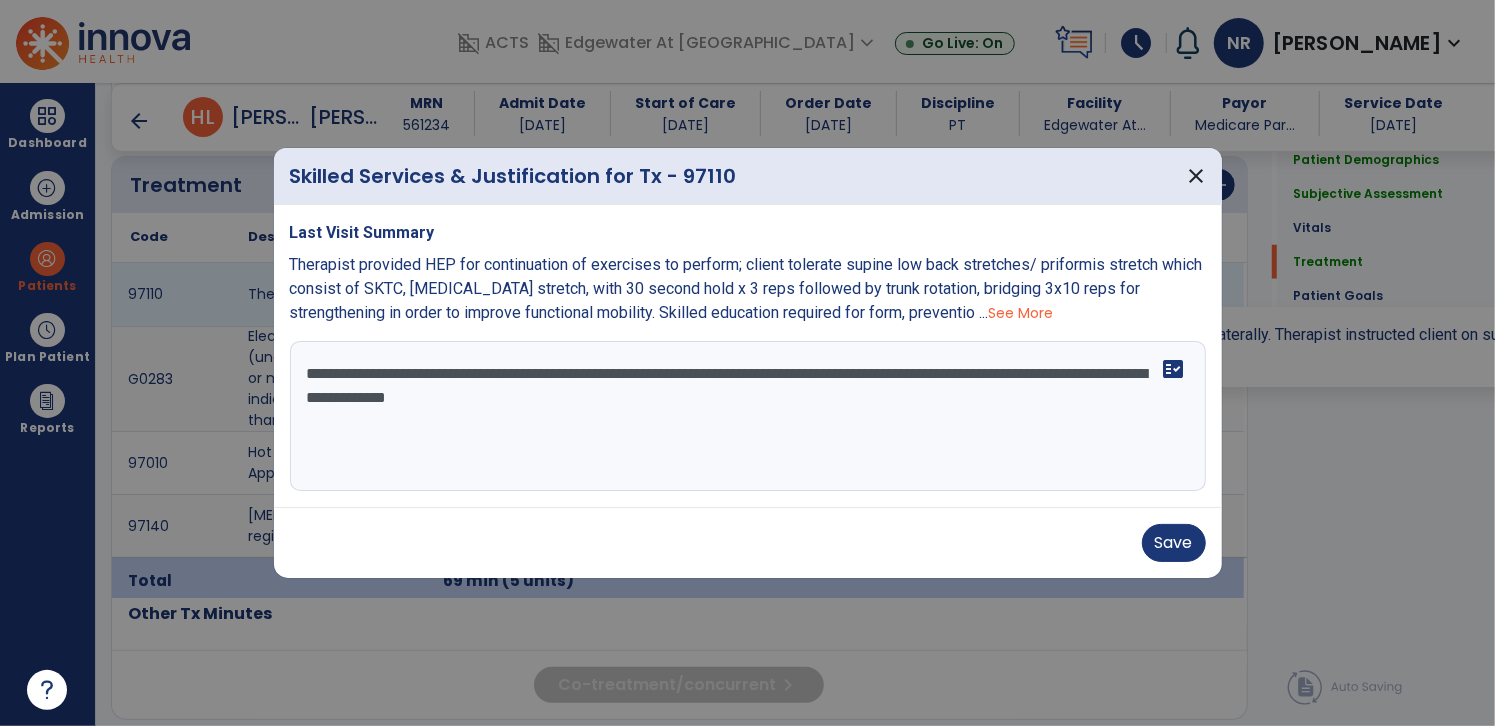 click on "**********" at bounding box center [748, 416] 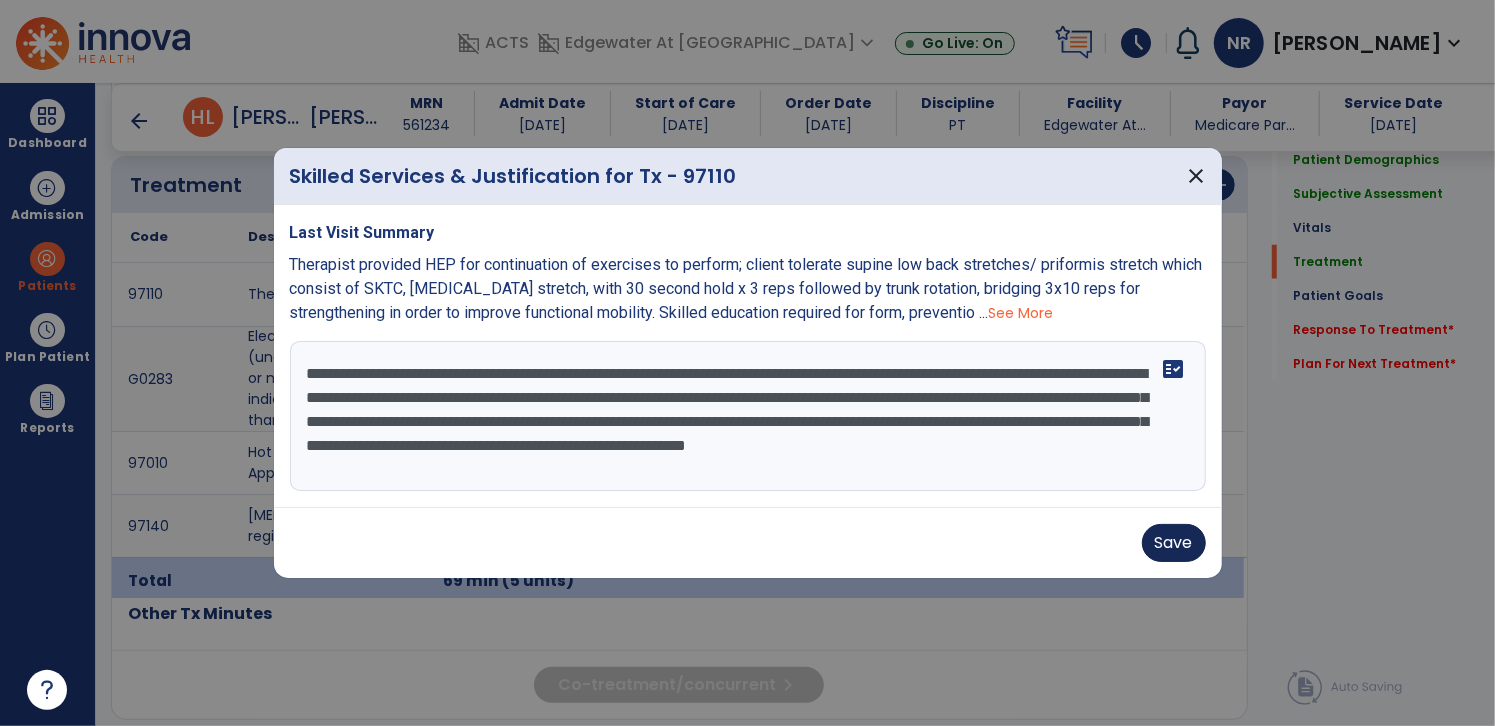 type on "**********" 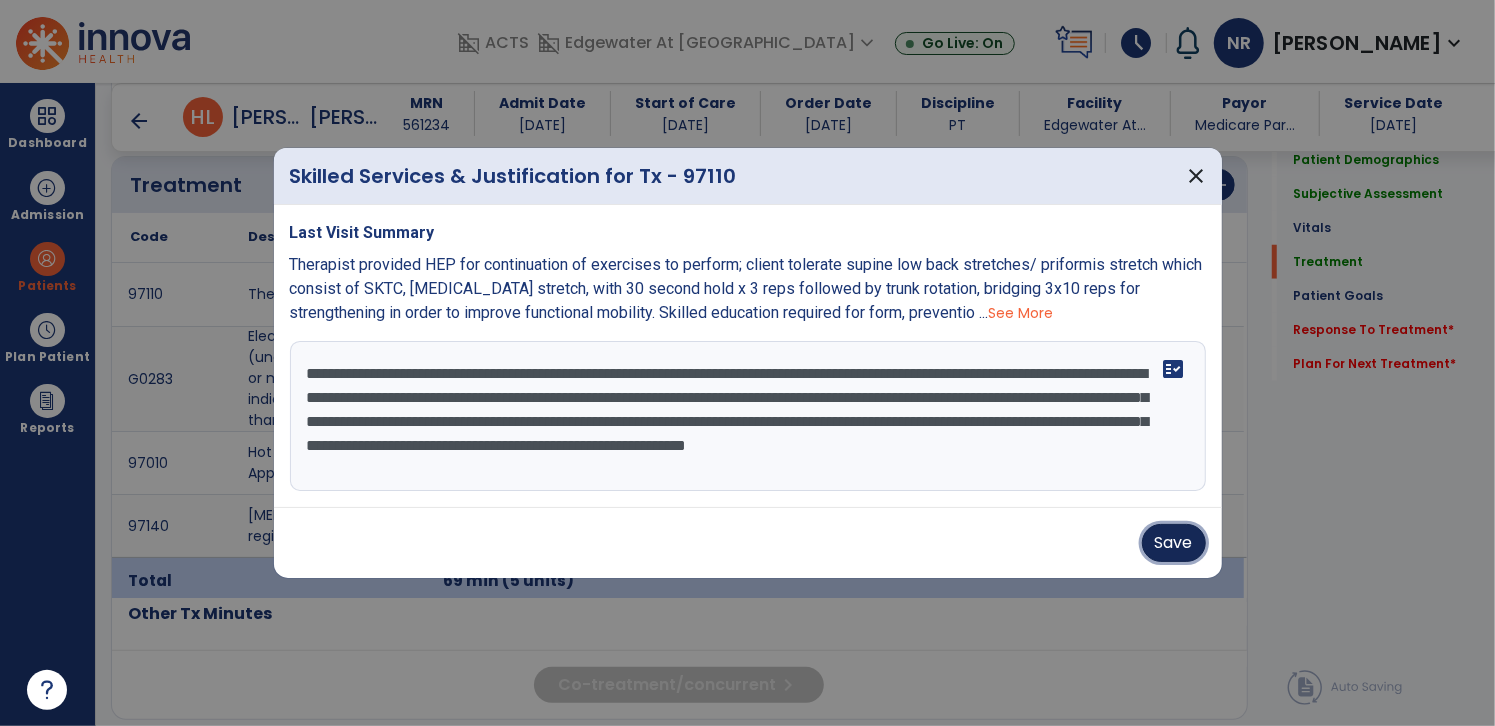 click on "Save" at bounding box center [1174, 543] 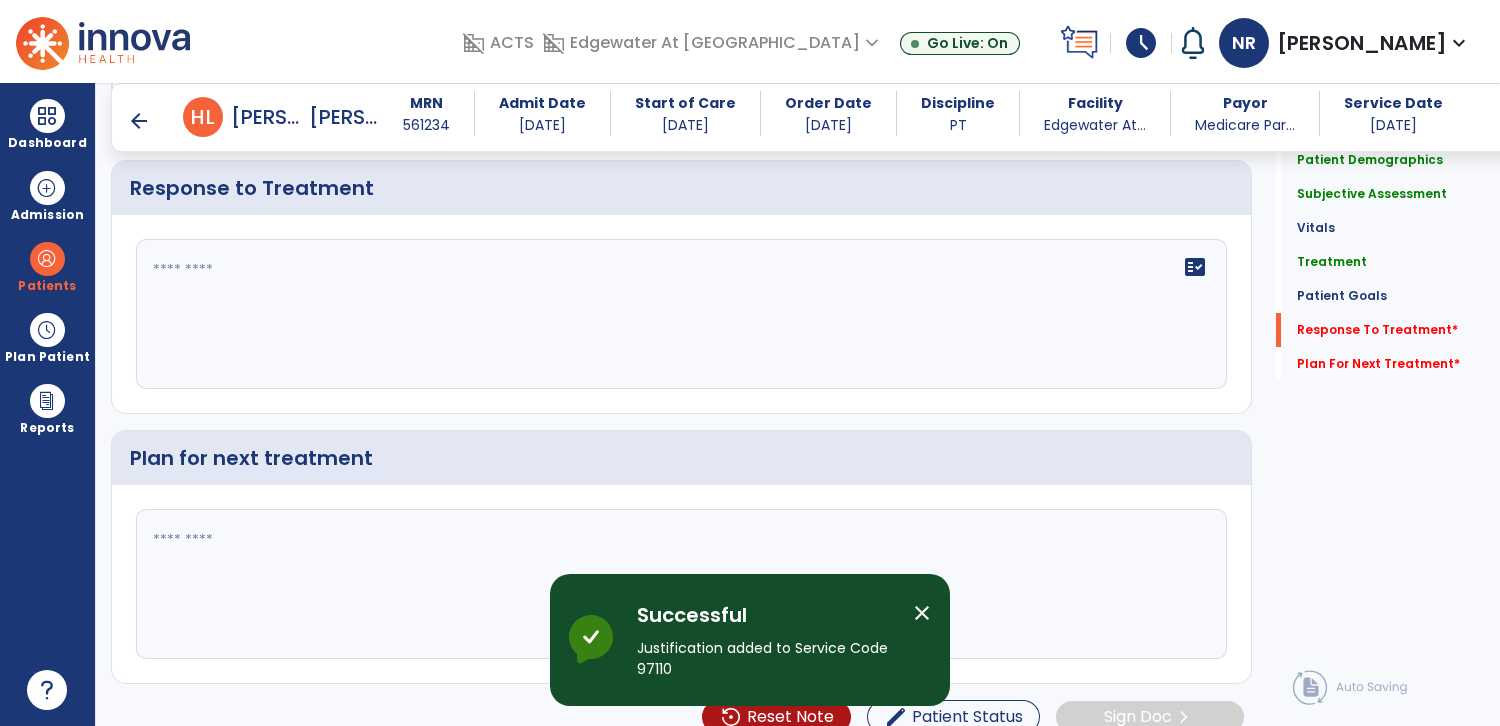 scroll, scrollTop: 3397, scrollLeft: 0, axis: vertical 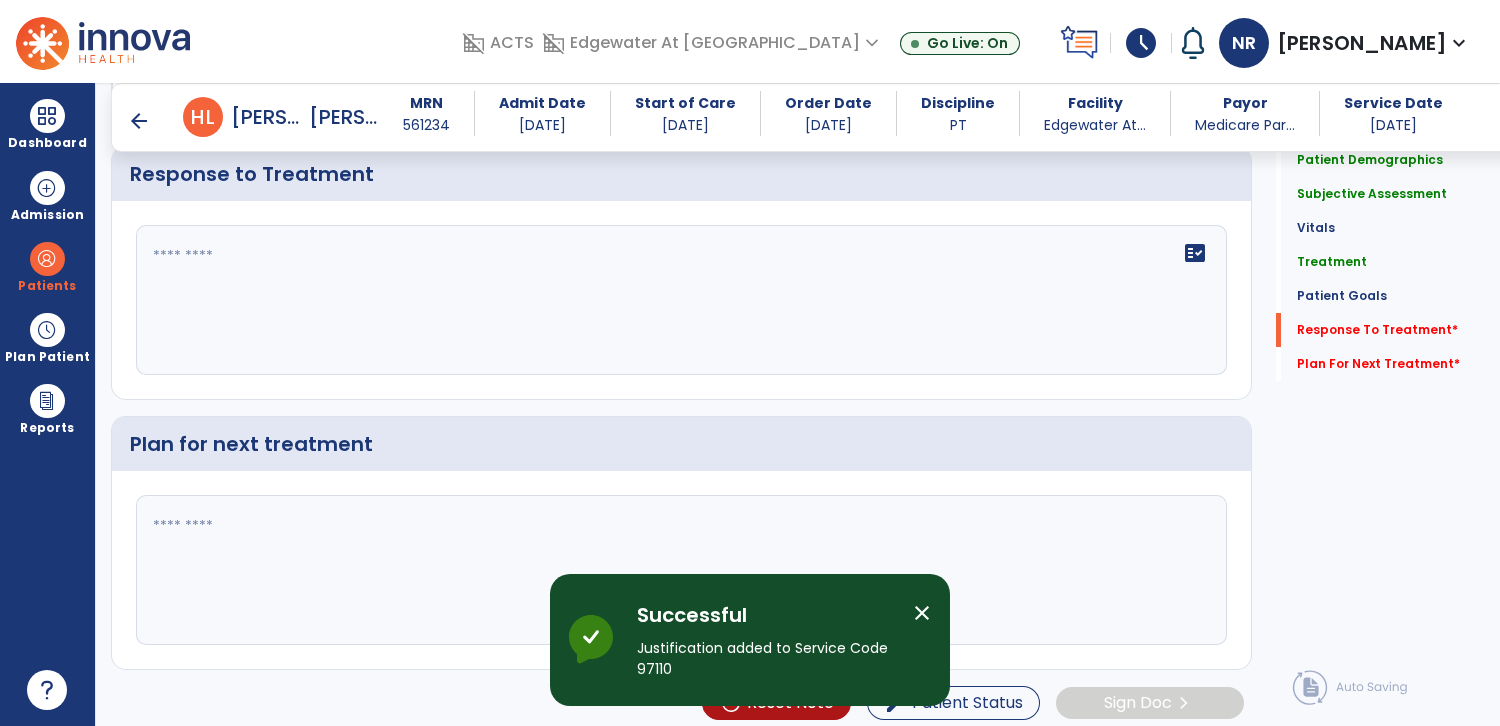 click on "Plan for next treatment" 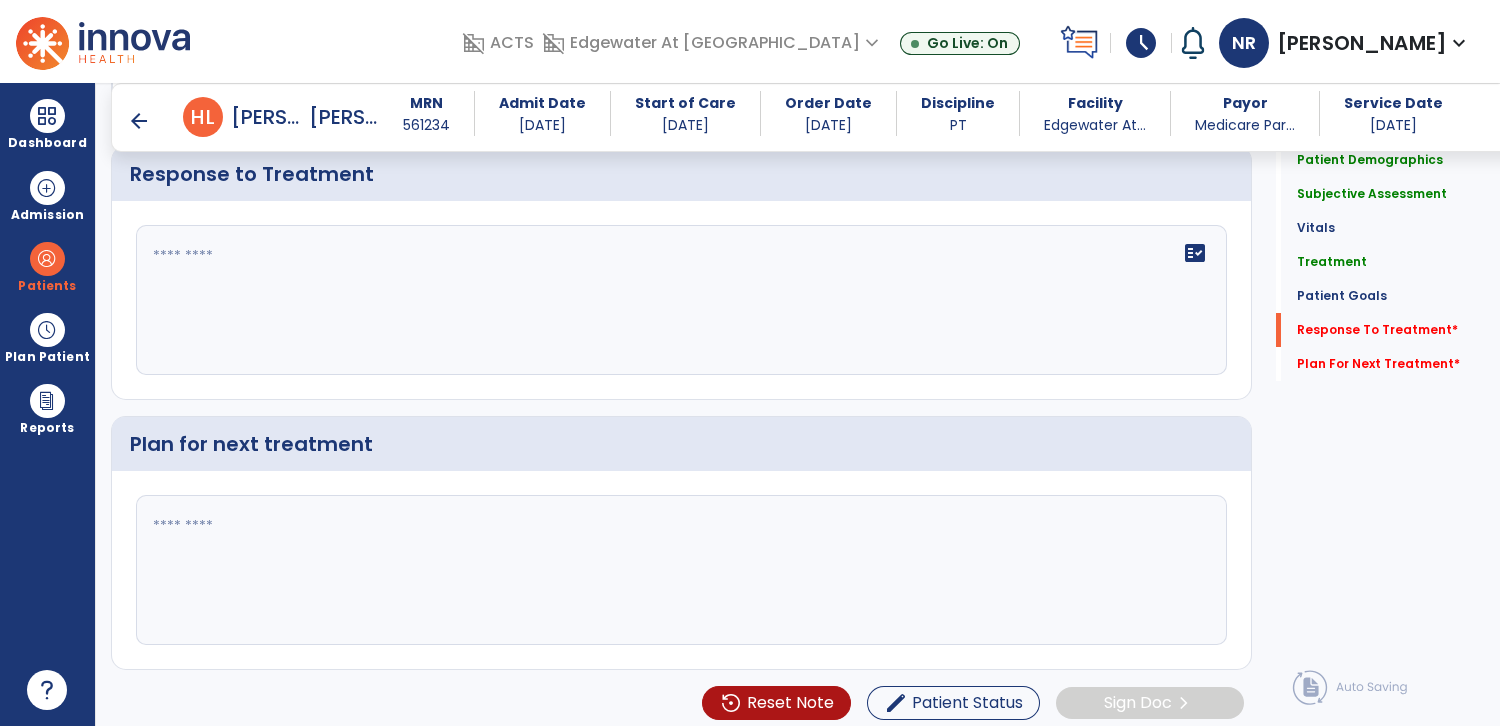 click on "fact_check" 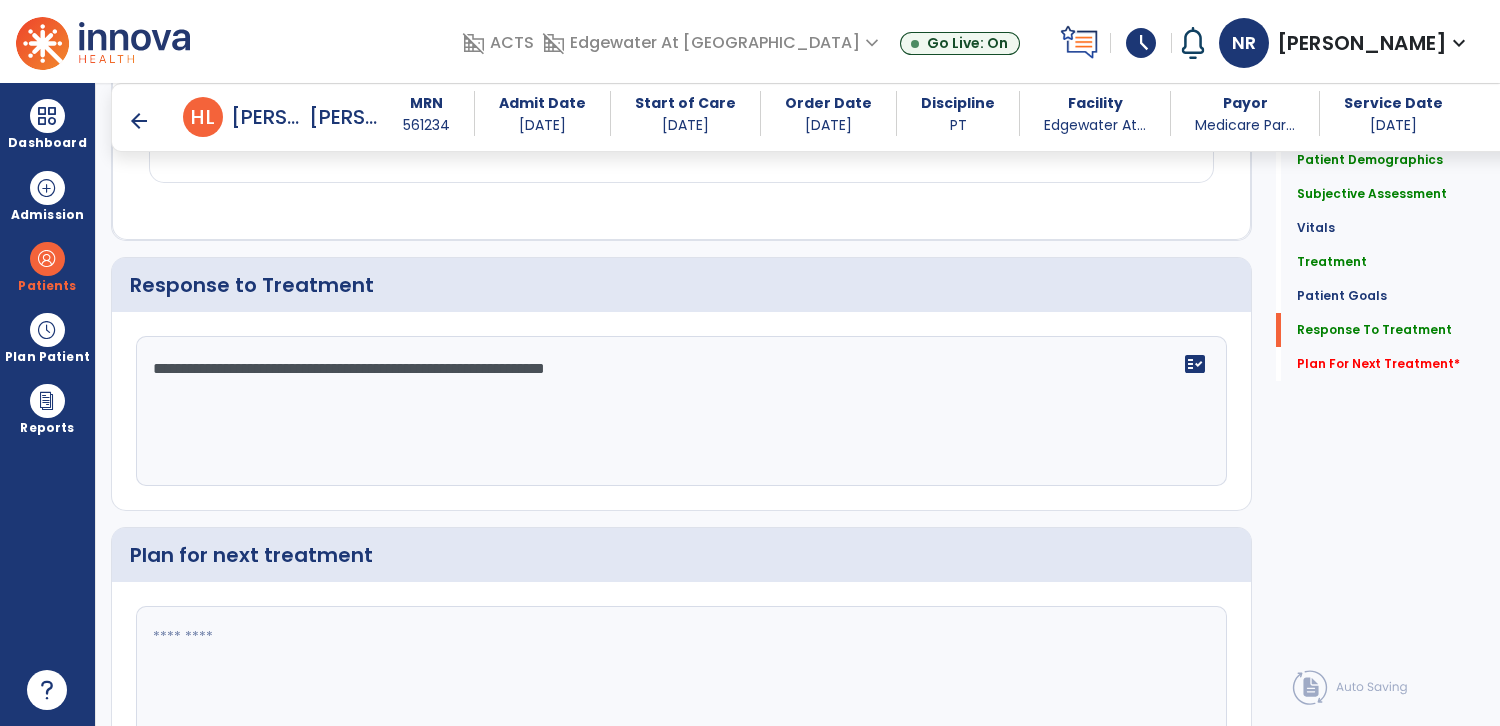 scroll, scrollTop: 3397, scrollLeft: 0, axis: vertical 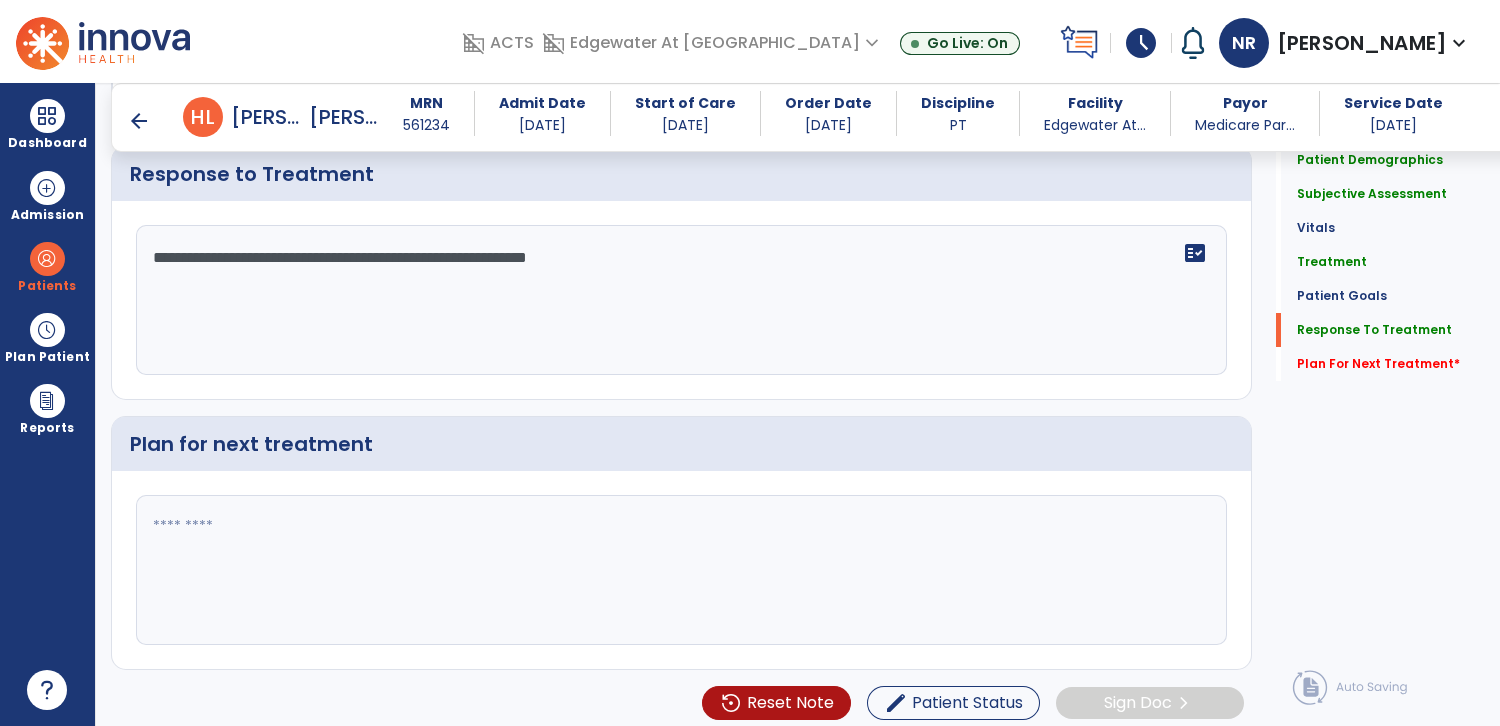 type on "**********" 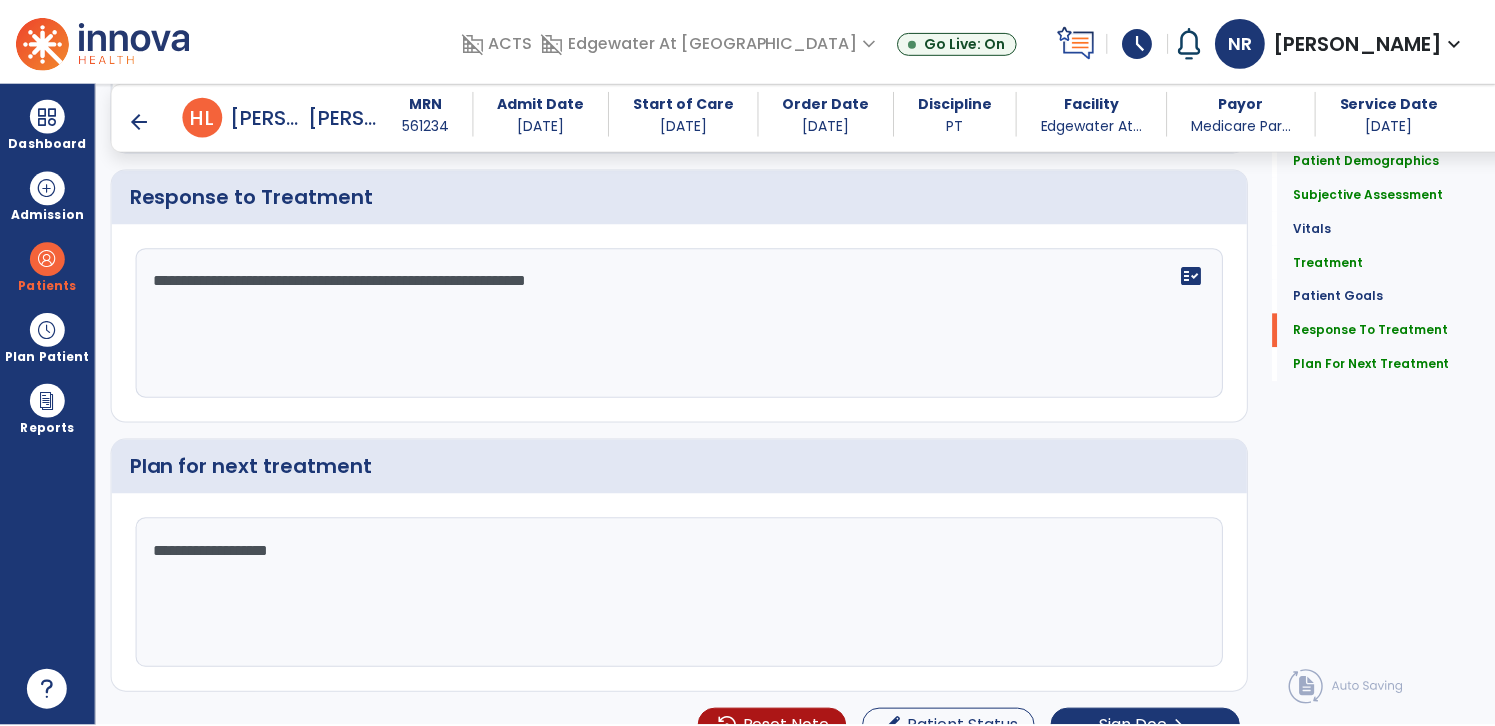 scroll, scrollTop: 3397, scrollLeft: 0, axis: vertical 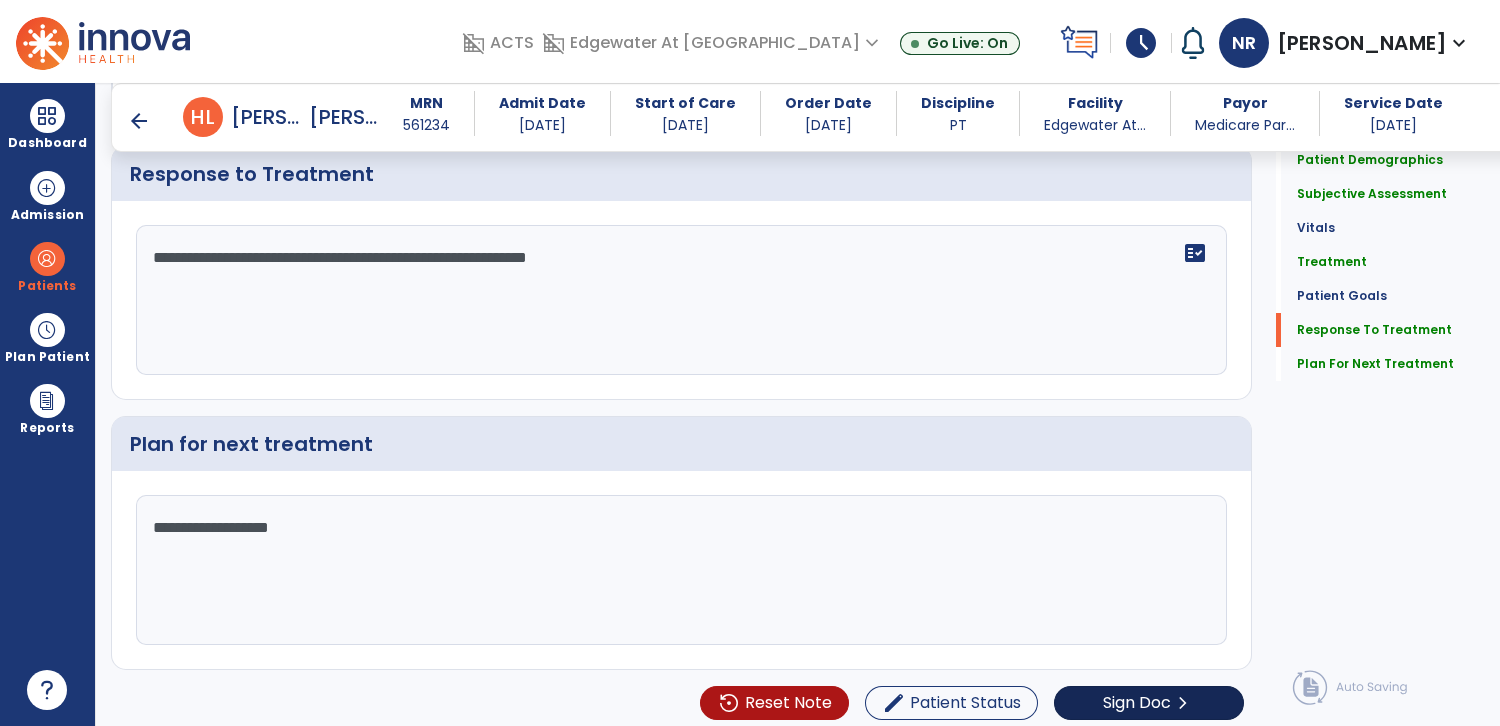 type on "**********" 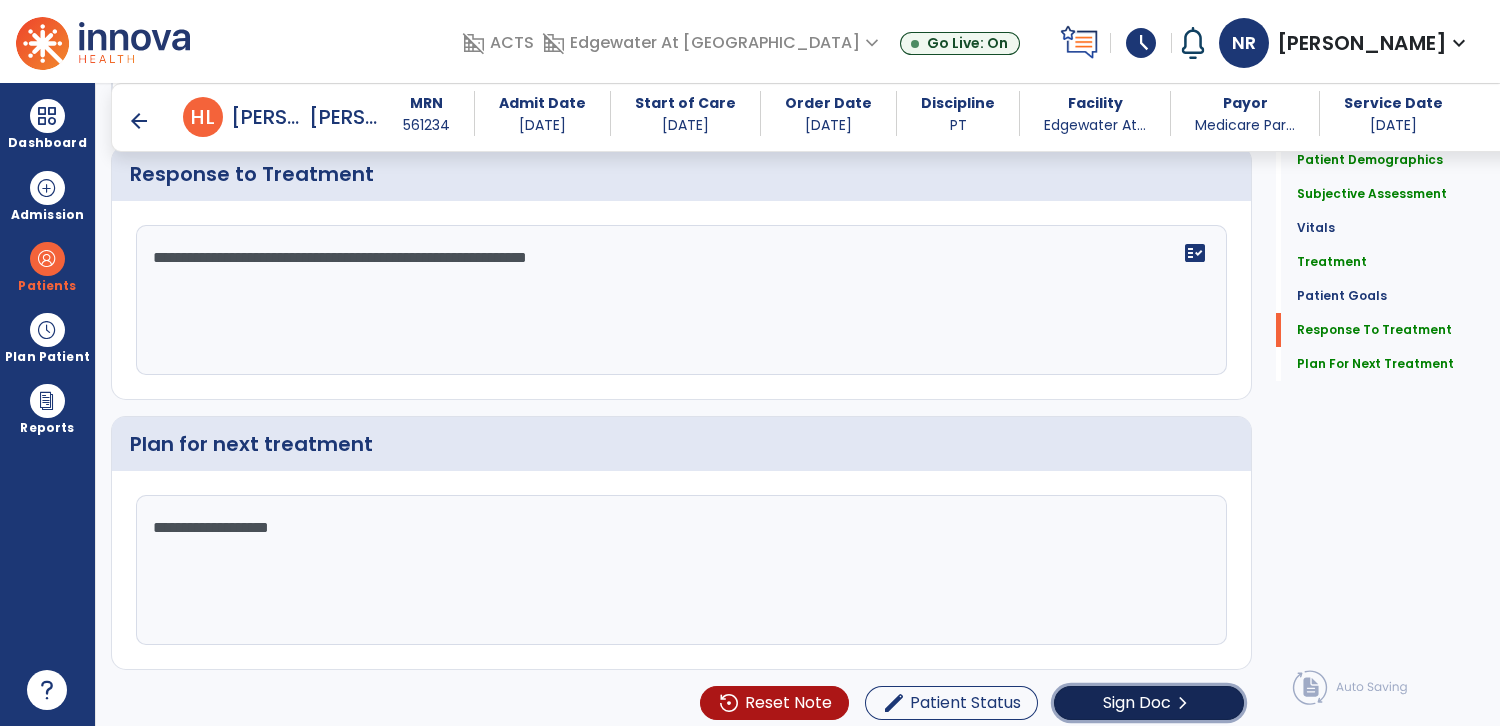 click on "chevron_right" 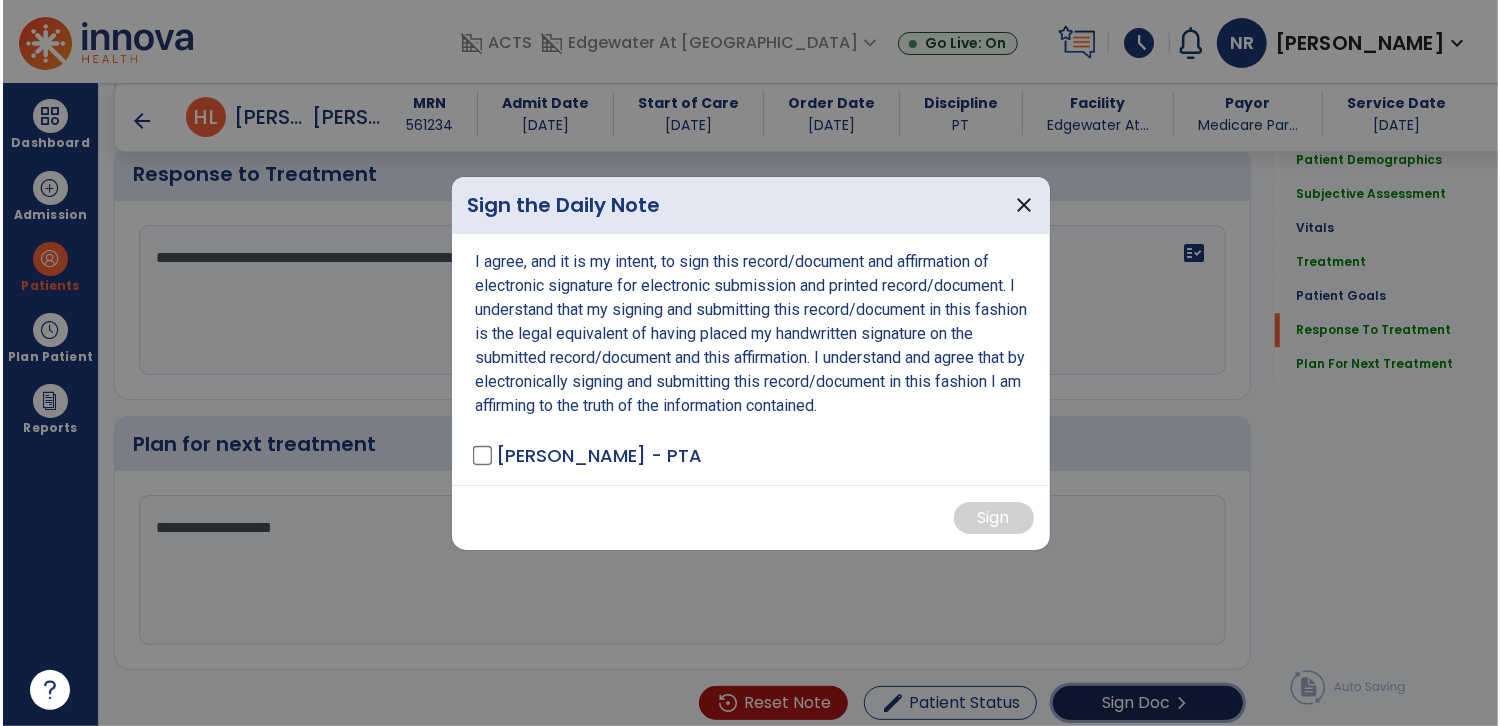 scroll, scrollTop: 3397, scrollLeft: 0, axis: vertical 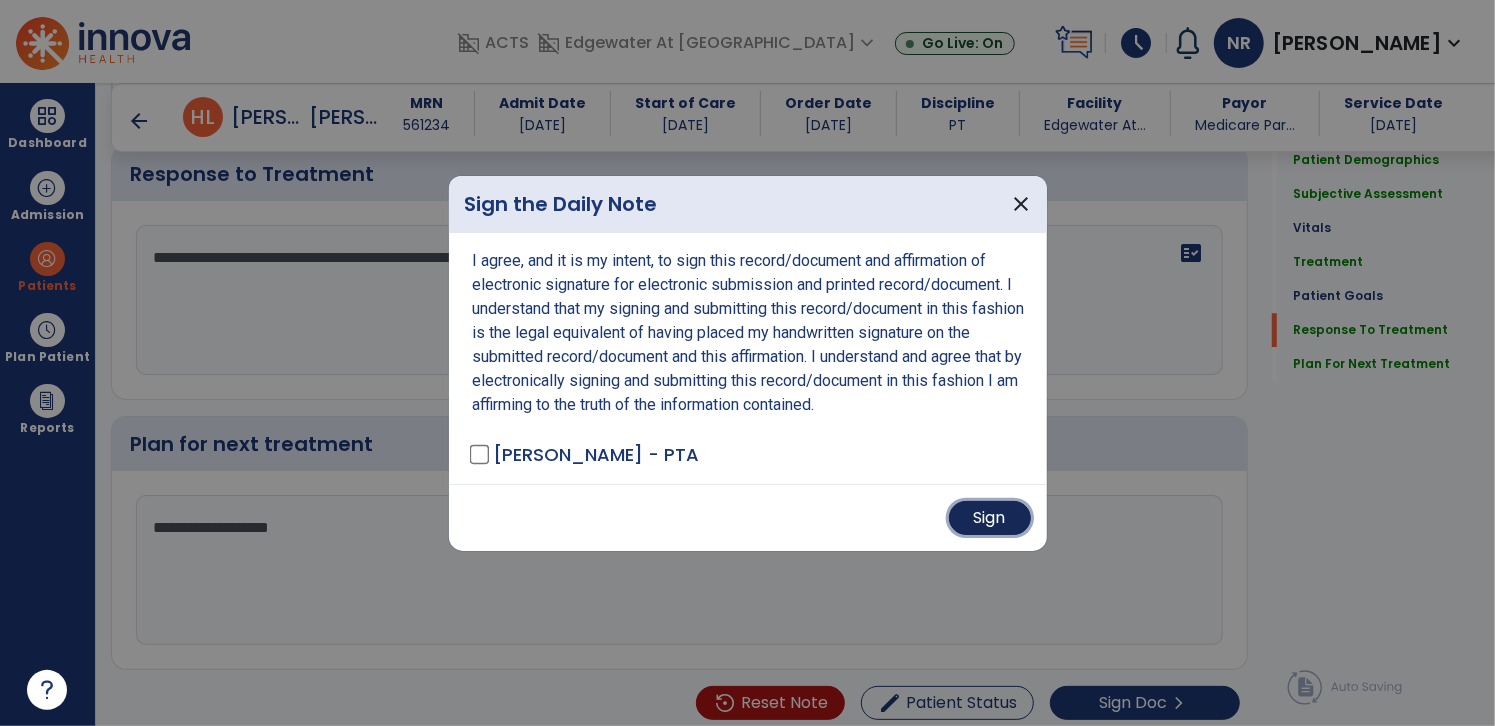 click on "Sign" at bounding box center [990, 518] 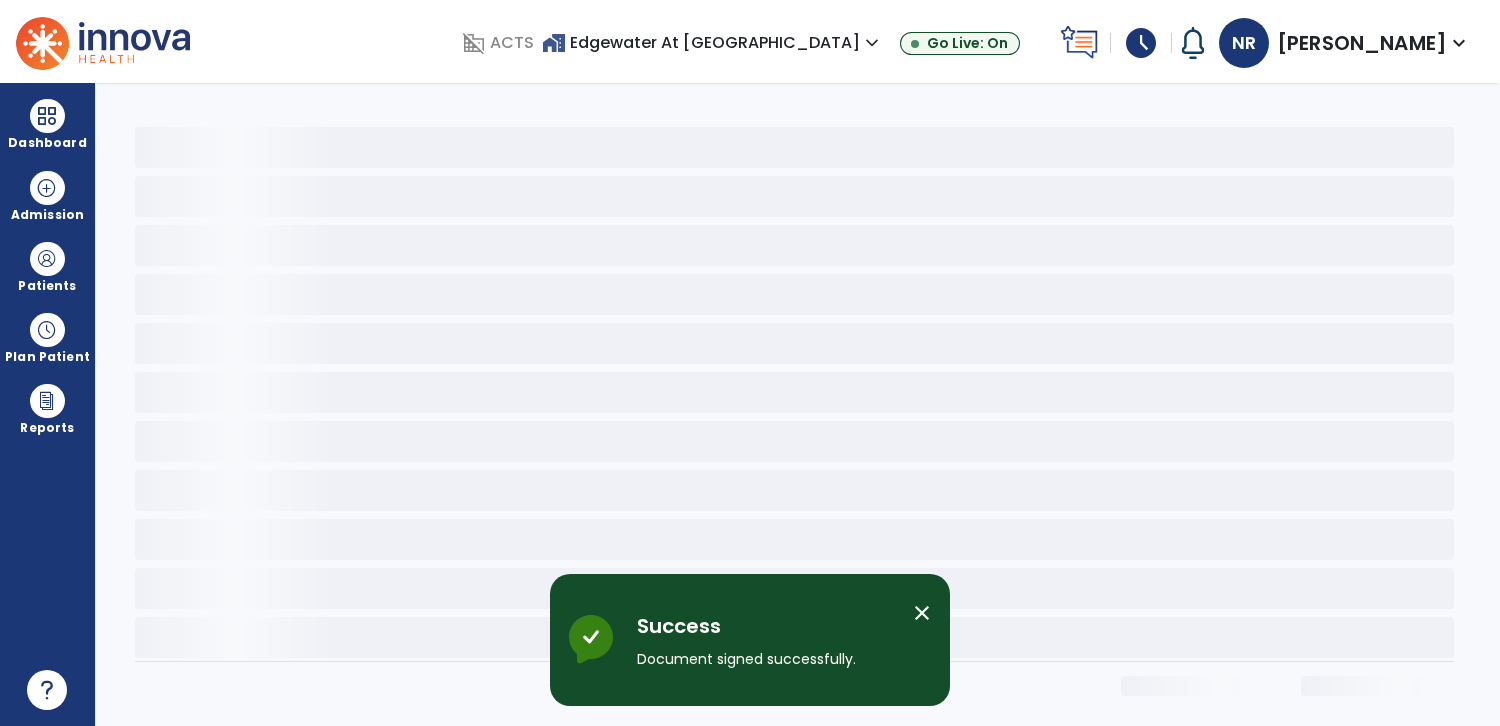 scroll, scrollTop: 0, scrollLeft: 0, axis: both 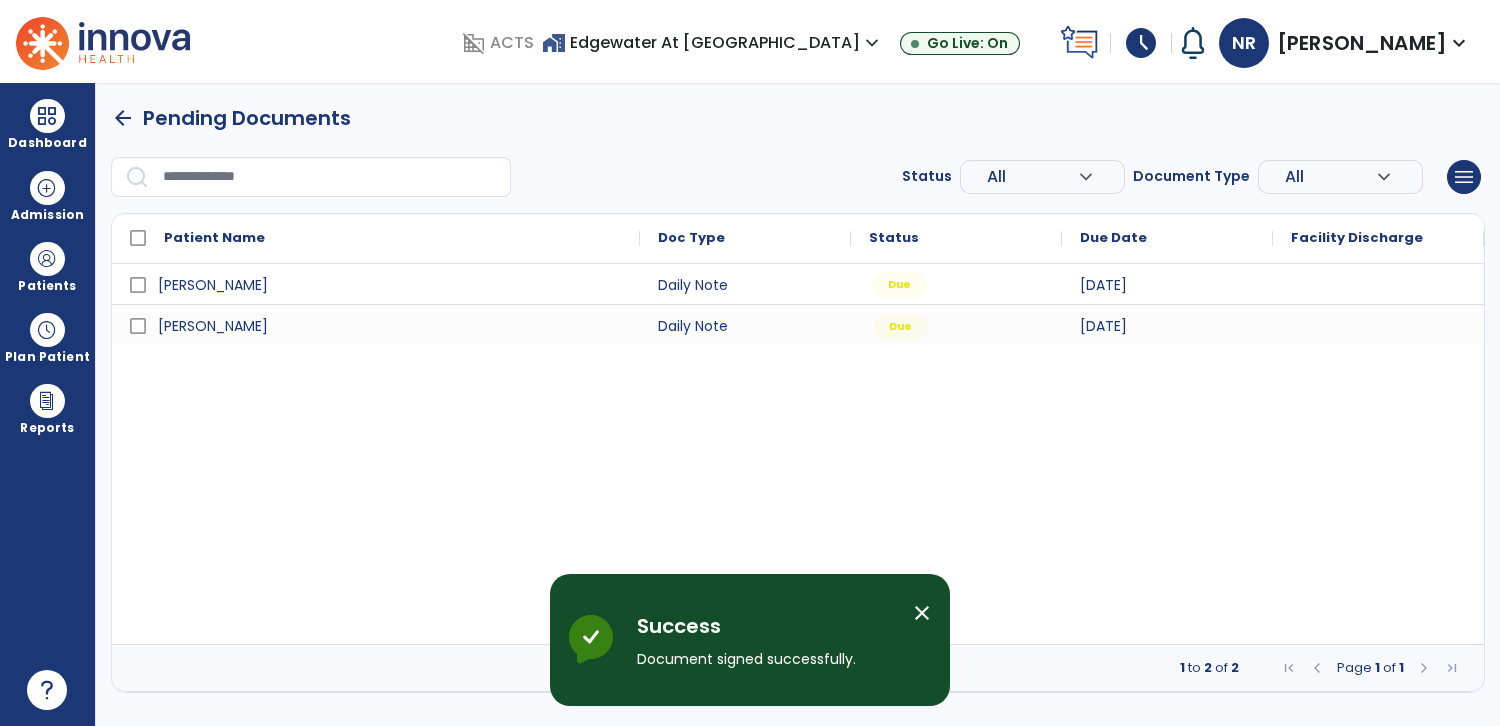 click on "Due" at bounding box center [899, 285] 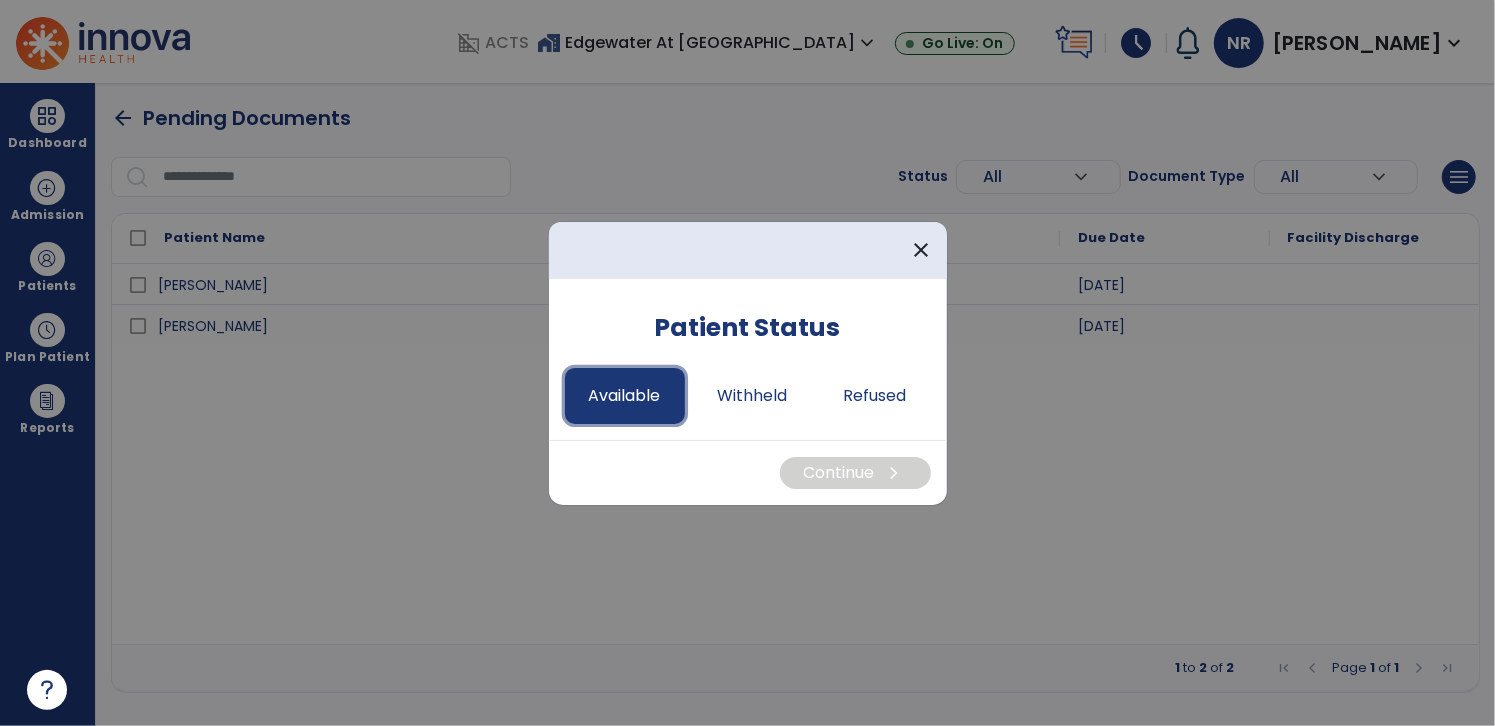 click on "Available" at bounding box center [625, 396] 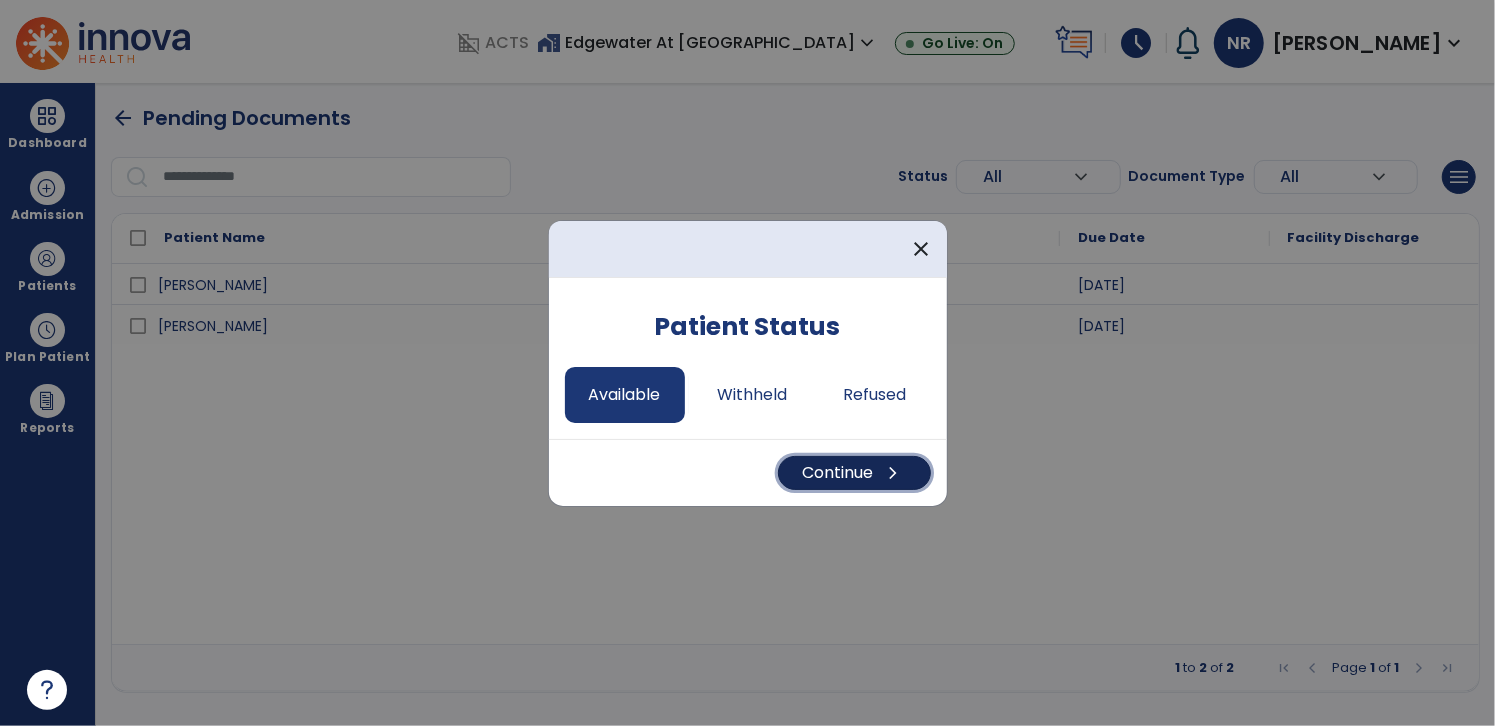 click on "Continue   chevron_right" at bounding box center [854, 473] 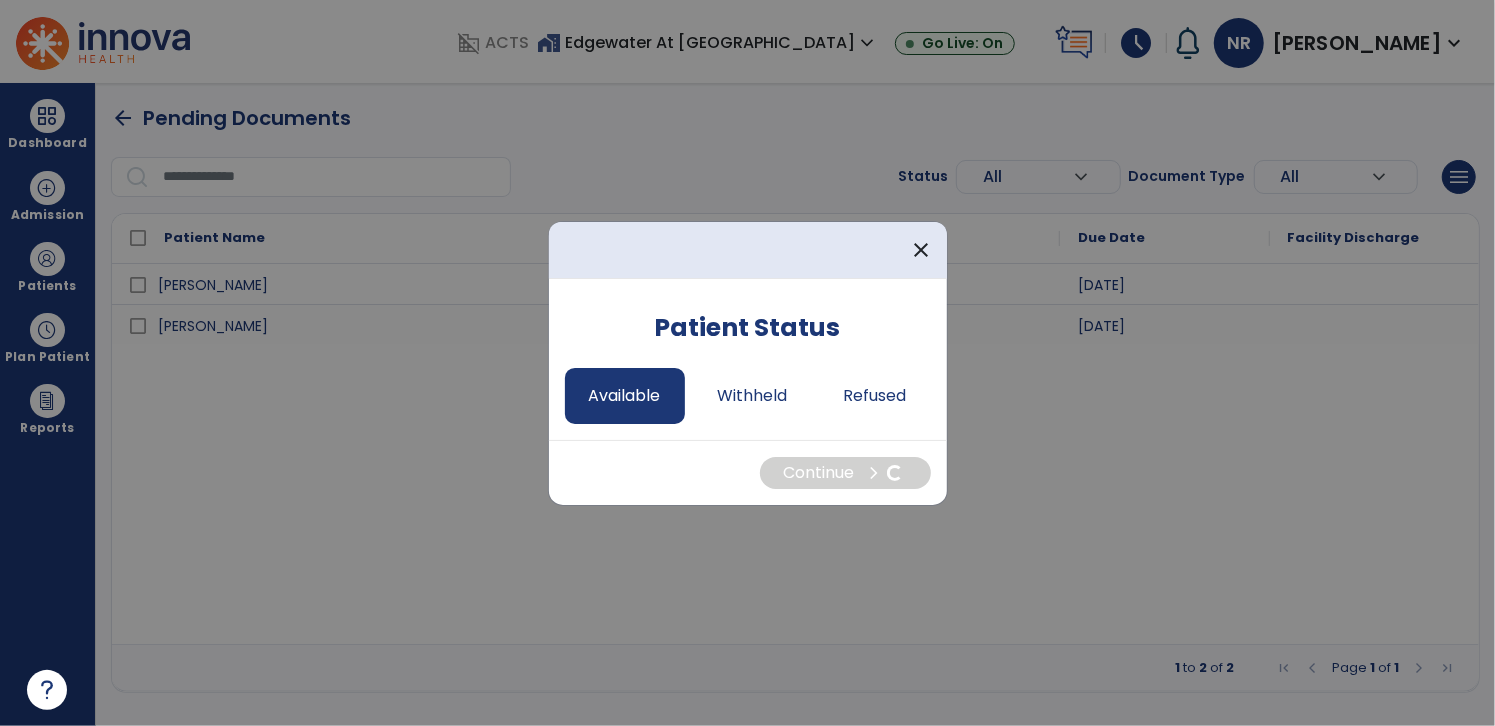 select on "*" 